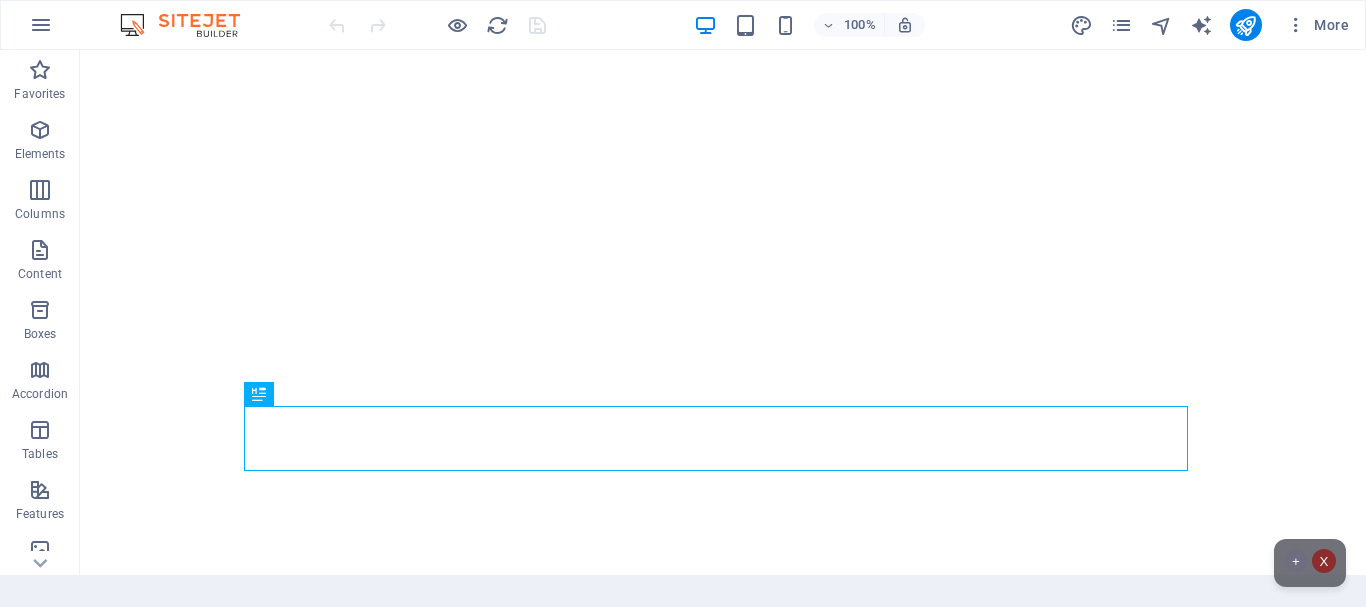 scroll, scrollTop: 0, scrollLeft: 0, axis: both 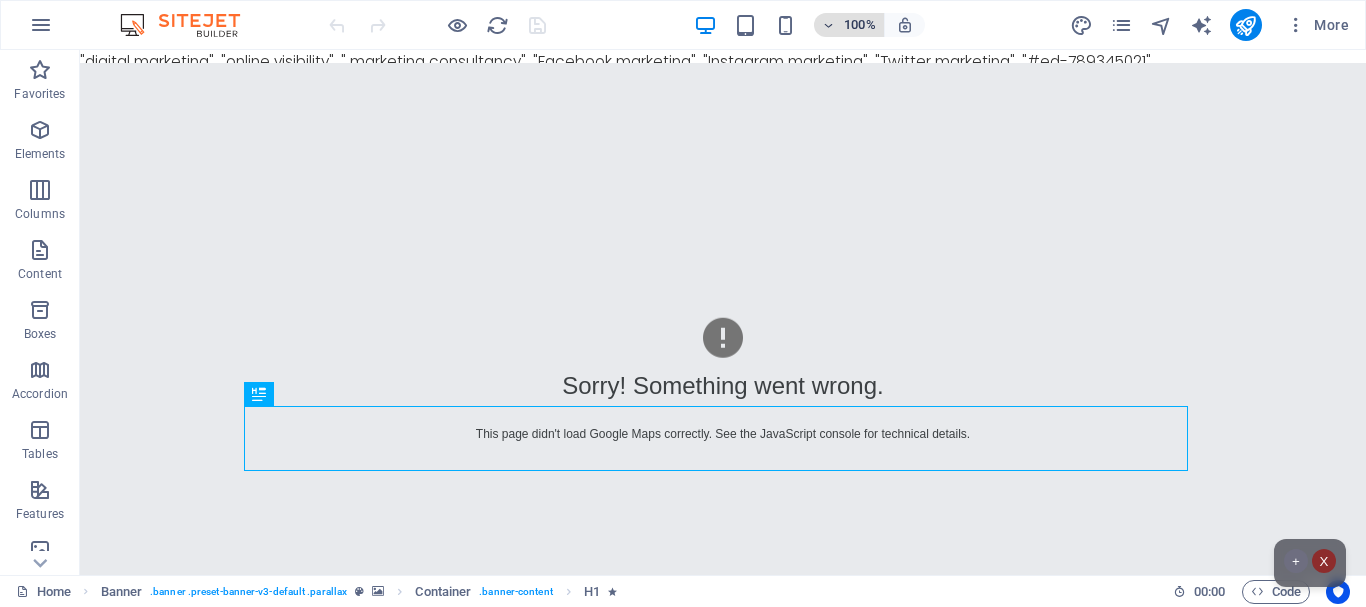 click at bounding box center [829, 25] 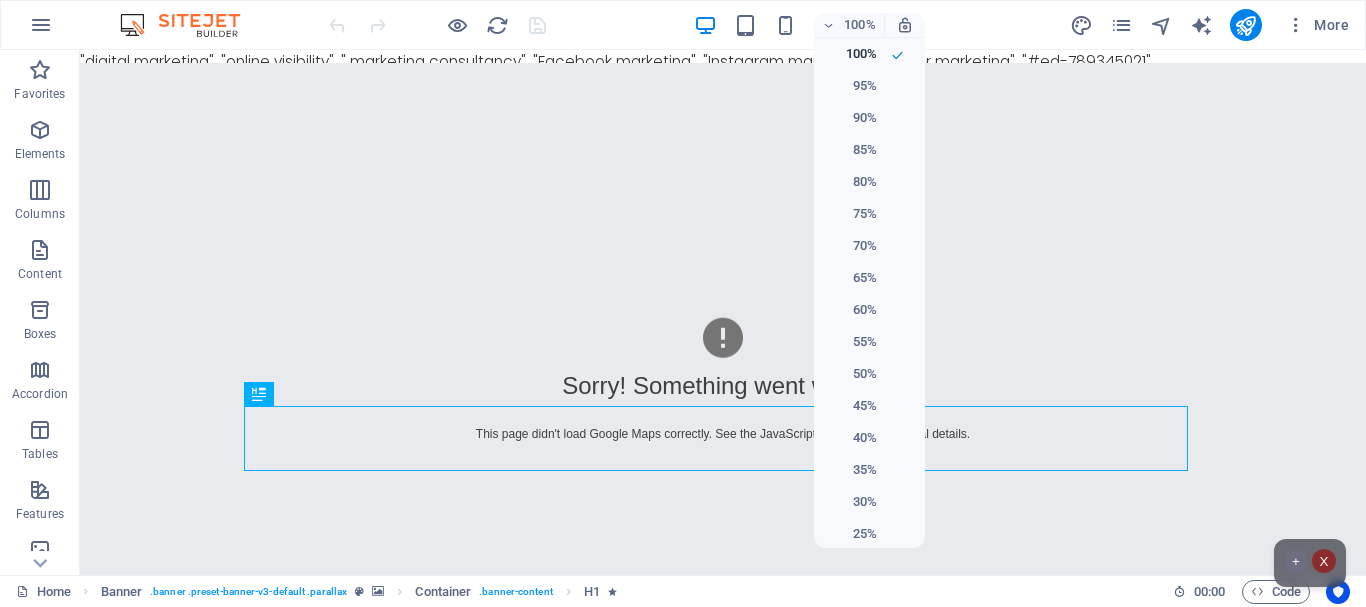 click at bounding box center [683, 303] 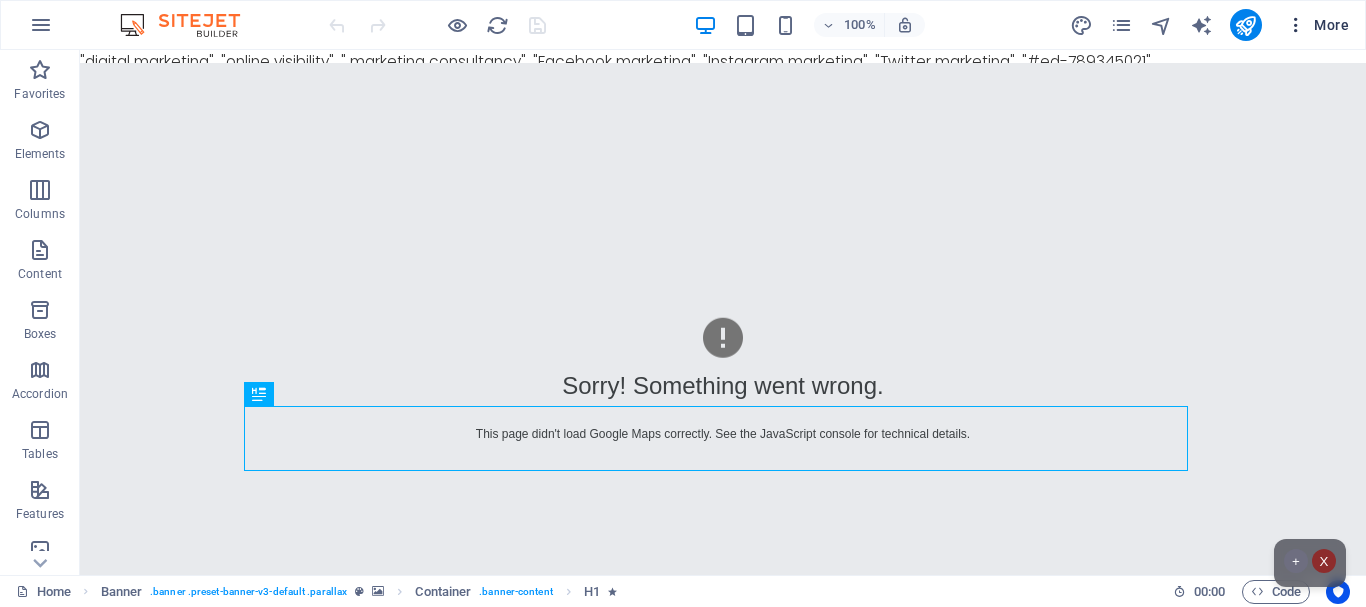 click at bounding box center [1296, 25] 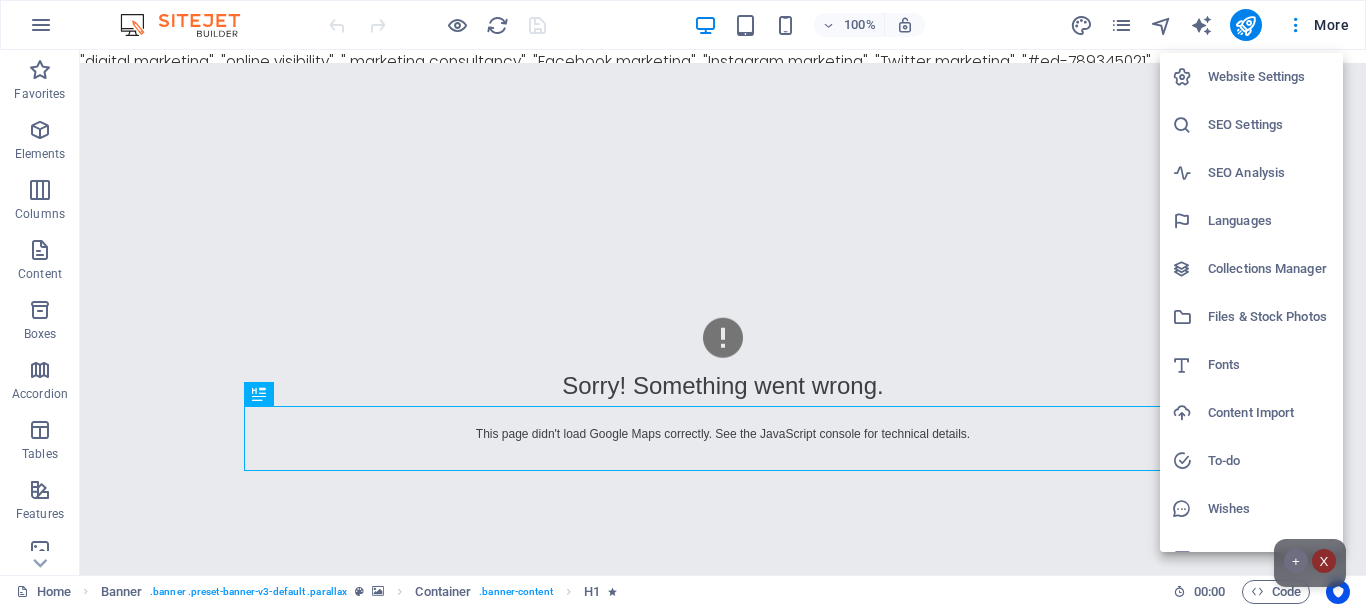click on "Website Settings" at bounding box center (1269, 77) 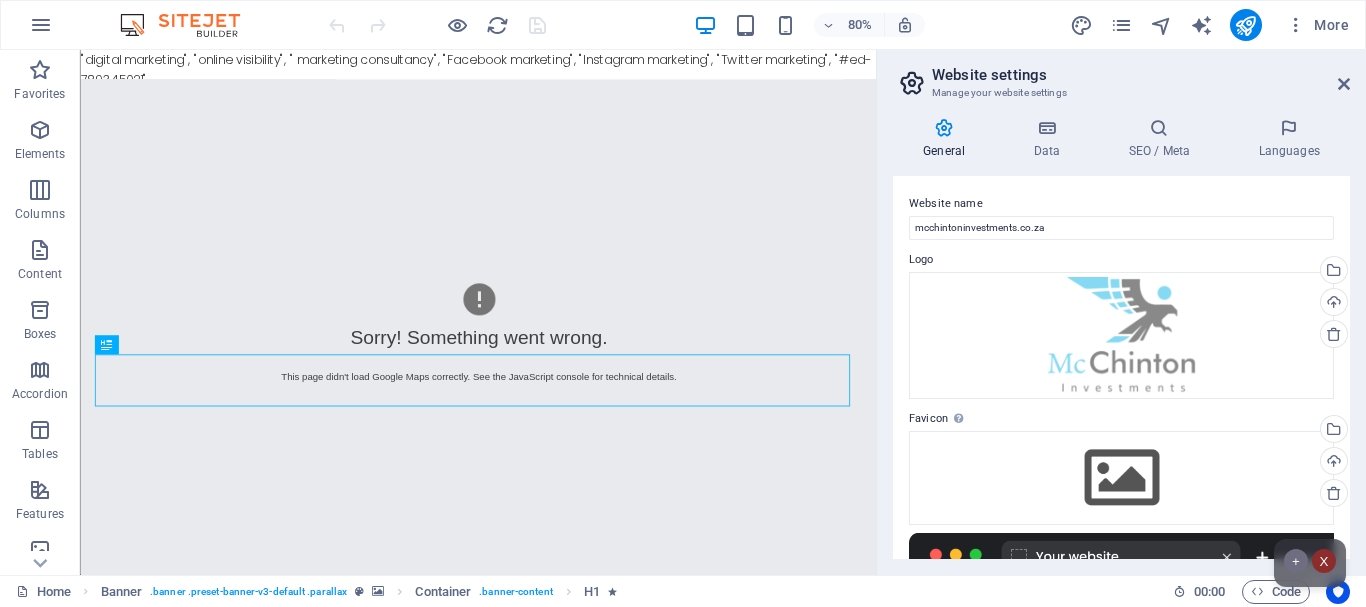 click on "X" at bounding box center (1324, 561) 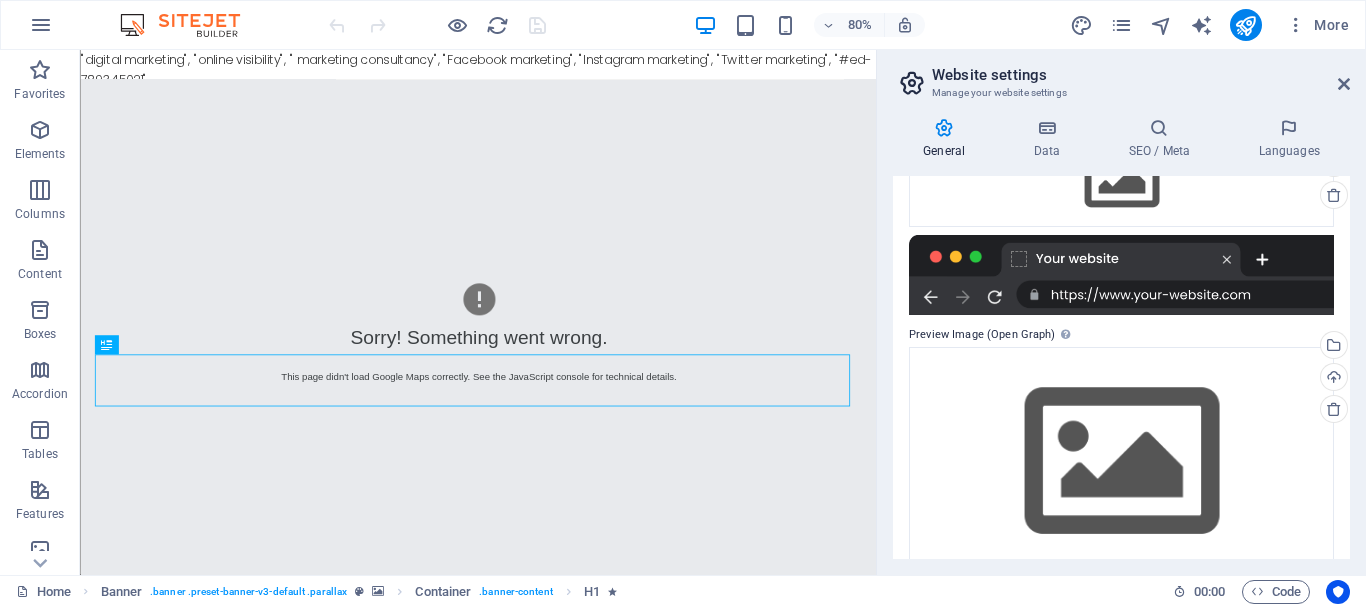 scroll, scrollTop: 332, scrollLeft: 0, axis: vertical 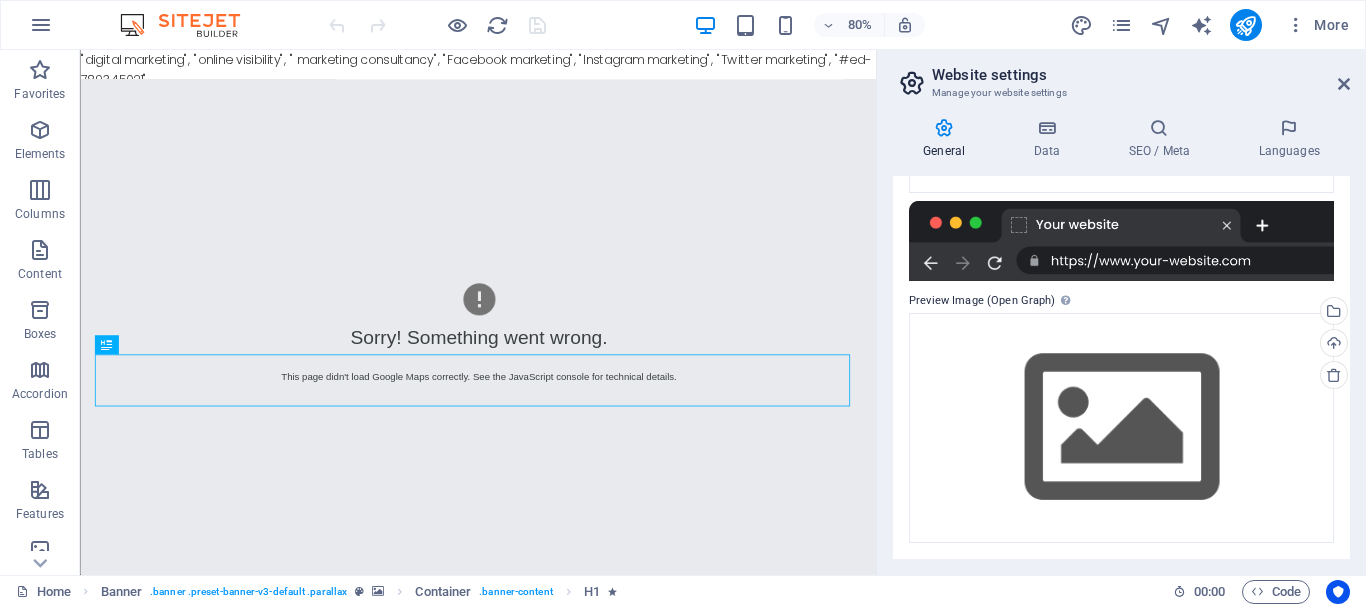 click at bounding box center (944, 128) 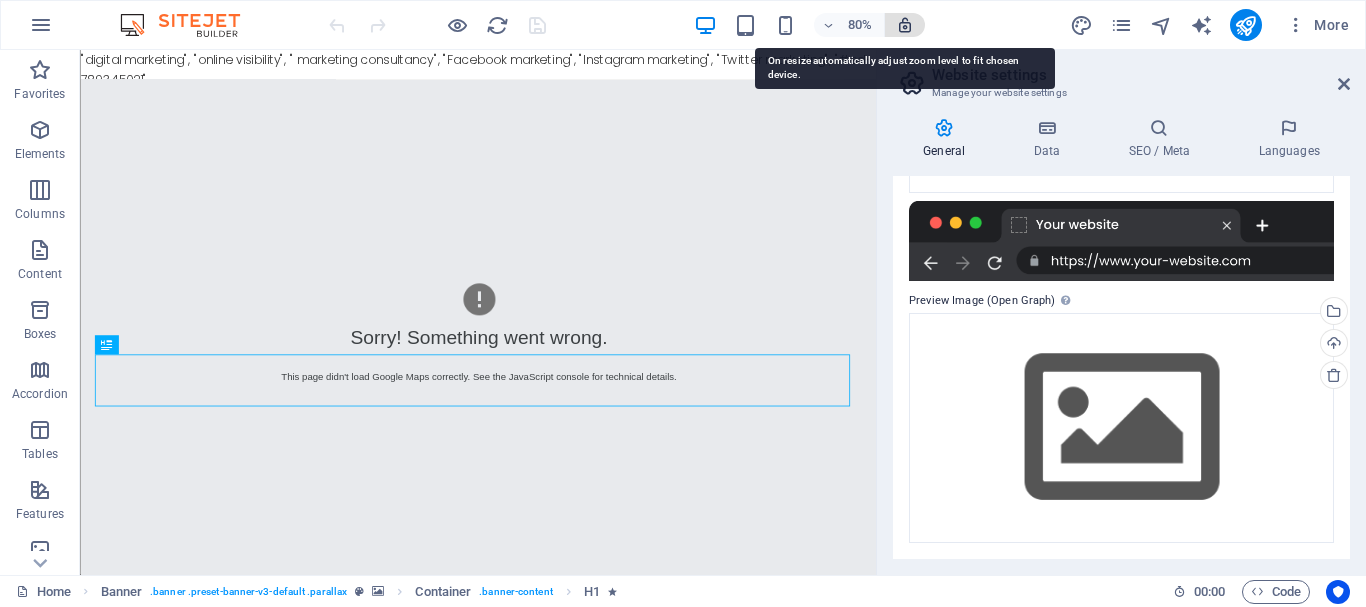 click on "mcchintoninvestments.co.za Home (en) Favorites Elements Columns Content Boxes Accordion Tables Features Images Slider Header Footer Forms Marketing Collections
Drag here to replace the existing content. Press “Ctrl” if you want to create a new element.
H1   Banner   Container   Banner   Menu Bar 80% More Home Banner . banner .preset-banner-v3-default .parallax Container . banner-content H1 00 : 00 Code Website settings Manage your website settings  General  Data  SEO / Meta  Languages Website name mcchintoninvestments.co.za Logo Drag files here, click to choose files or select files from Files or our free stock photos & videos Select files from the file manager, stock photos, or upload file(s) Upload Favicon Set the favicon of your website here. A favicon is a small icon shown in the browser tab next to your website title. It helps visitors identify your website. Upload Upload Company First name" at bounding box center [683, 303] 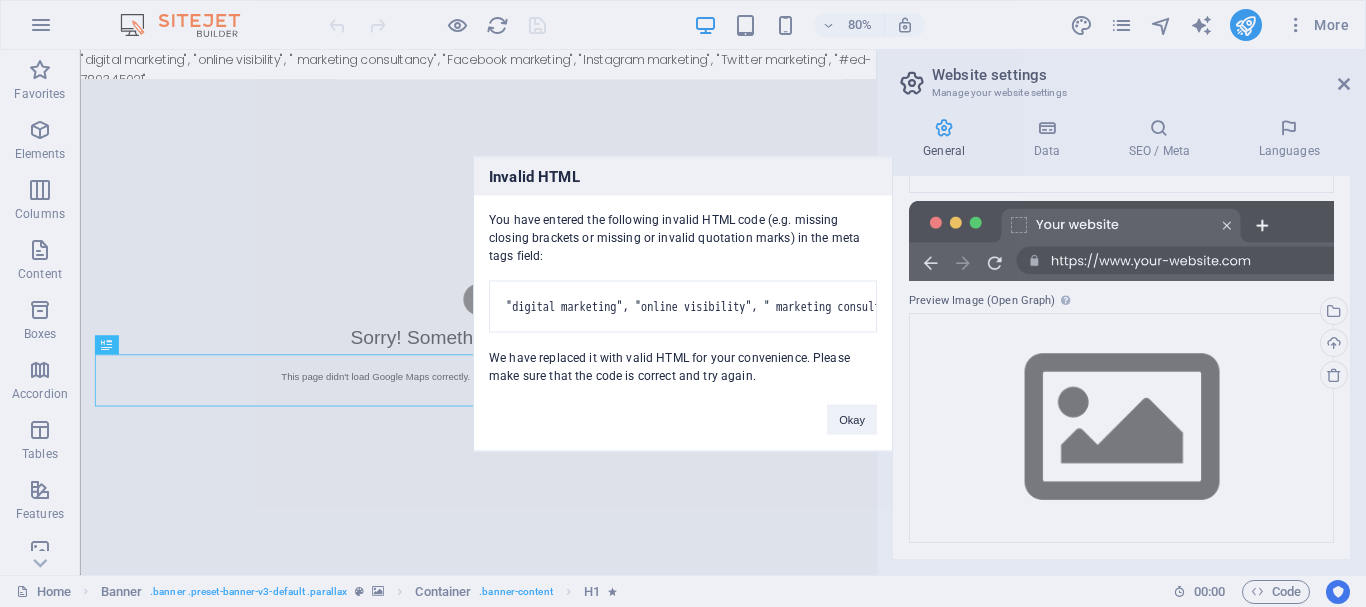 type 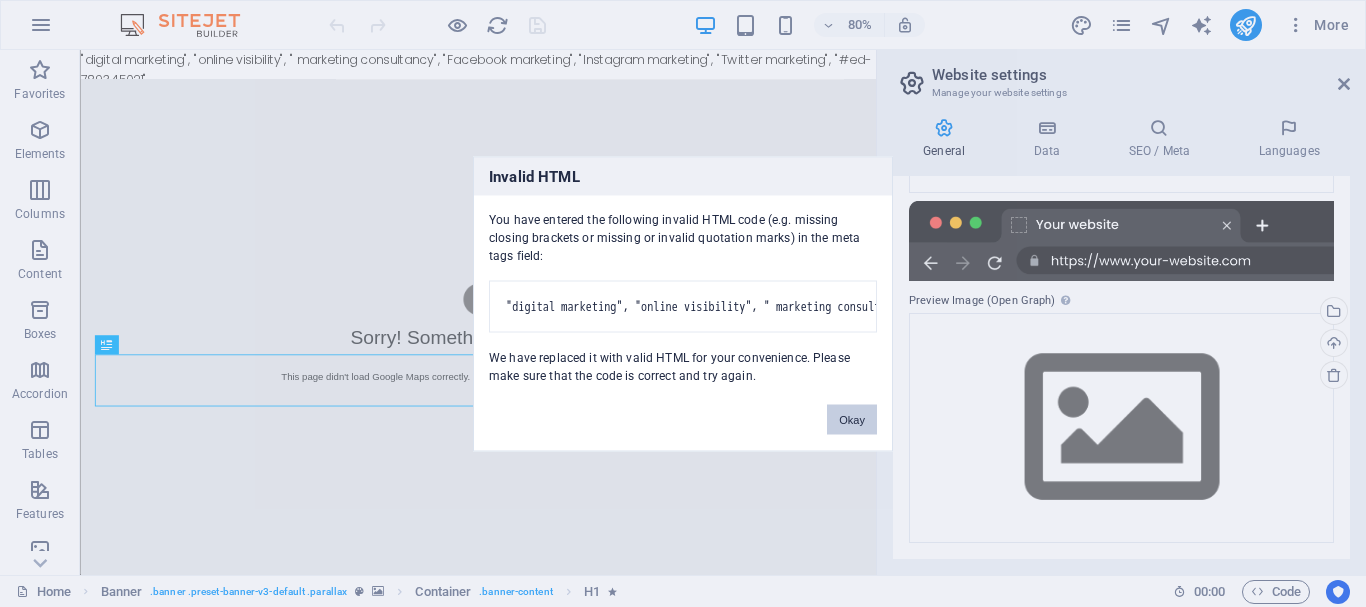 click on "Okay" at bounding box center (852, 419) 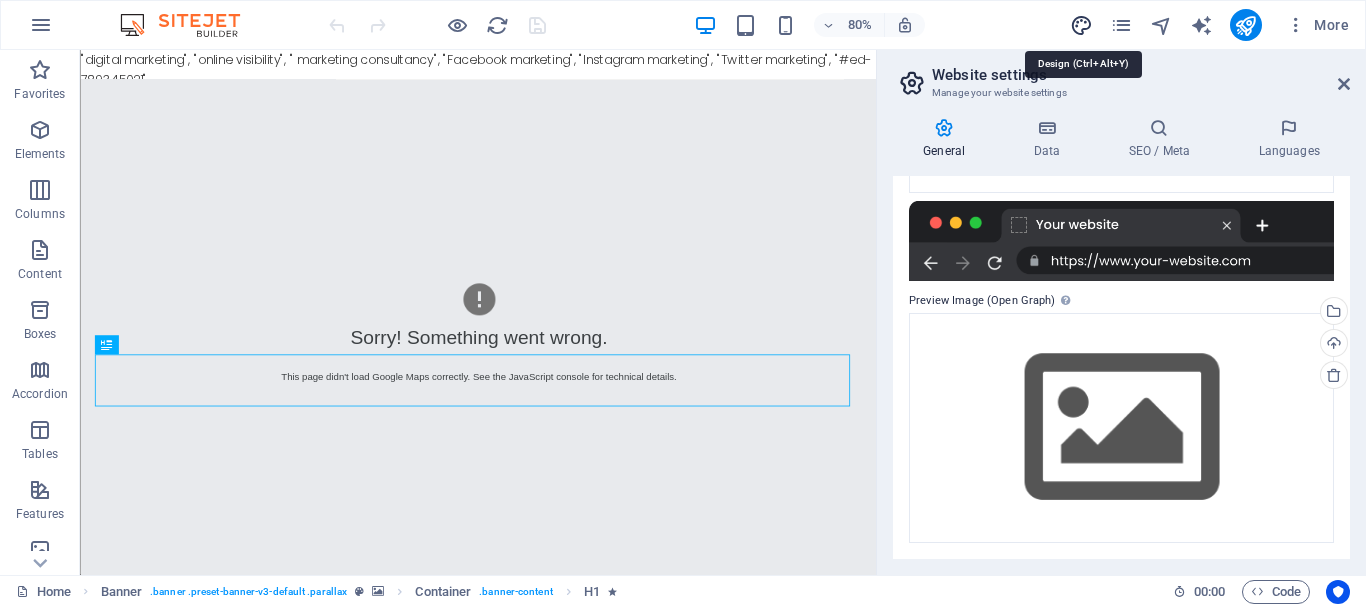 click at bounding box center [1081, 25] 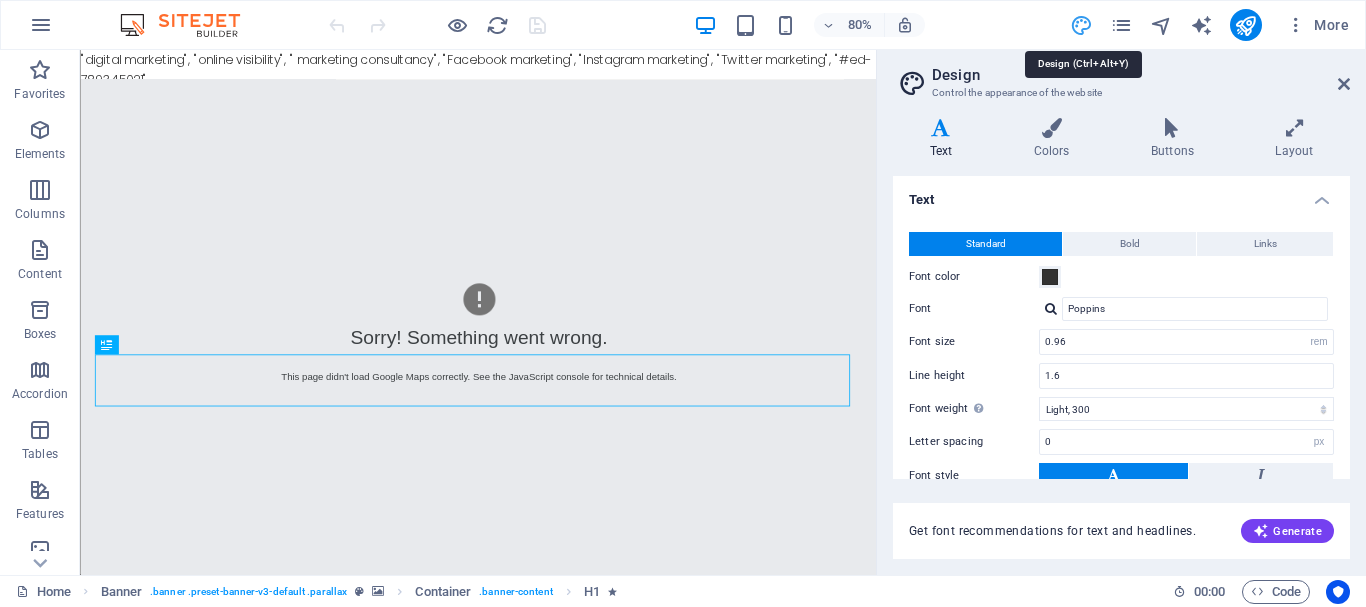 type 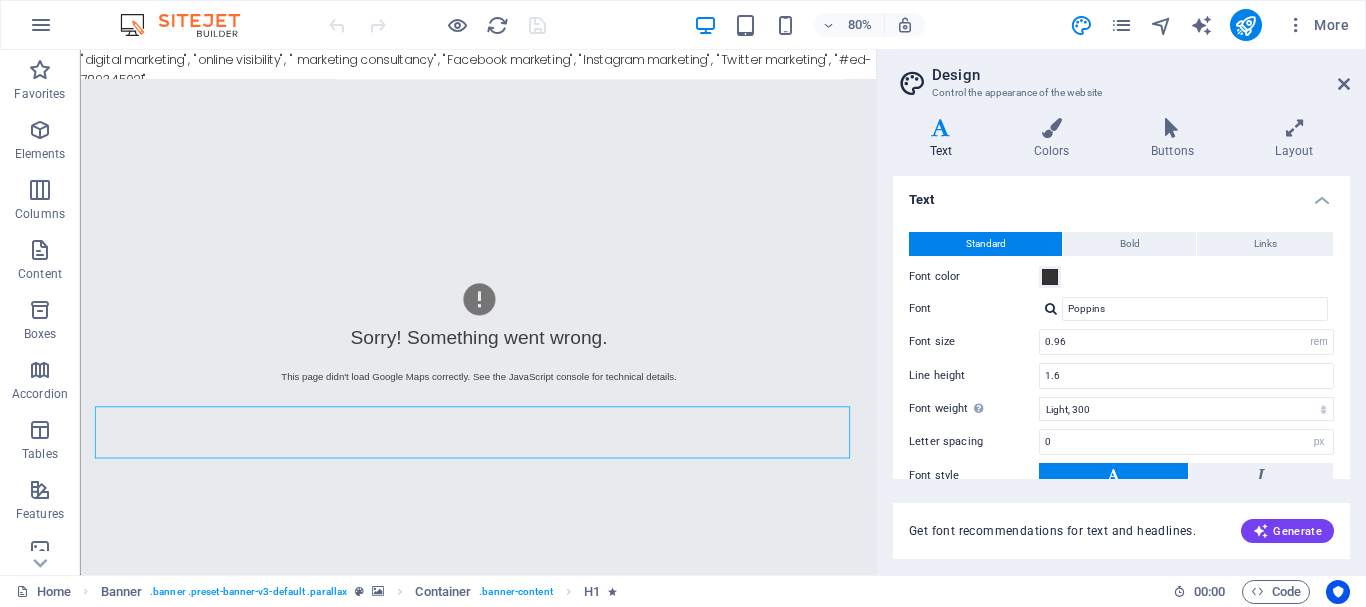 drag, startPoint x: 1347, startPoint y: 415, endPoint x: 1357, endPoint y: 403, distance: 15.6205 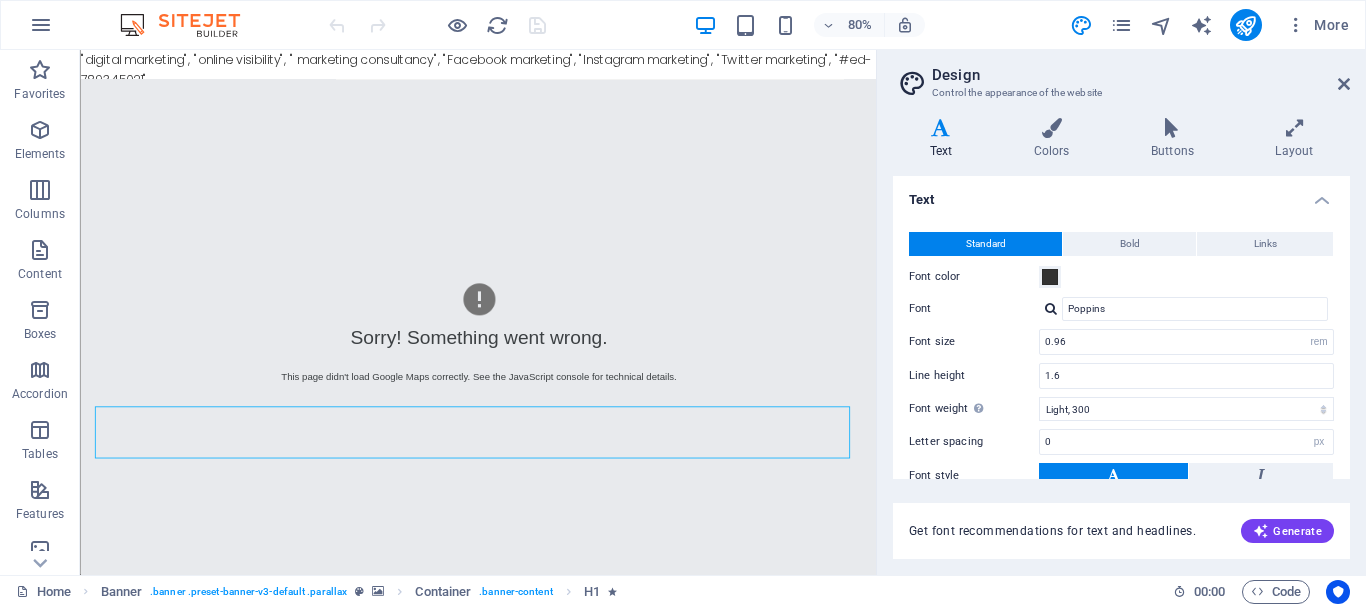 drag, startPoint x: 1350, startPoint y: 354, endPoint x: 1349, endPoint y: 395, distance: 41.01219 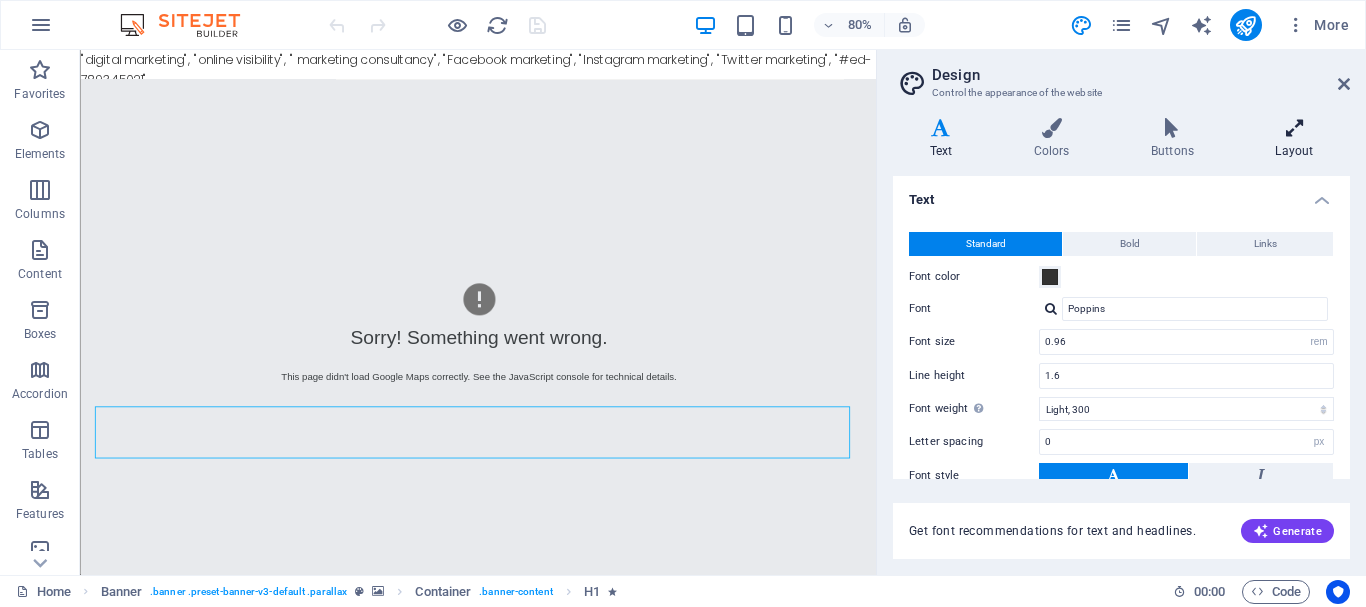 click at bounding box center [1294, 128] 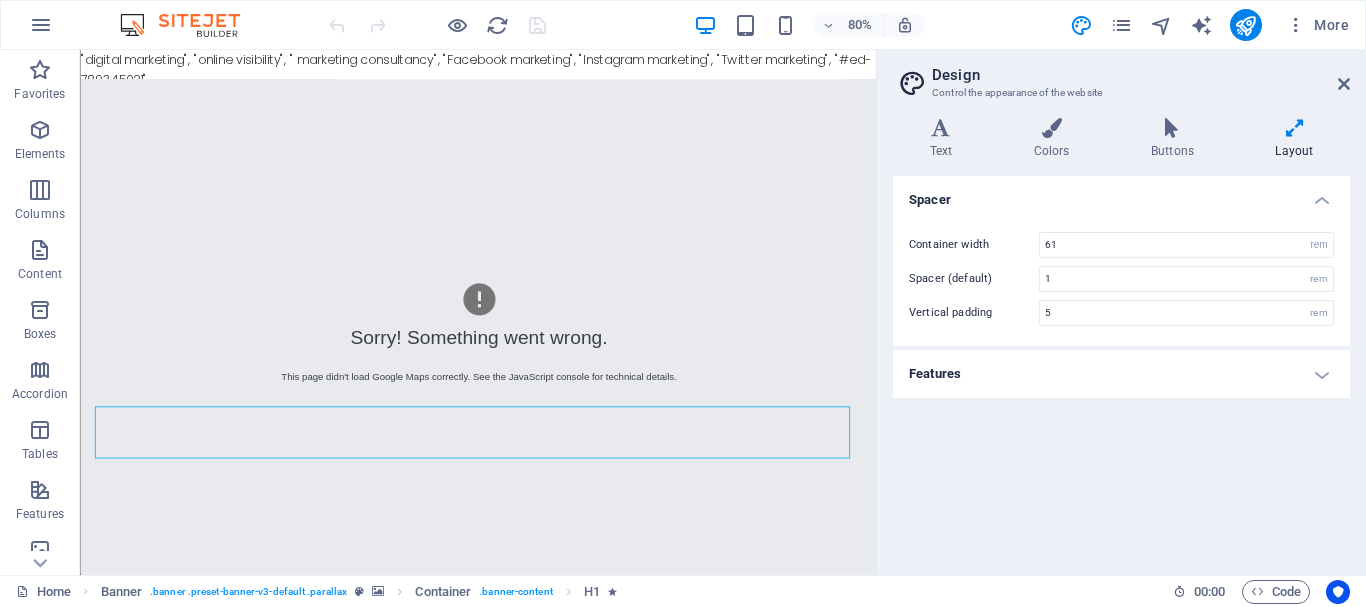 click on "Features" at bounding box center (1121, 374) 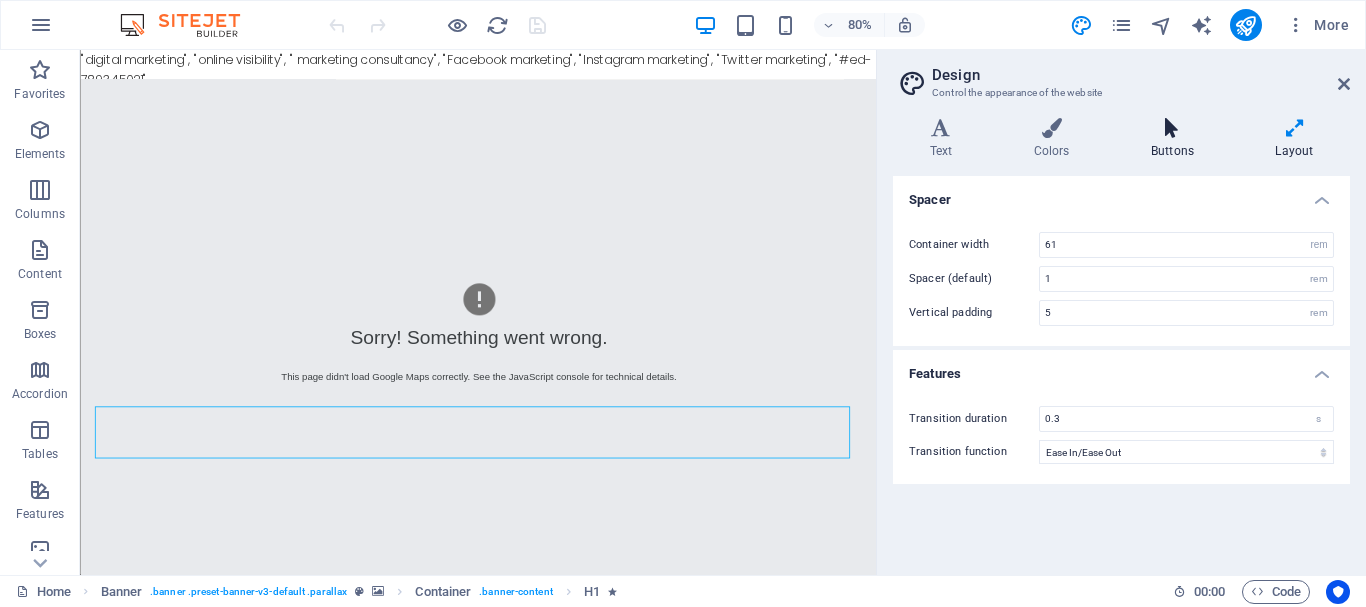 click at bounding box center [1172, 128] 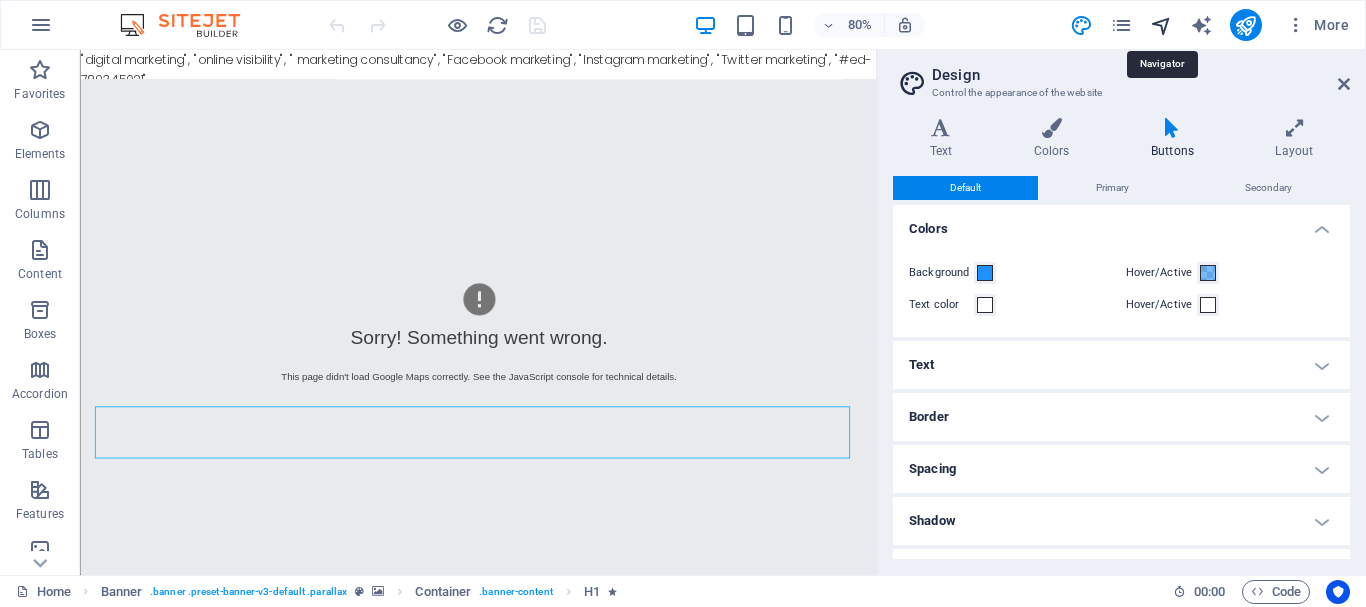 click at bounding box center (1161, 25) 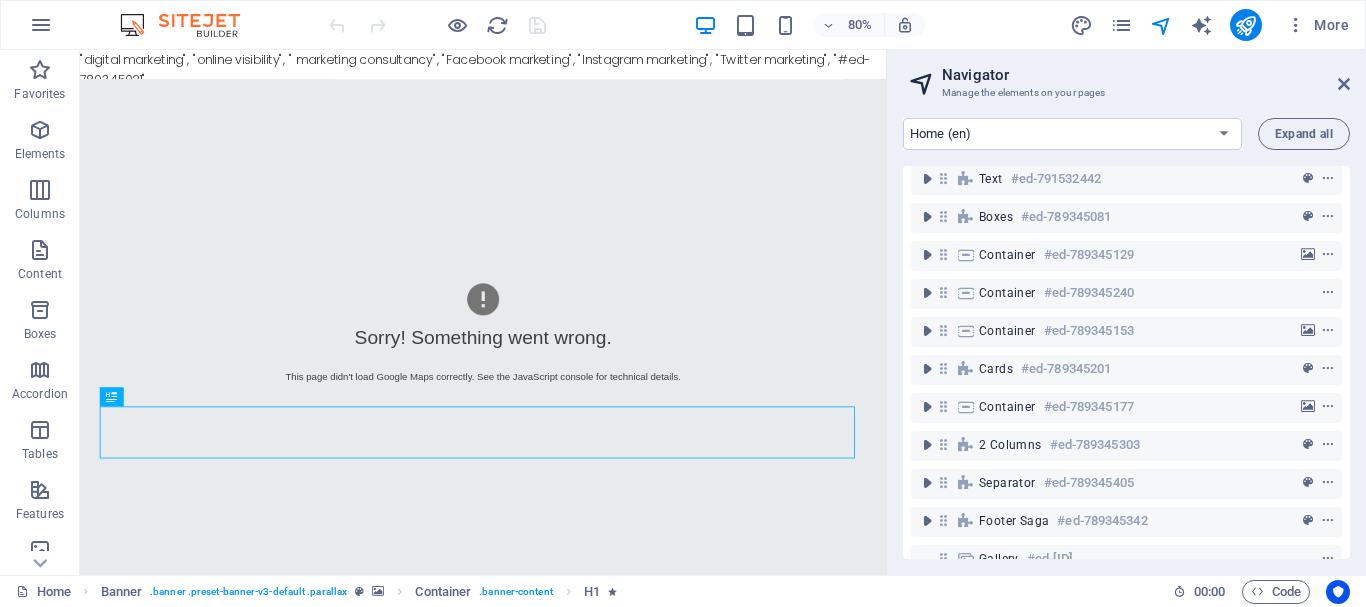 scroll, scrollTop: 504, scrollLeft: 0, axis: vertical 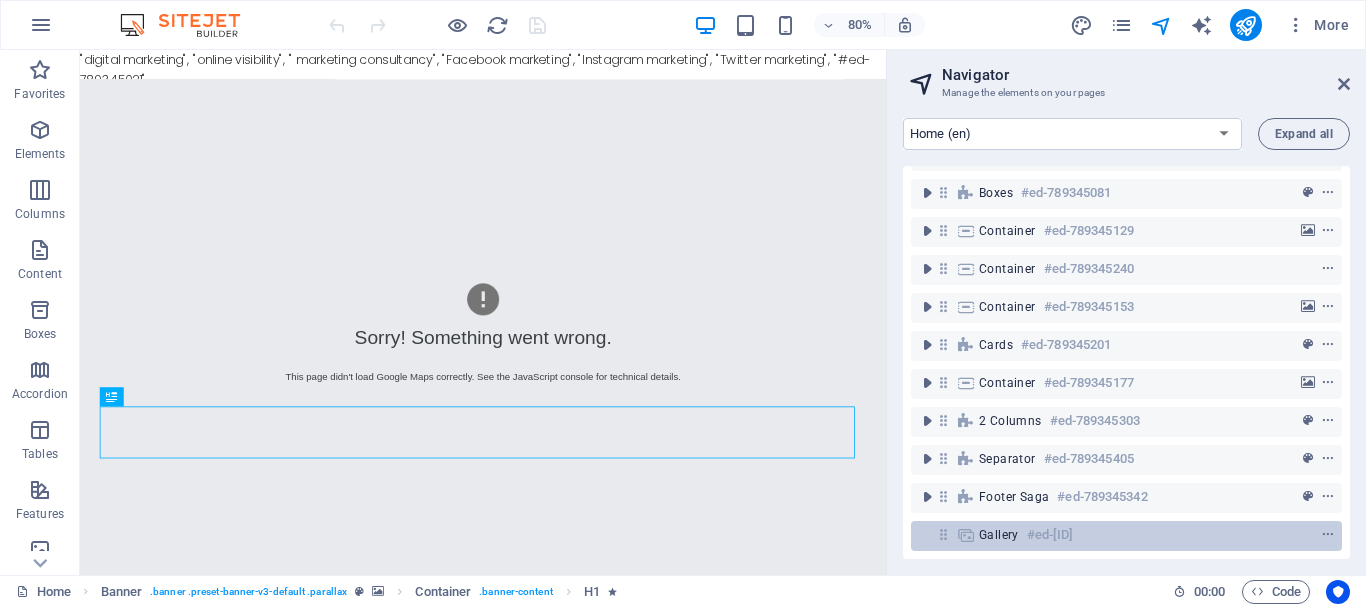 click on "#ed-[ID]" at bounding box center [1050, 535] 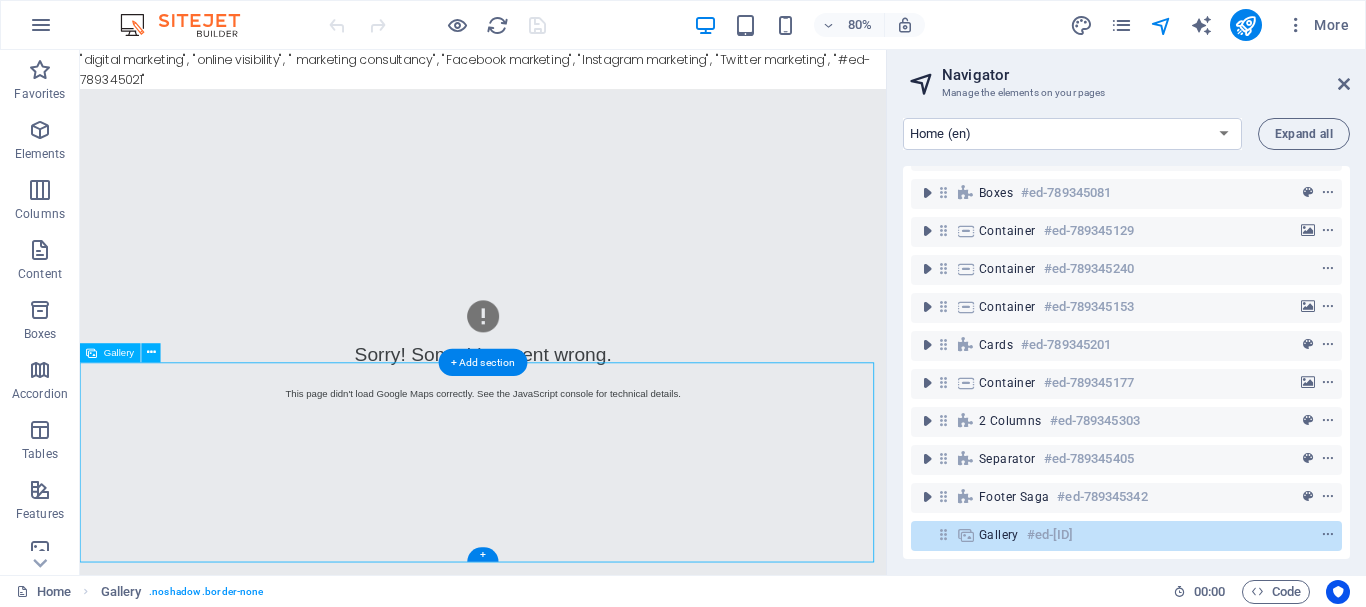 scroll, scrollTop: 8690, scrollLeft: 0, axis: vertical 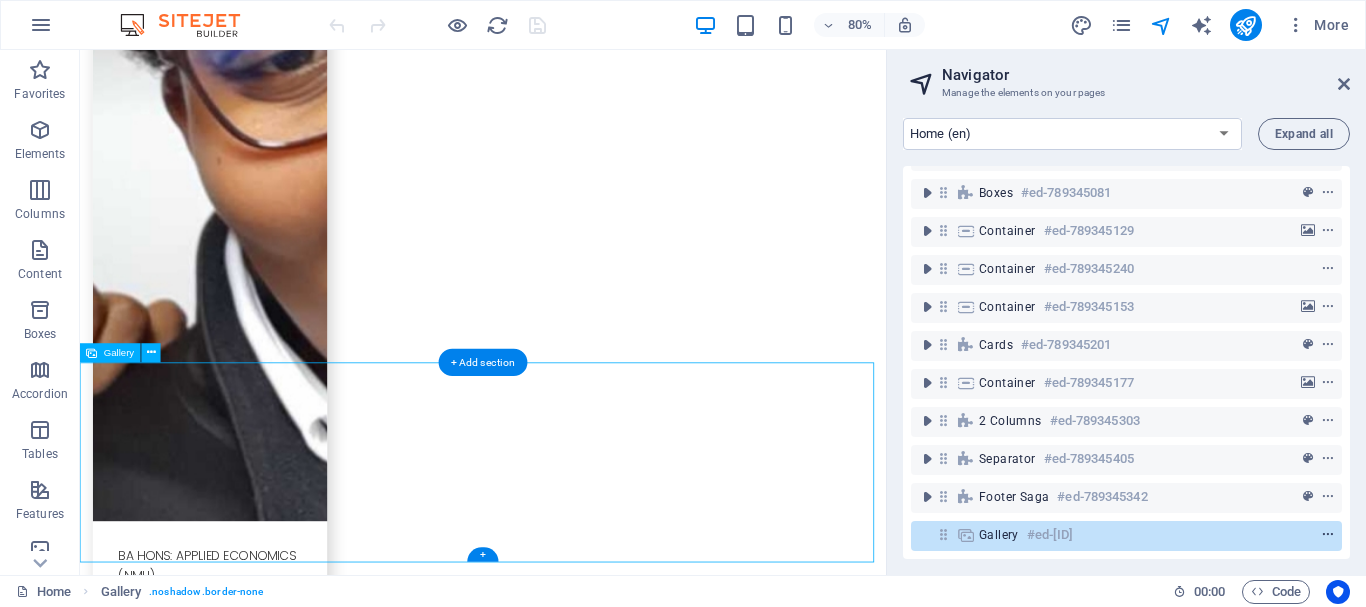 click at bounding box center [1328, 535] 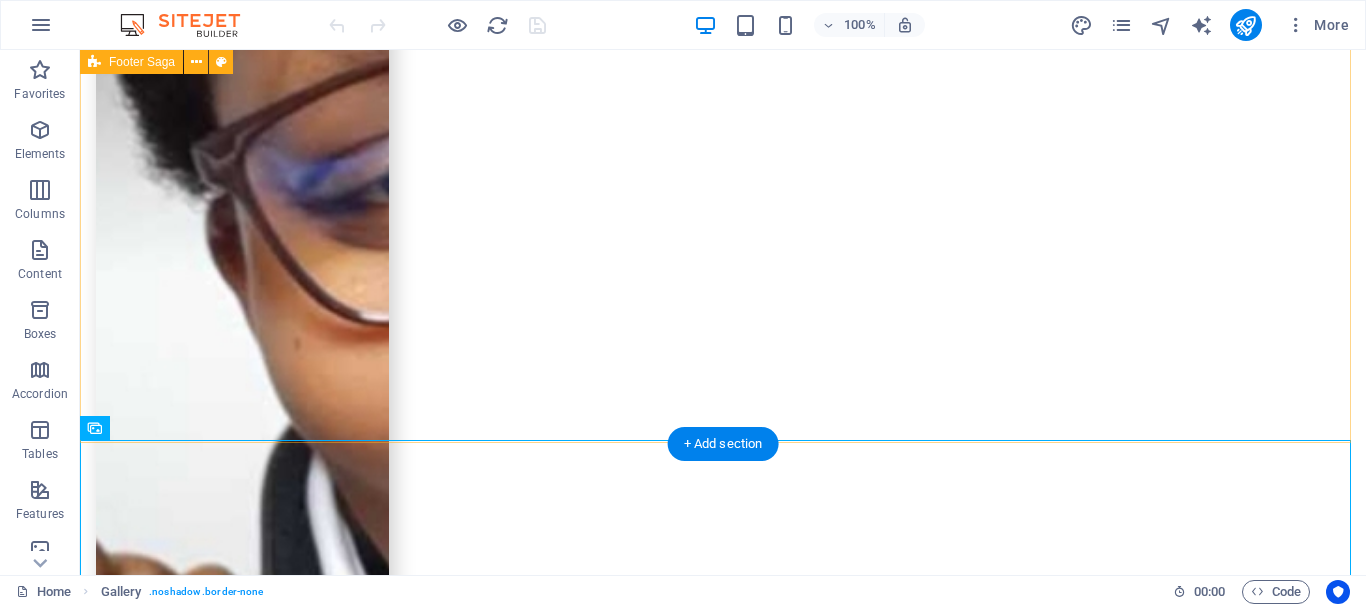 scroll, scrollTop: 8666, scrollLeft: 0, axis: vertical 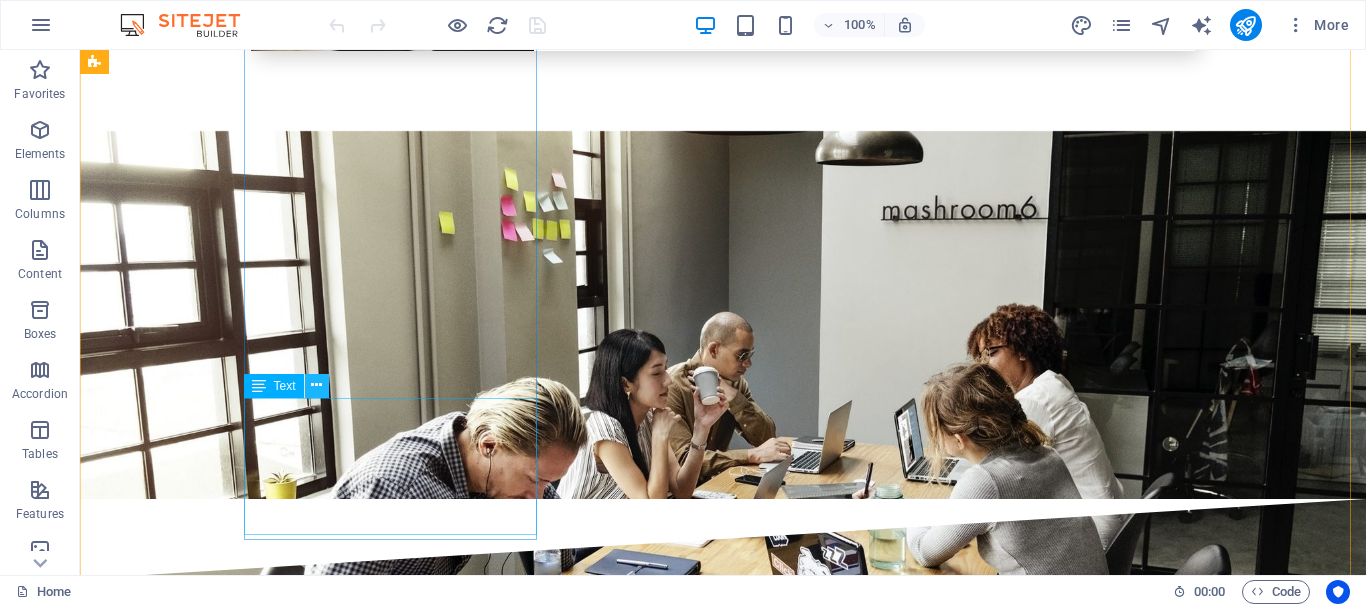 click at bounding box center [316, 385] 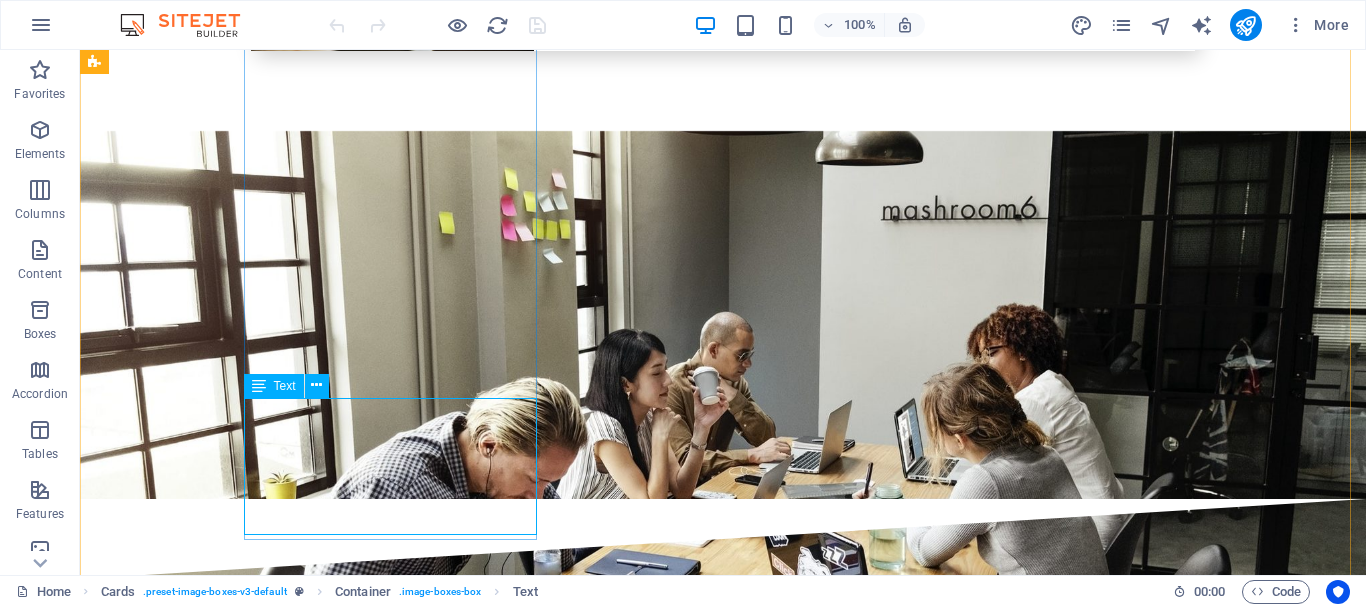 click on "BA HONS: APPLIED ECONOMICS (NMU)" at bounding box center [242, 2796] 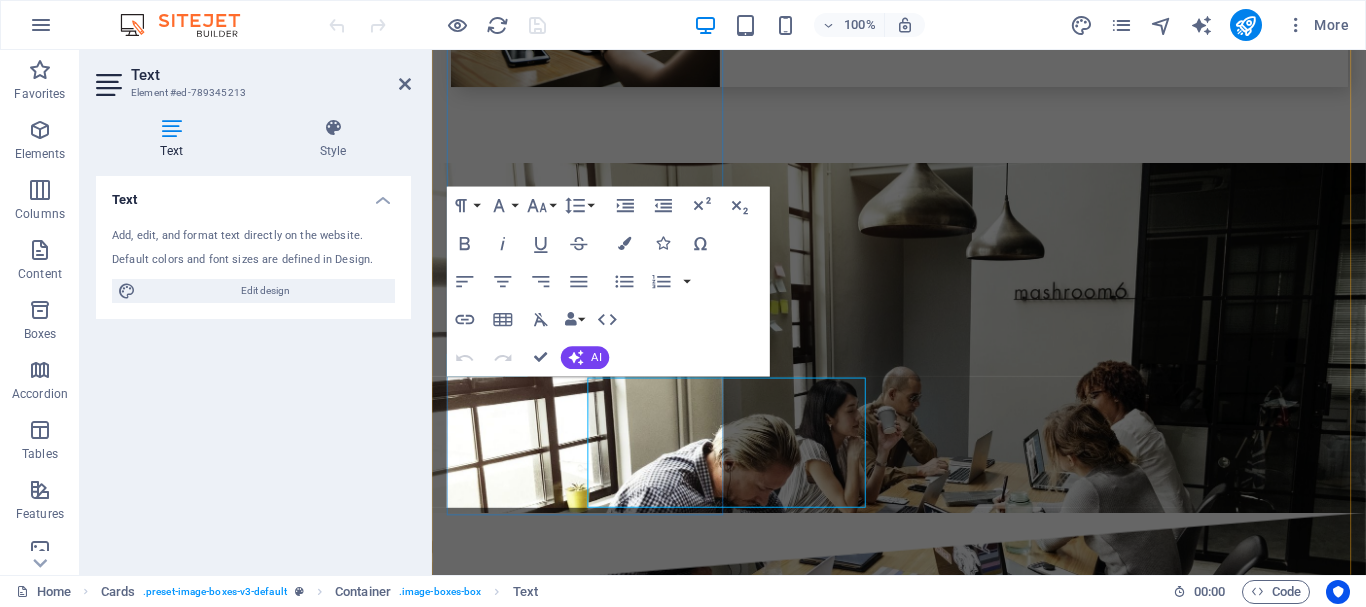 click on "BA HONS: APPLIED ECONOMICS (NMU)" at bounding box center (594, 2419) 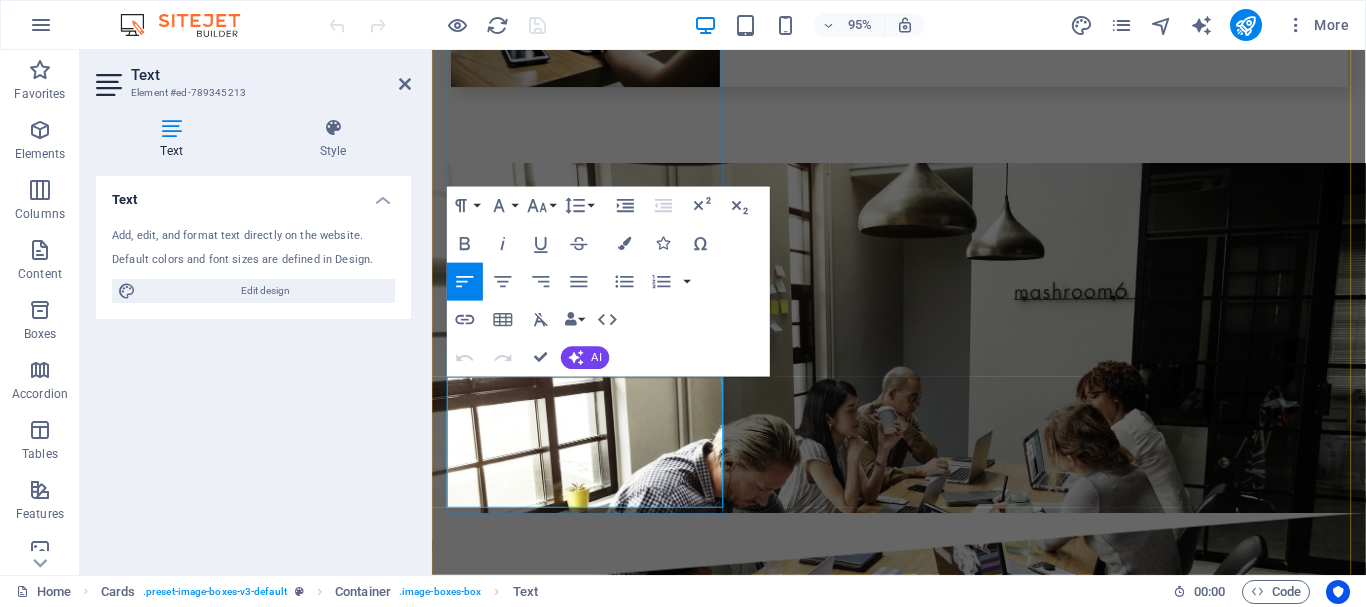 scroll, scrollTop: 6883, scrollLeft: 0, axis: vertical 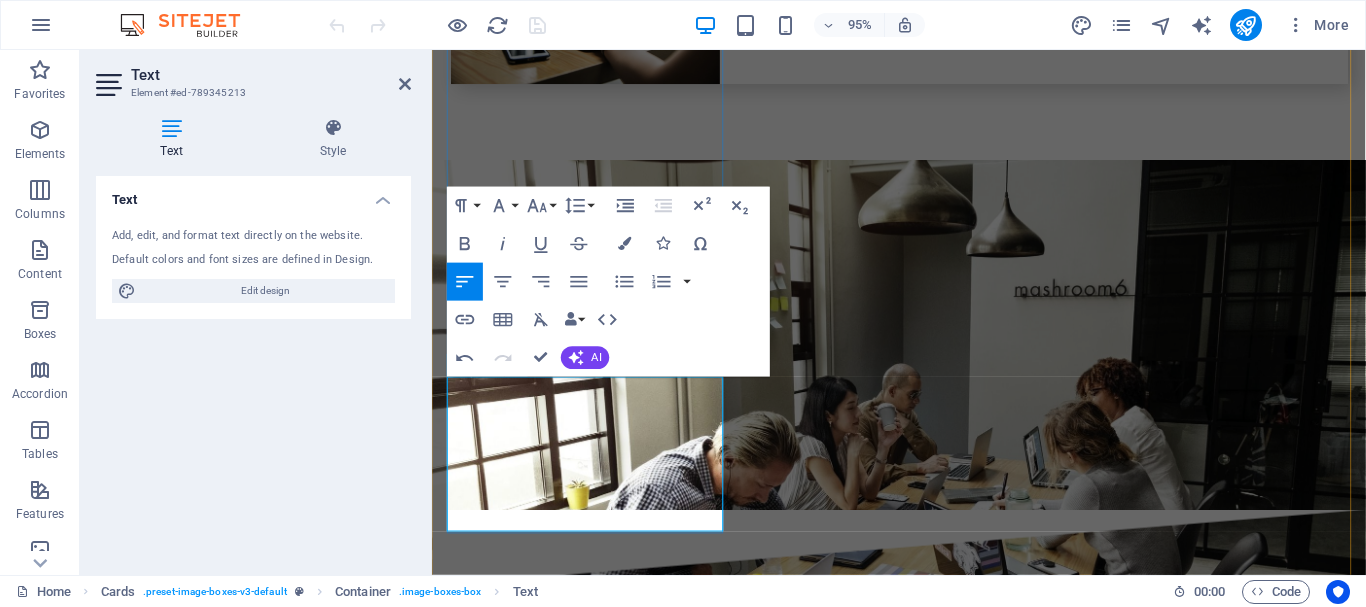 type 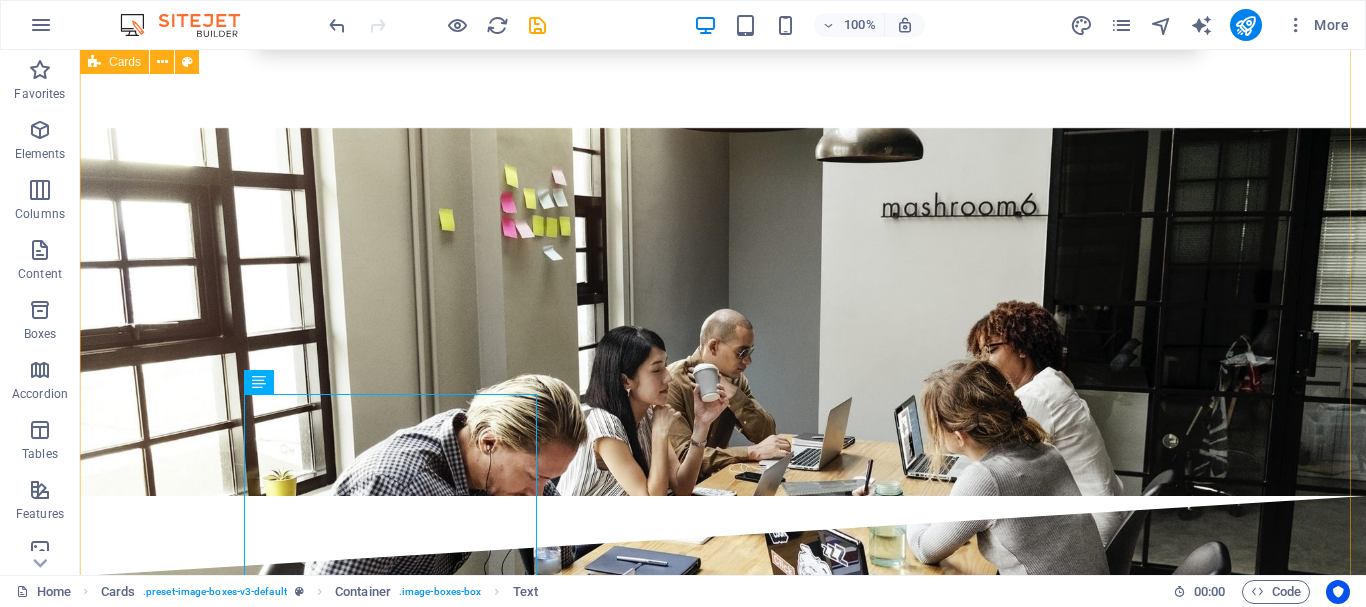 scroll, scrollTop: 6884, scrollLeft: 0, axis: vertical 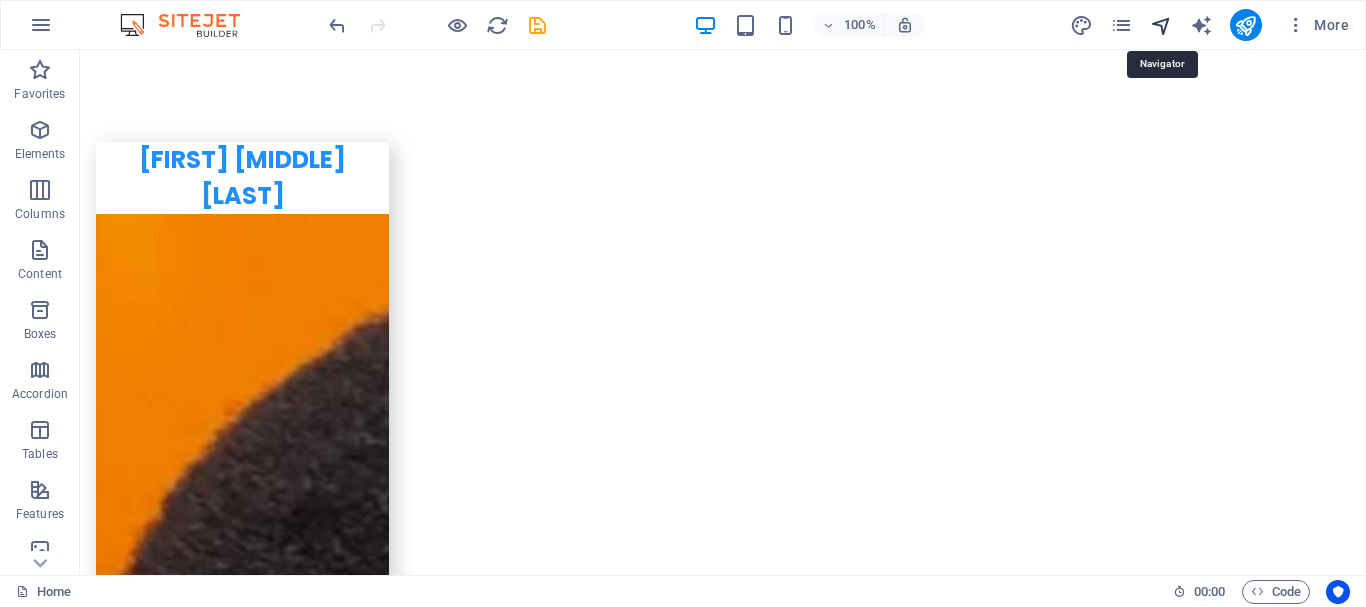 click at bounding box center (1161, 25) 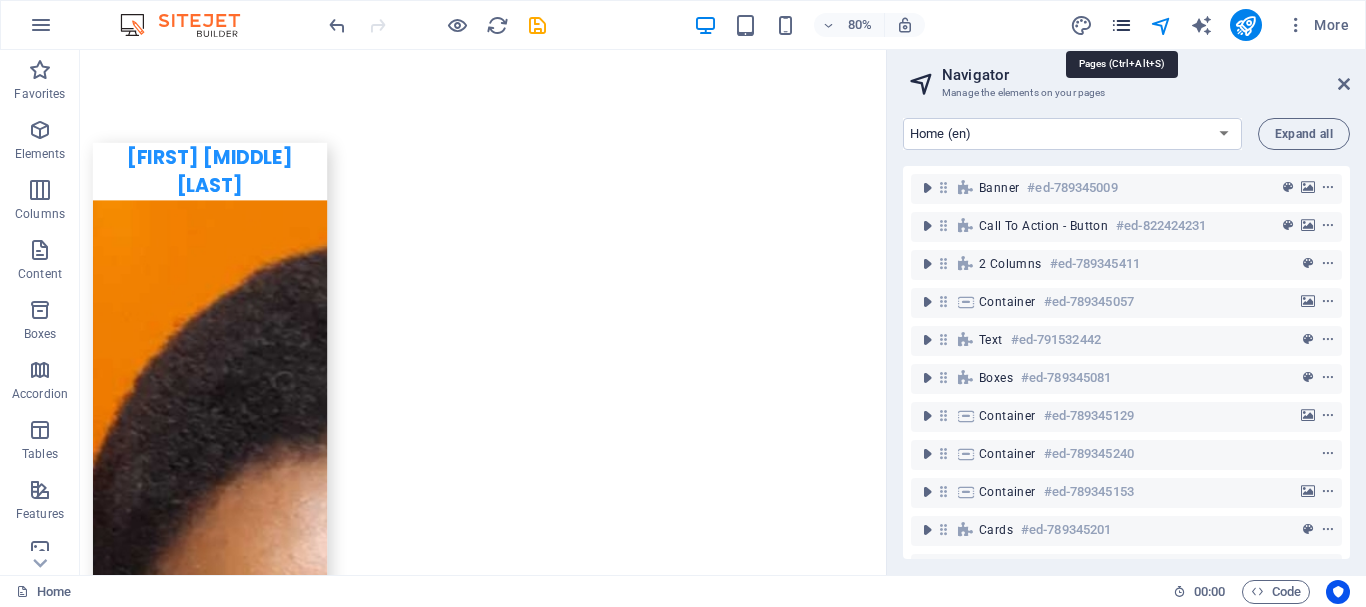 click at bounding box center (1121, 25) 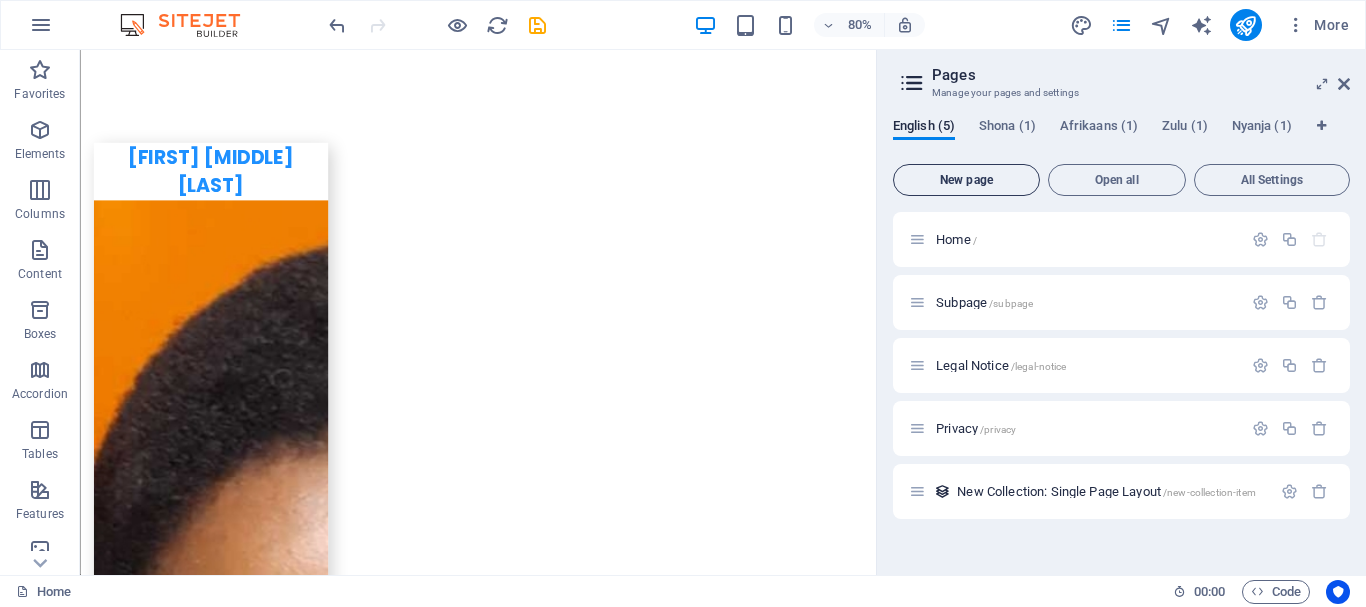 click on "New page" at bounding box center [966, 180] 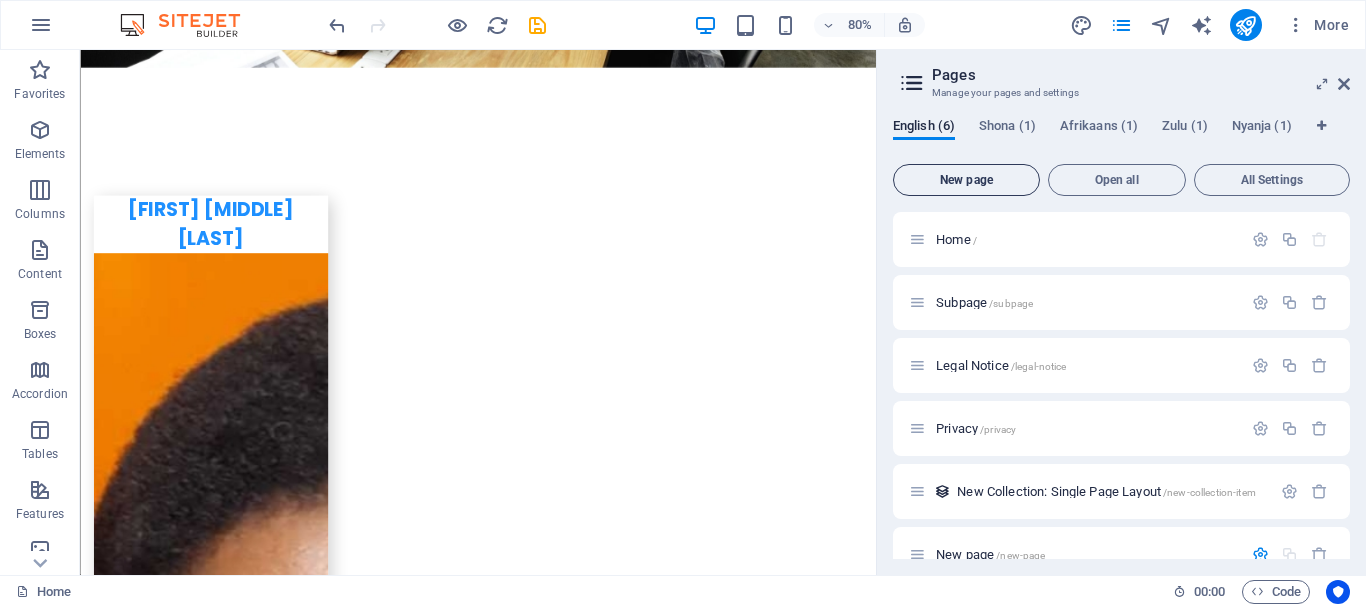 scroll, scrollTop: 245, scrollLeft: 0, axis: vertical 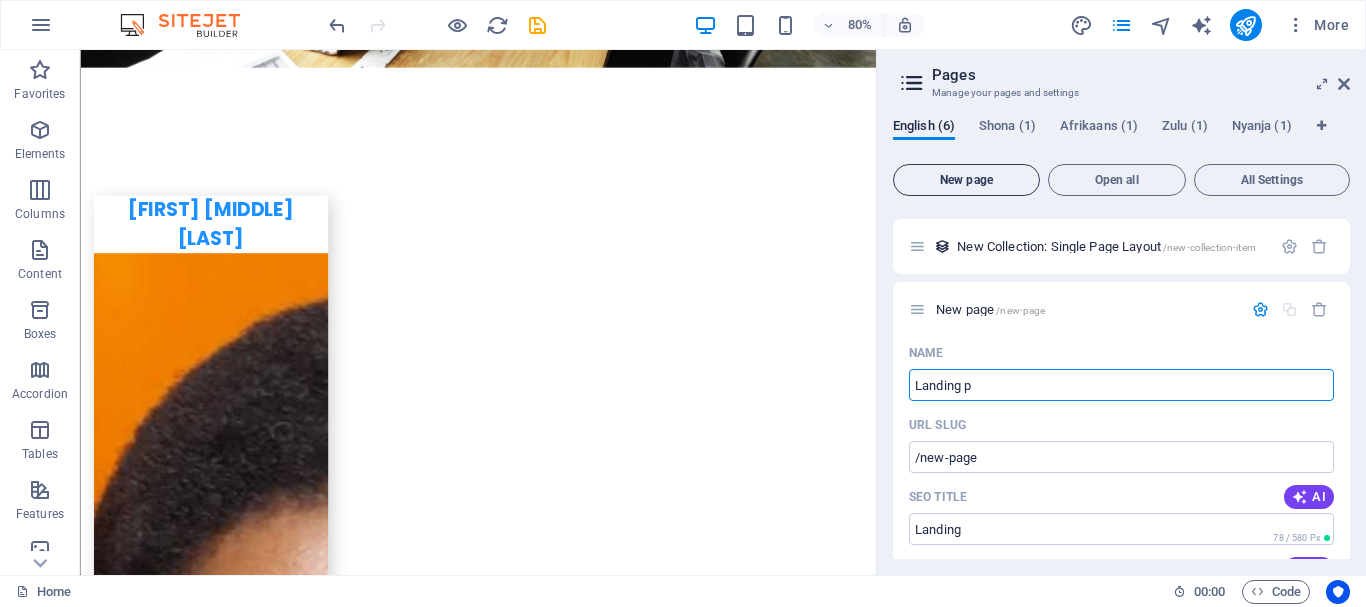 type on "Landing pa" 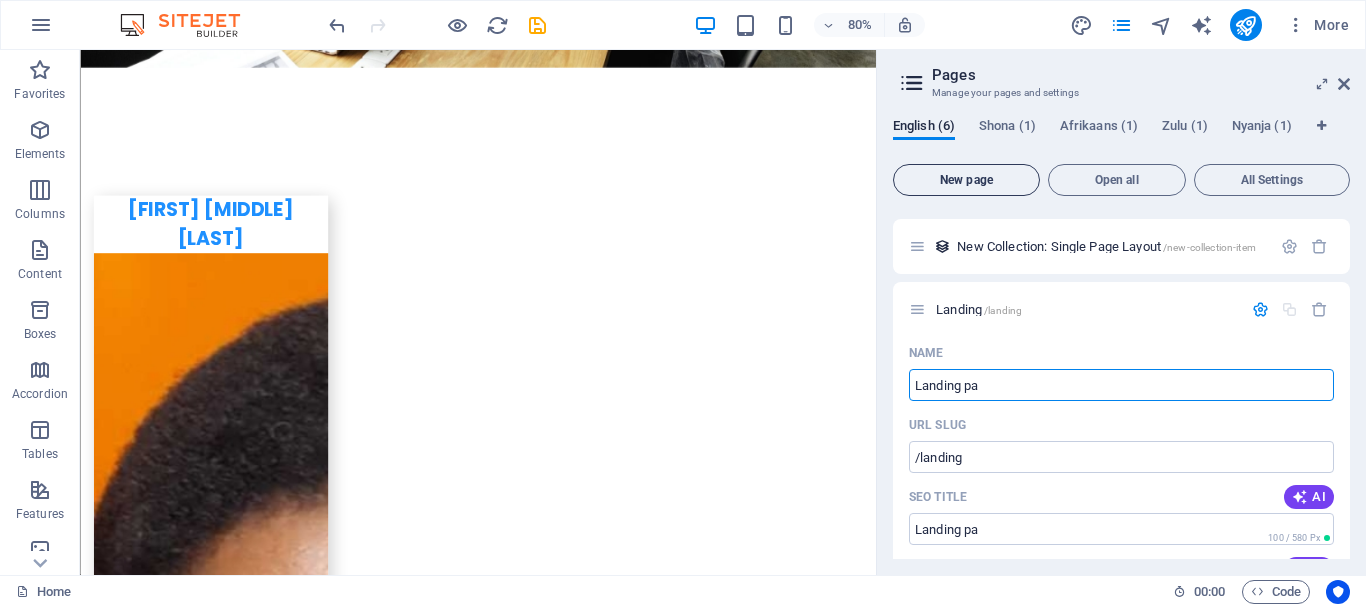 type on "/landing" 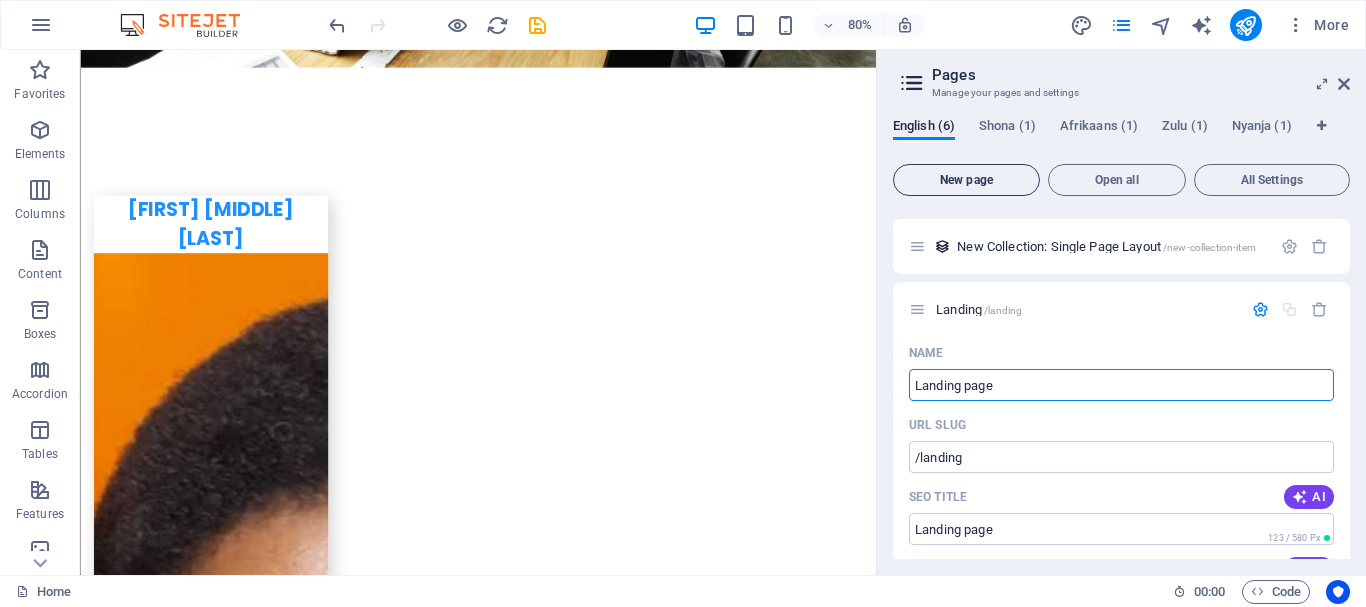 type on "Landing page" 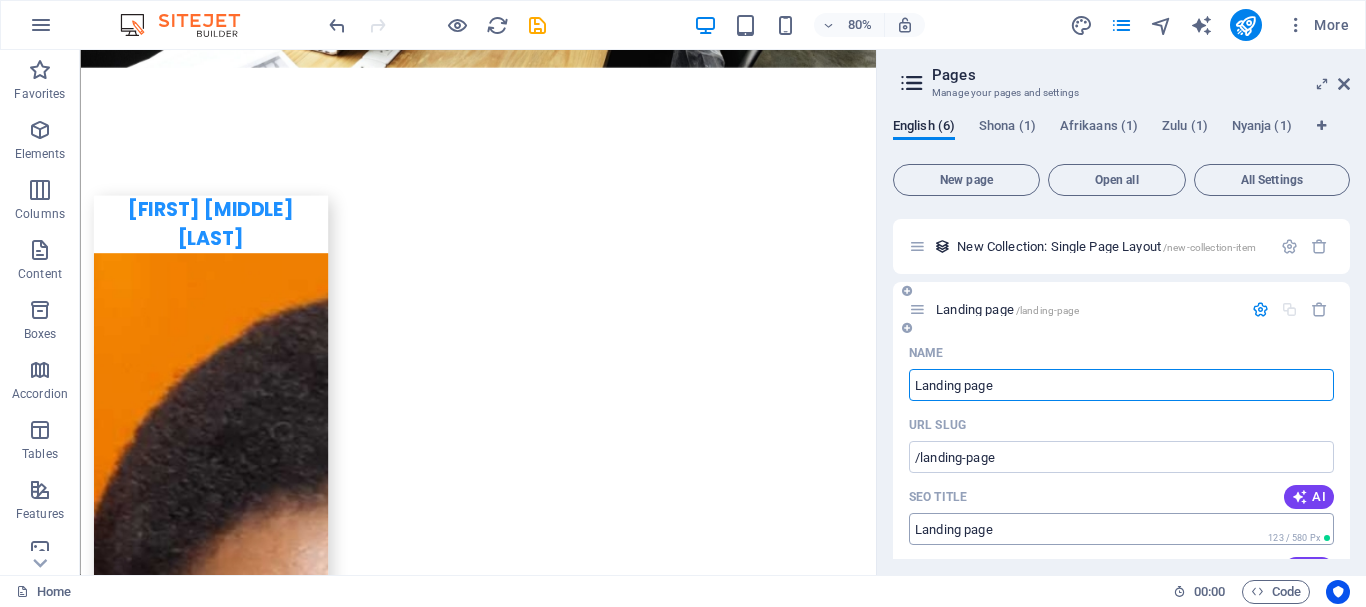 type on "Landing page" 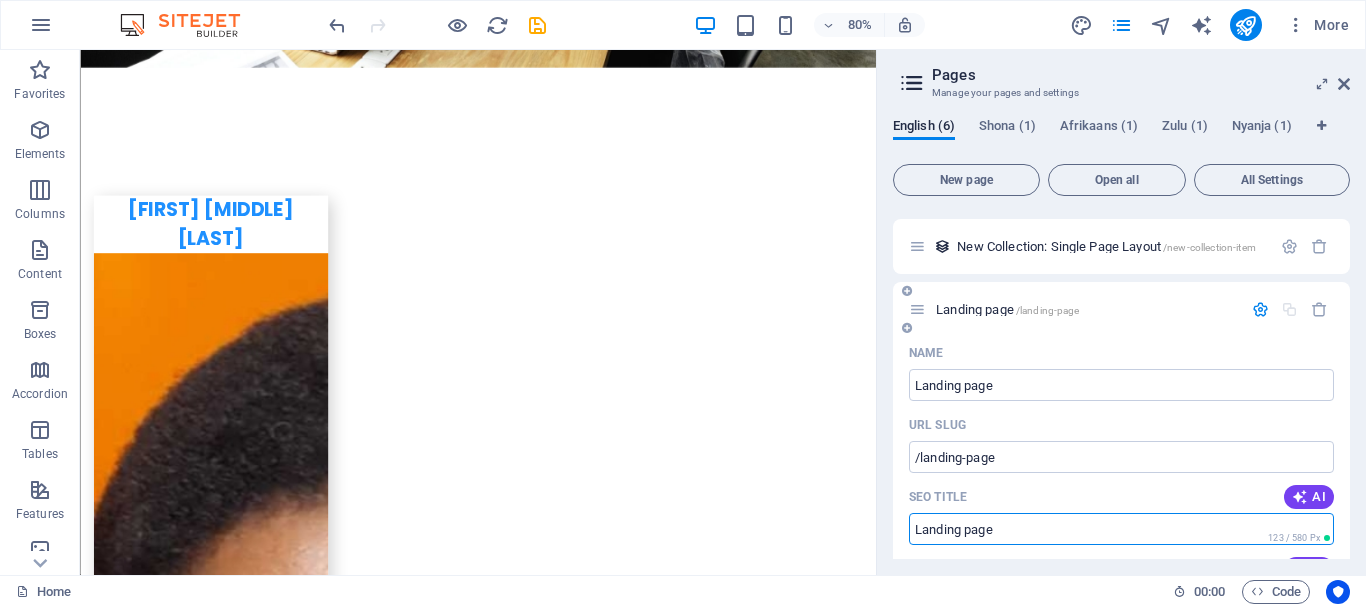 type on "m" 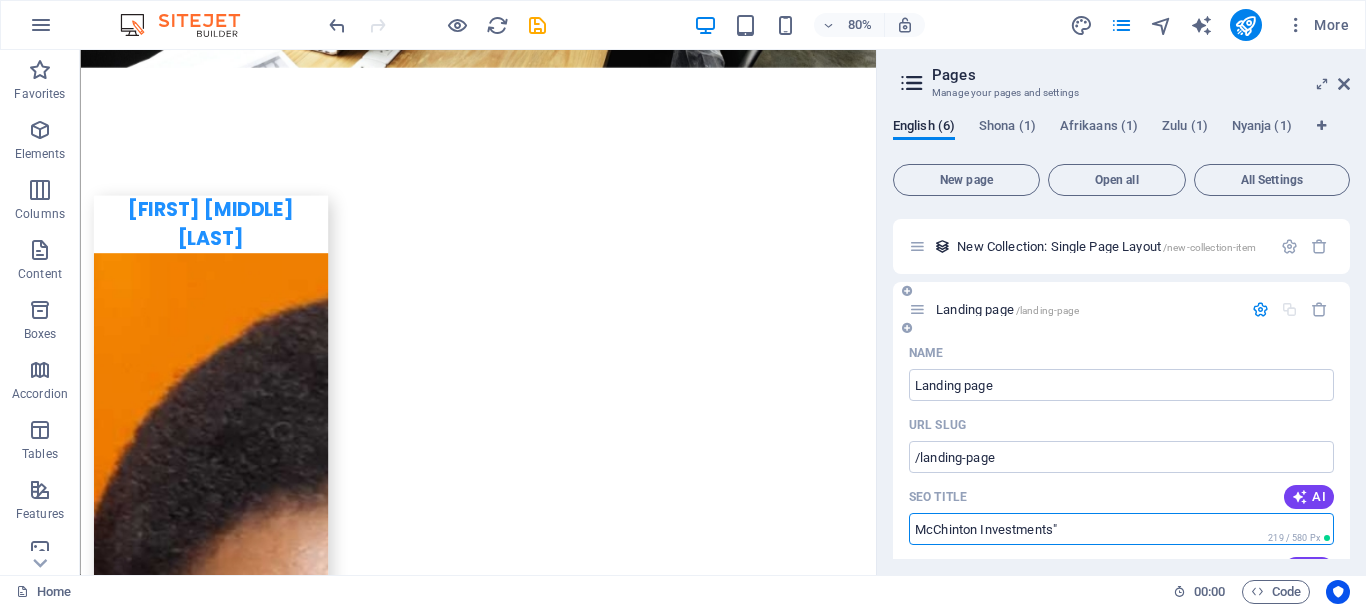 click on "McChinton Investments"" at bounding box center (1121, 529) 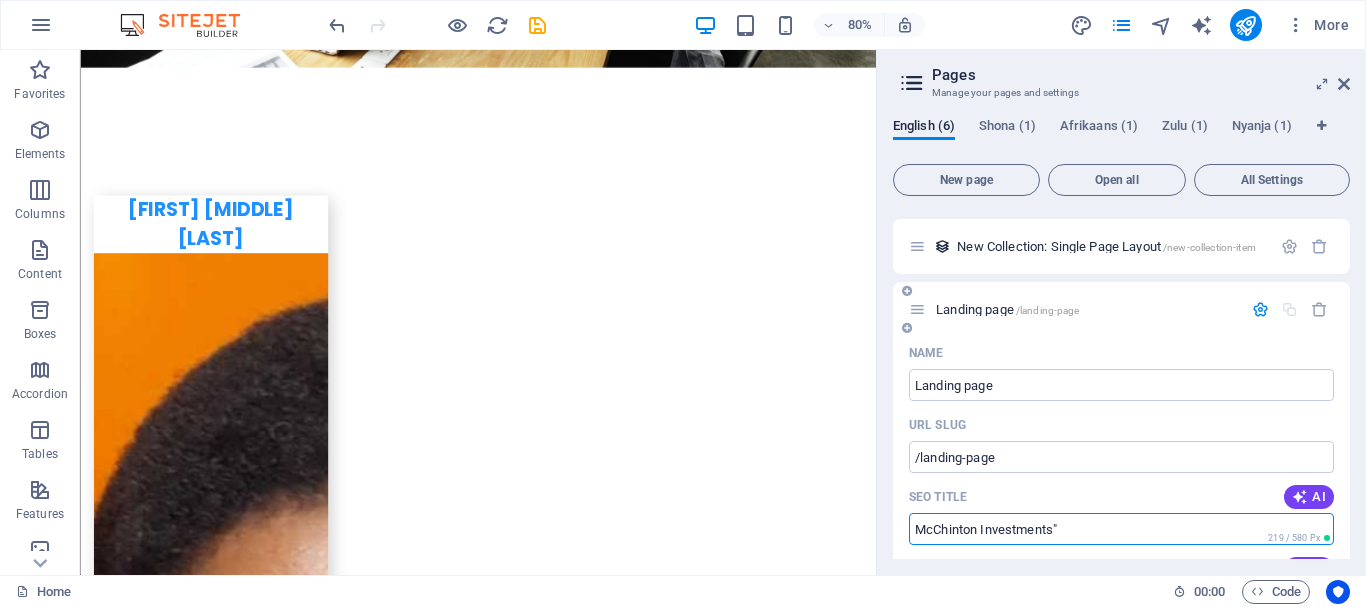 click on "McChinton Investments"" at bounding box center (1121, 529) 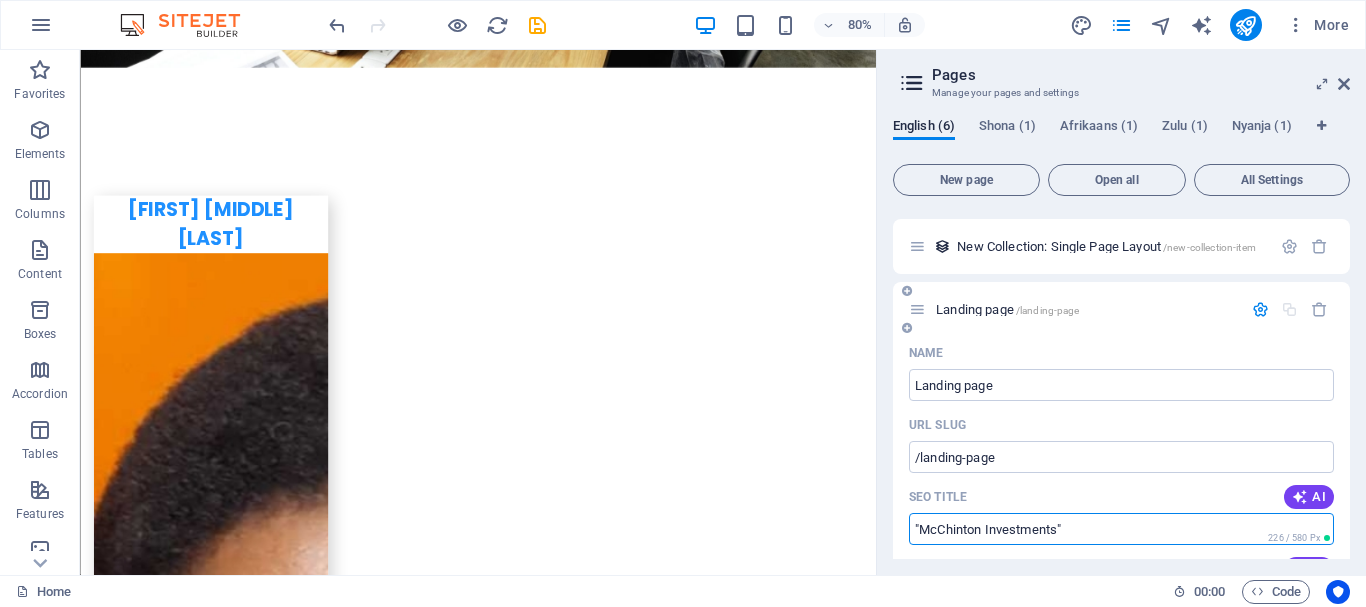 click on ""McChinton Investments"" at bounding box center (1121, 529) 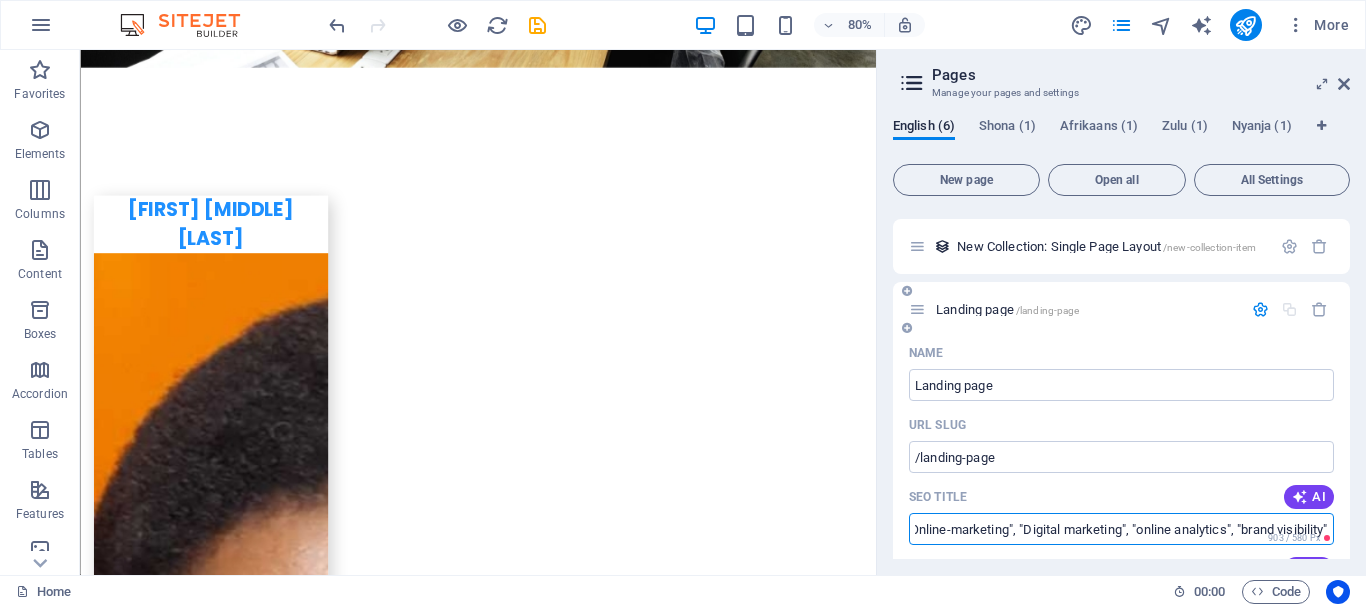 scroll, scrollTop: 0, scrollLeft: 172, axis: horizontal 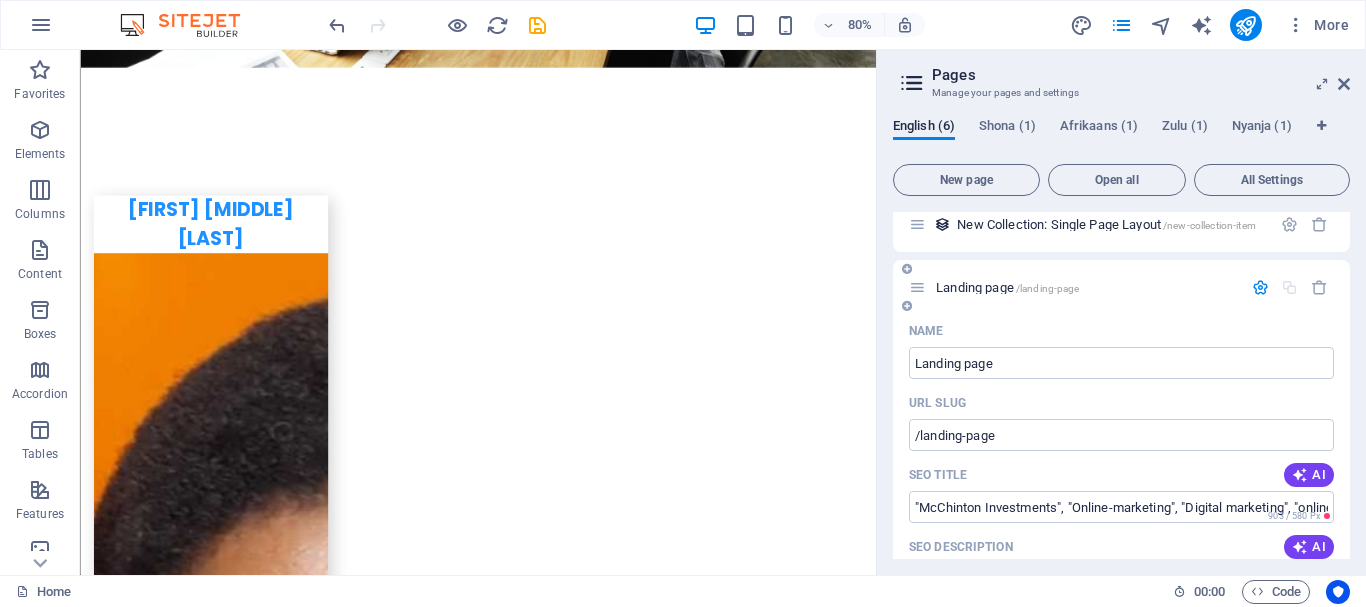 type 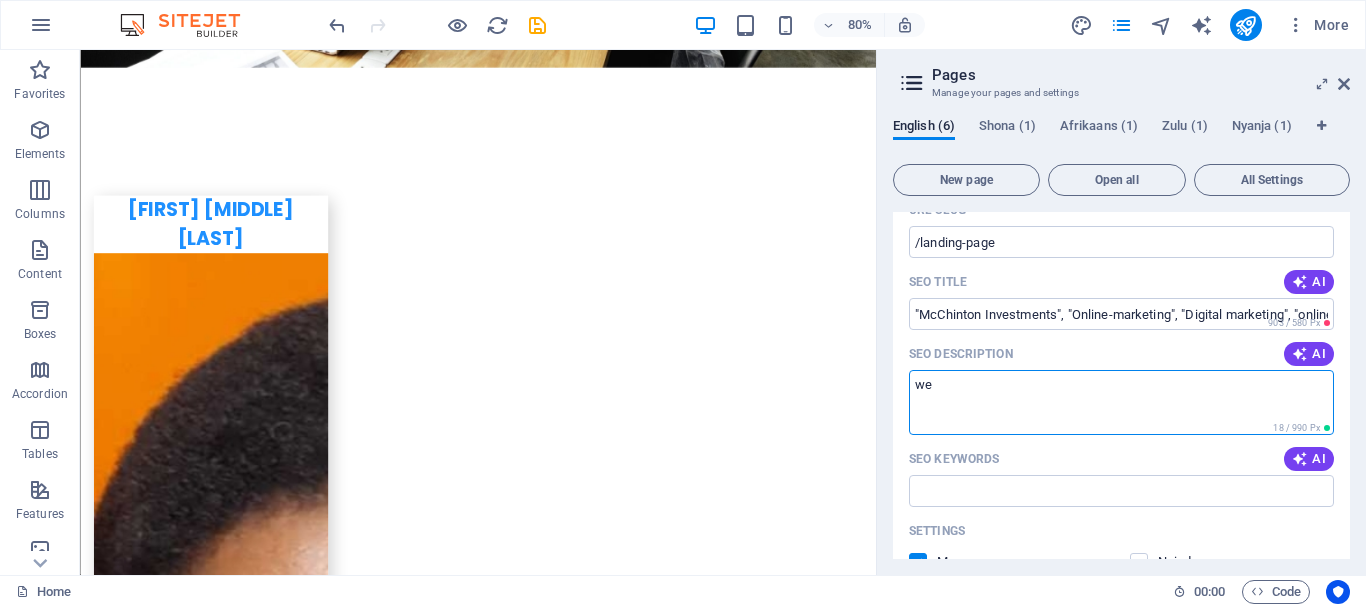 type on "w" 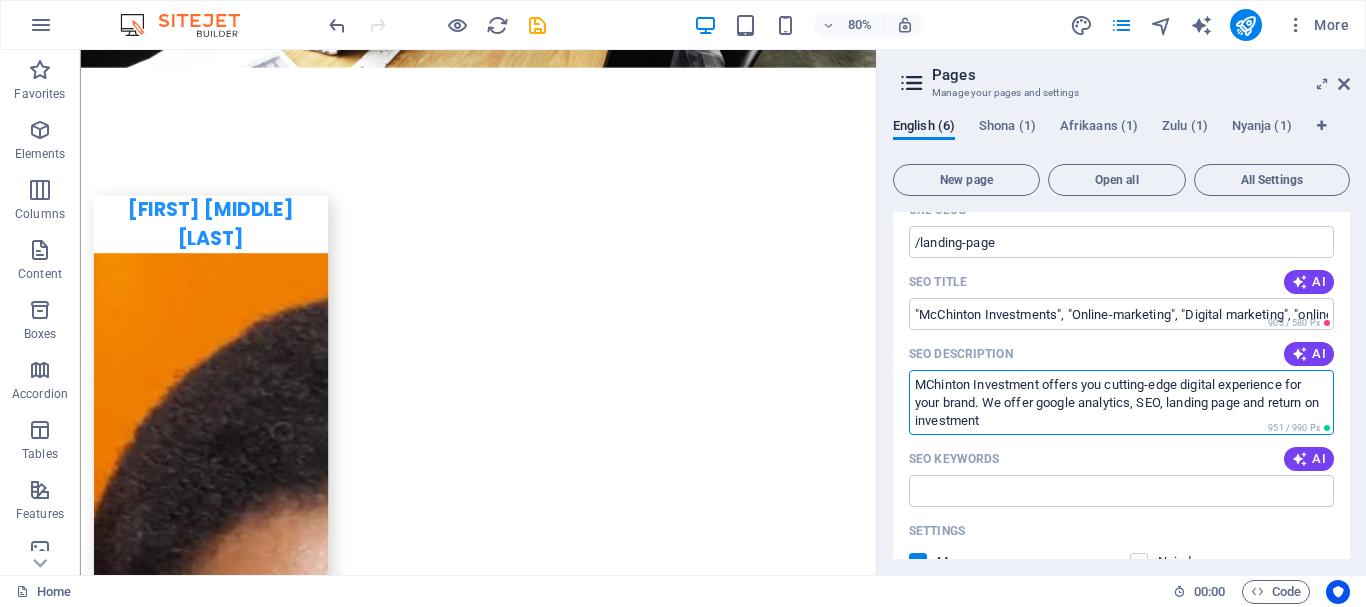 type on "MChinton Investment offers you cutting-edge digital experience for your brand. We offer google analytics, SEO, landing page and return on investment" 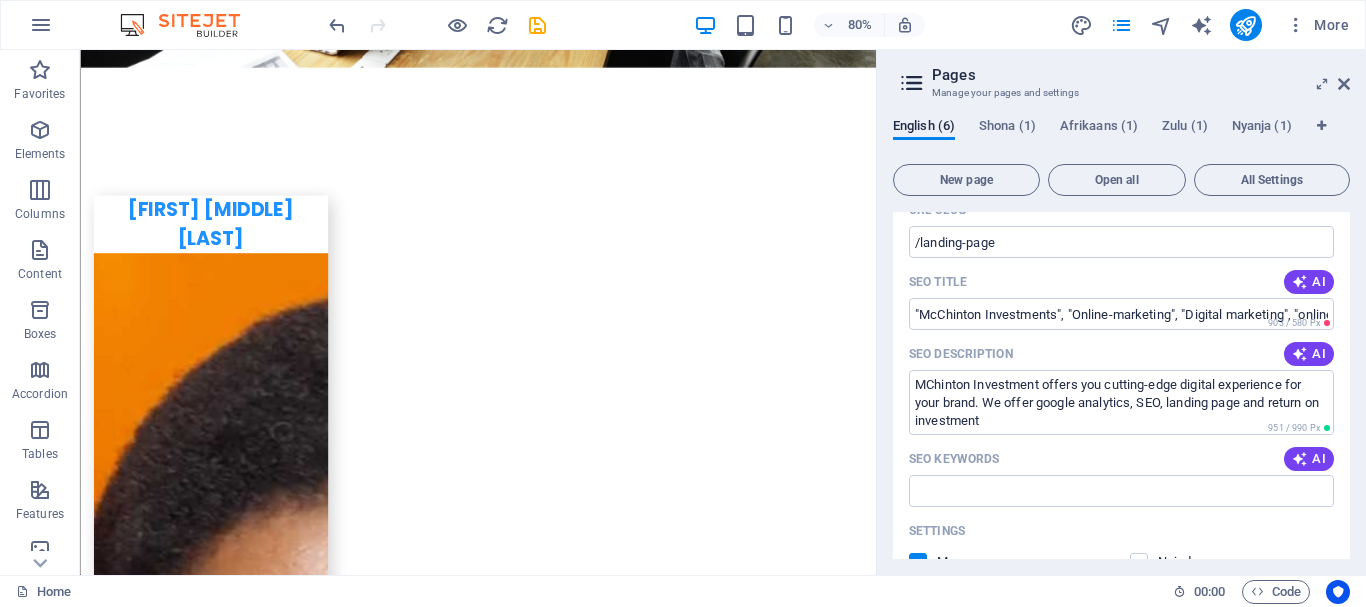 type on "MChinton Investment offers you cutting-edge digital experience for your brand. We offer google analytics, SEO, landing page and return on investment" 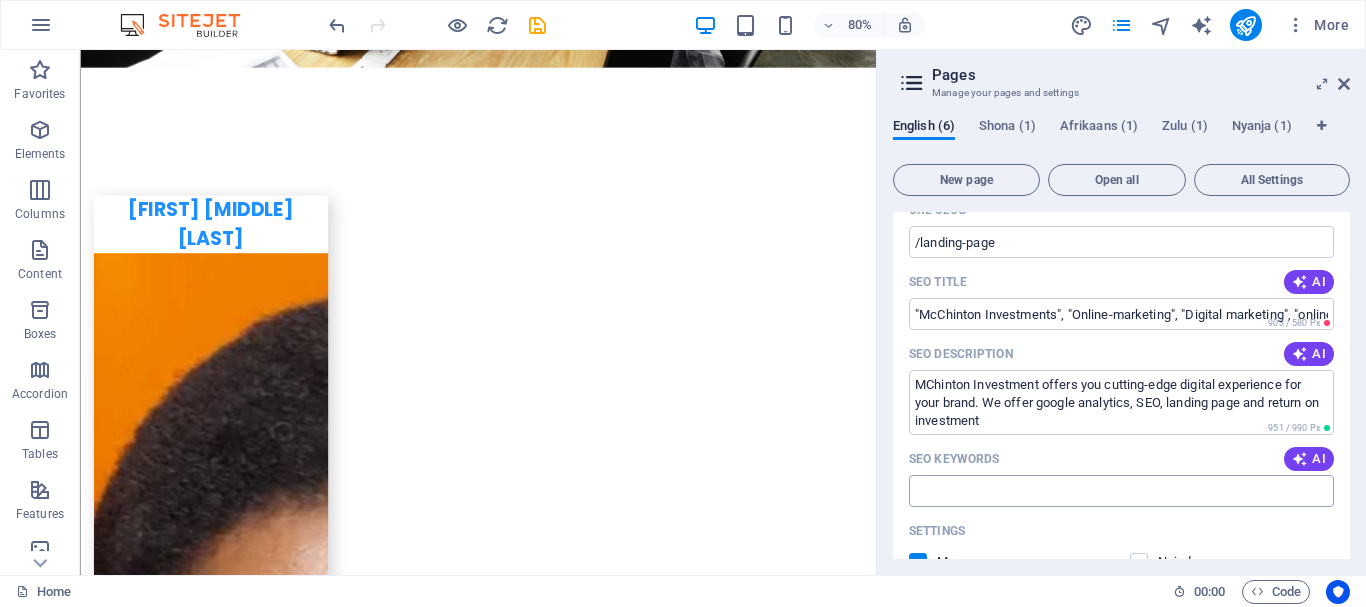 click on "SEO Keywords" at bounding box center [1121, 491] 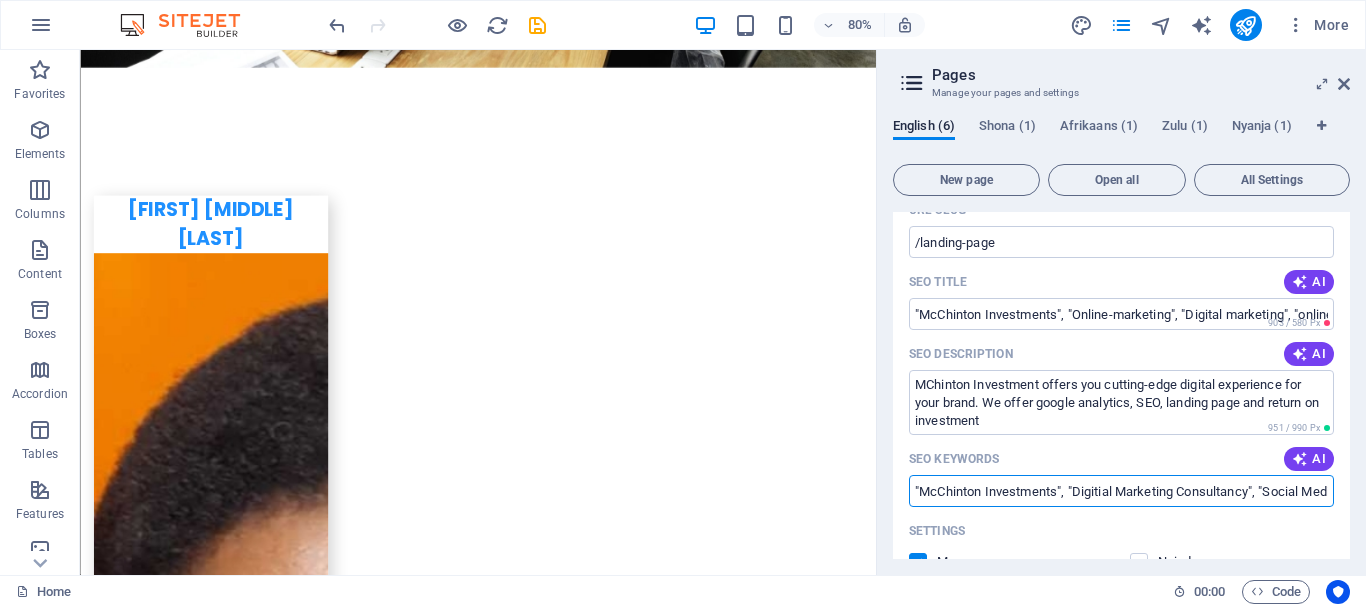 type on ""McChinton Investments", "Digitial Marketing Consultancy", "Social Media marketing"" 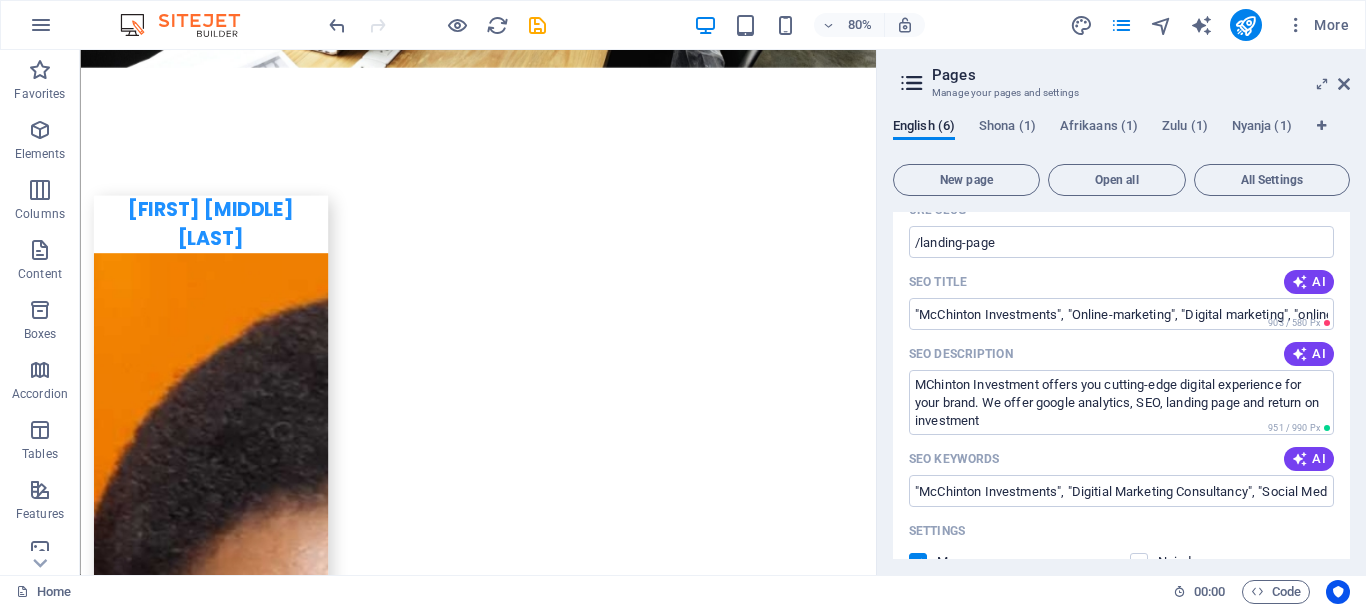 type 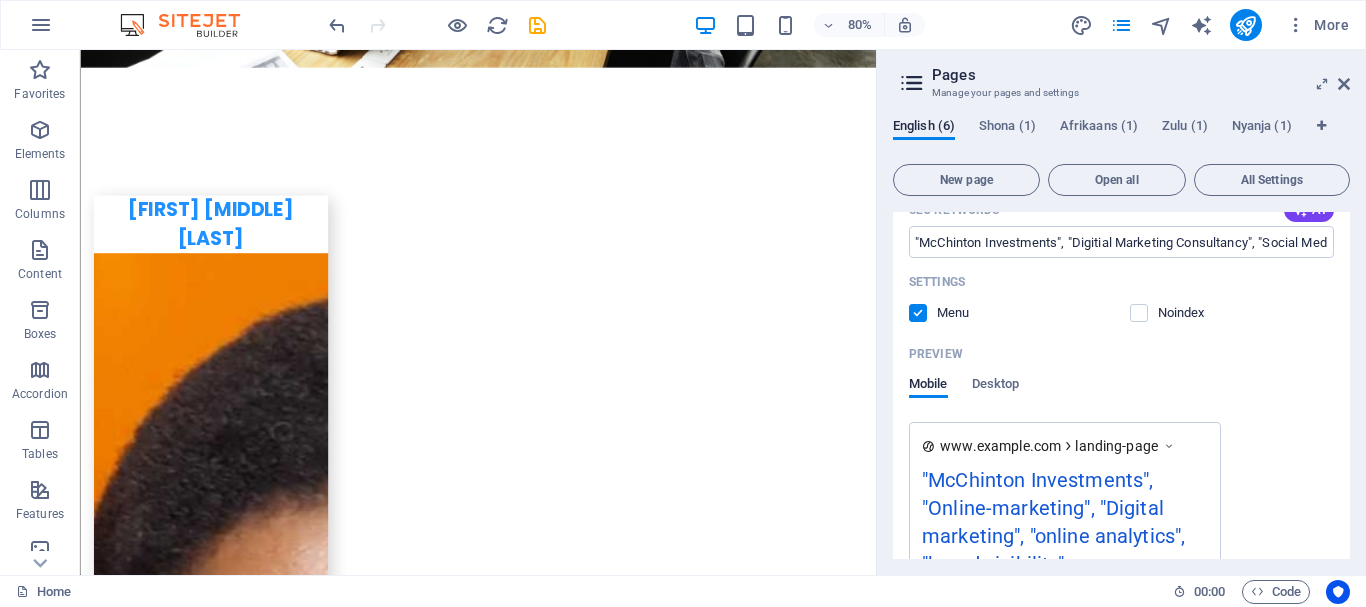 scroll, scrollTop: 920, scrollLeft: 0, axis: vertical 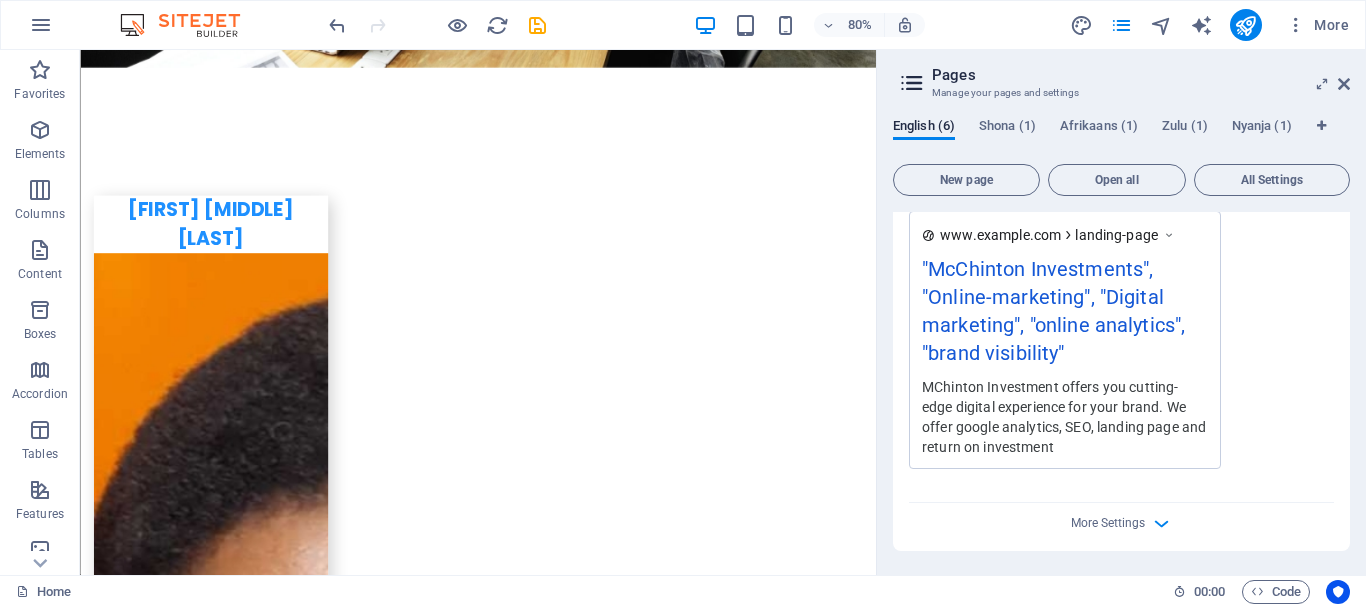type 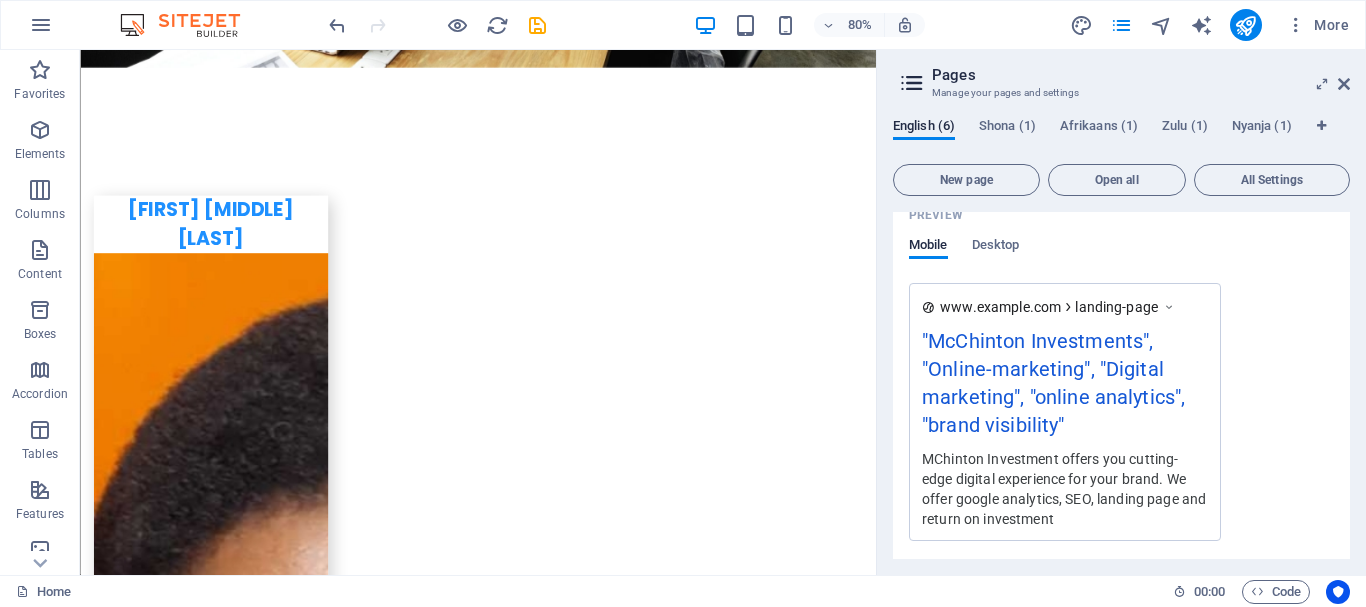 scroll, scrollTop: 840, scrollLeft: 0, axis: vertical 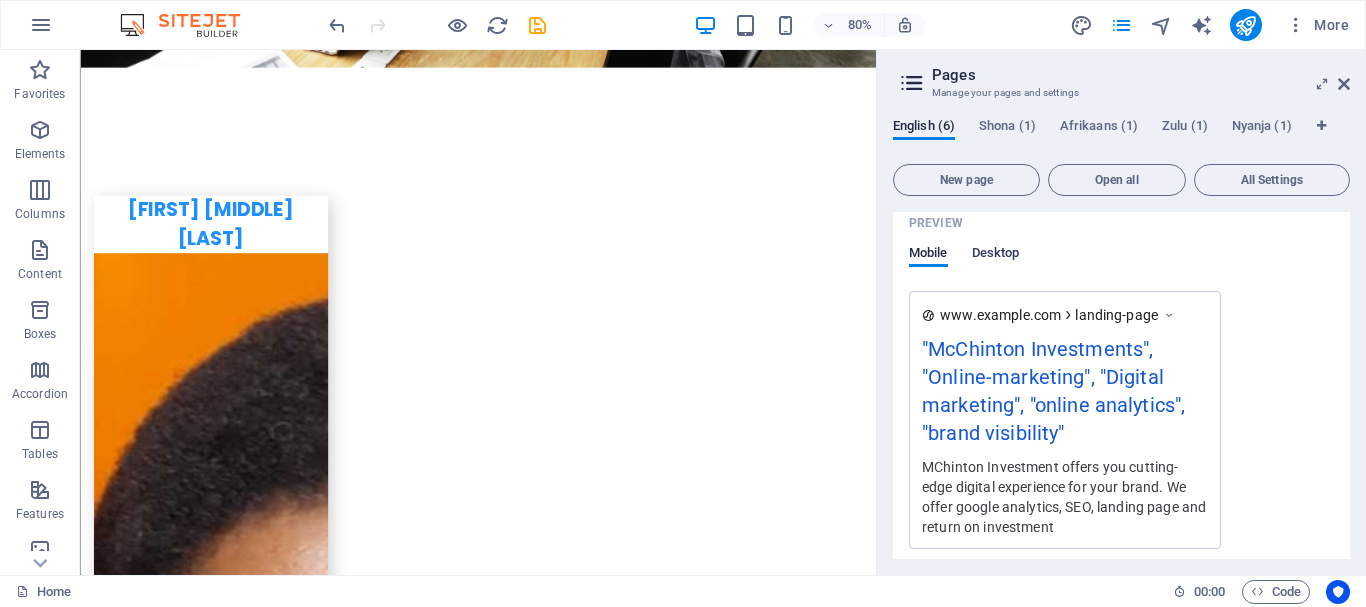 click on "Desktop" at bounding box center [996, 255] 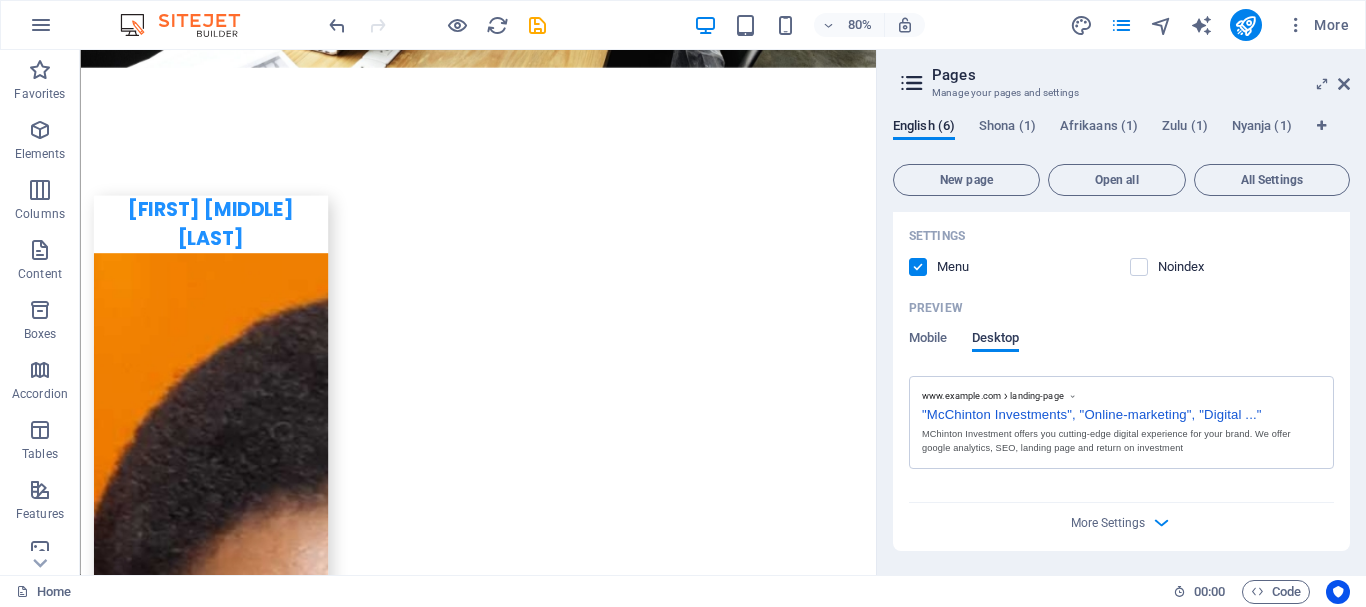scroll, scrollTop: 755, scrollLeft: 0, axis: vertical 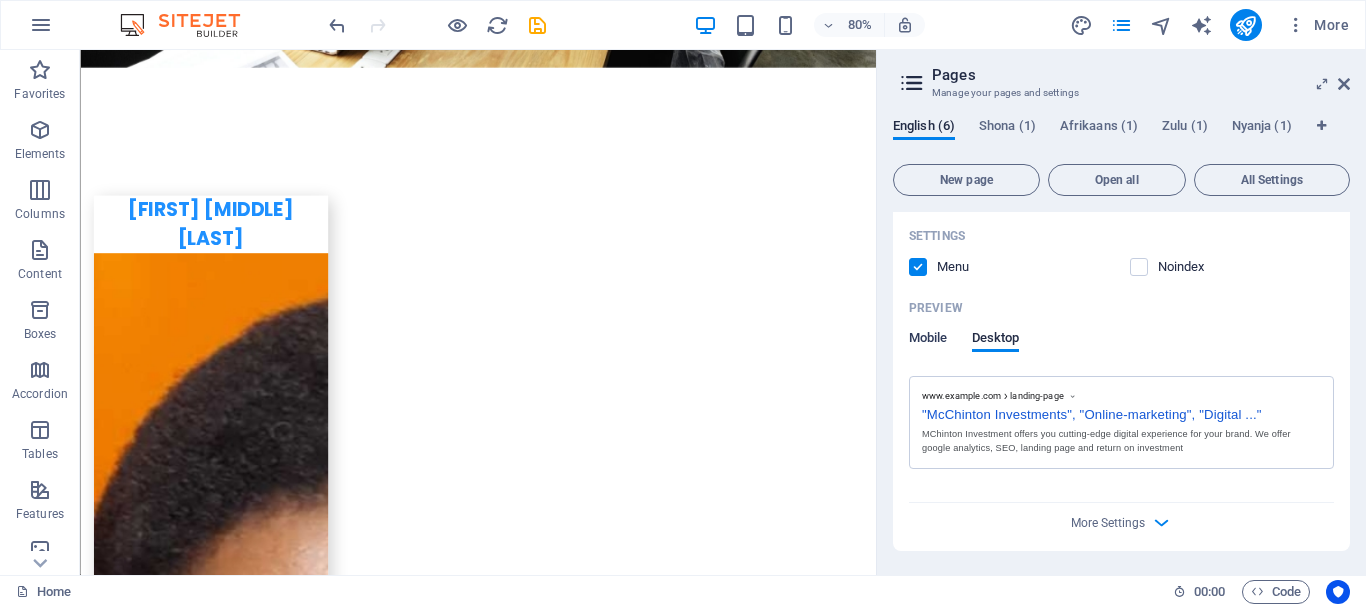 click on "Mobile" at bounding box center (928, 340) 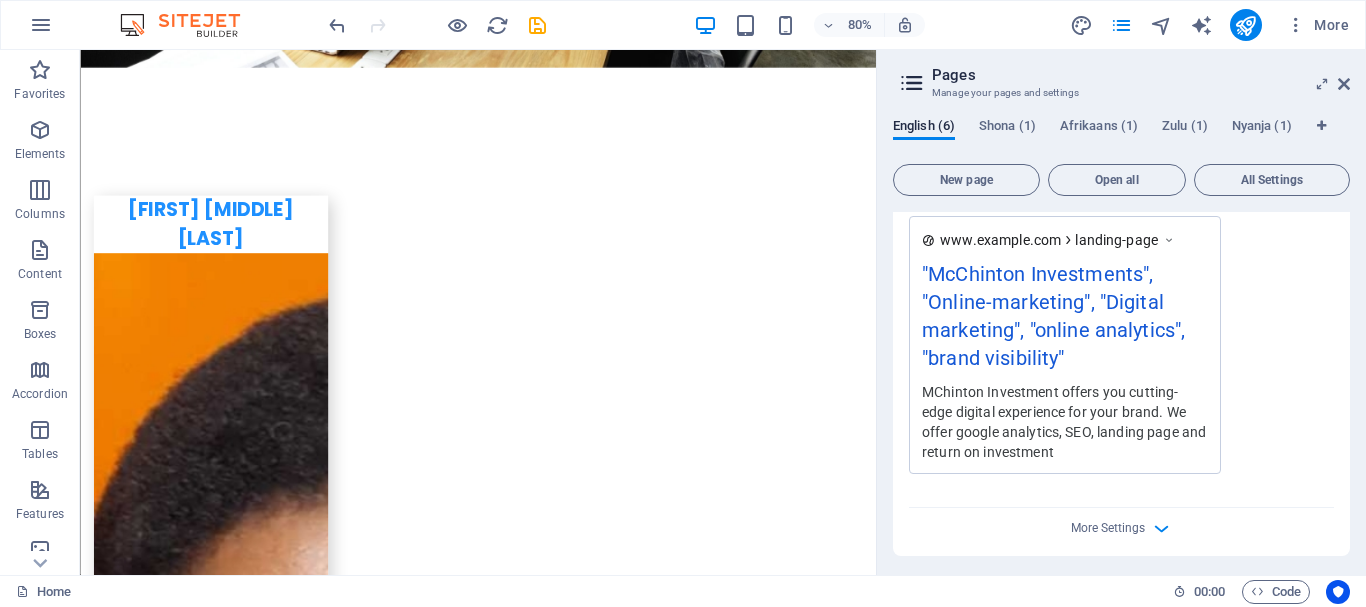 scroll, scrollTop: 920, scrollLeft: 0, axis: vertical 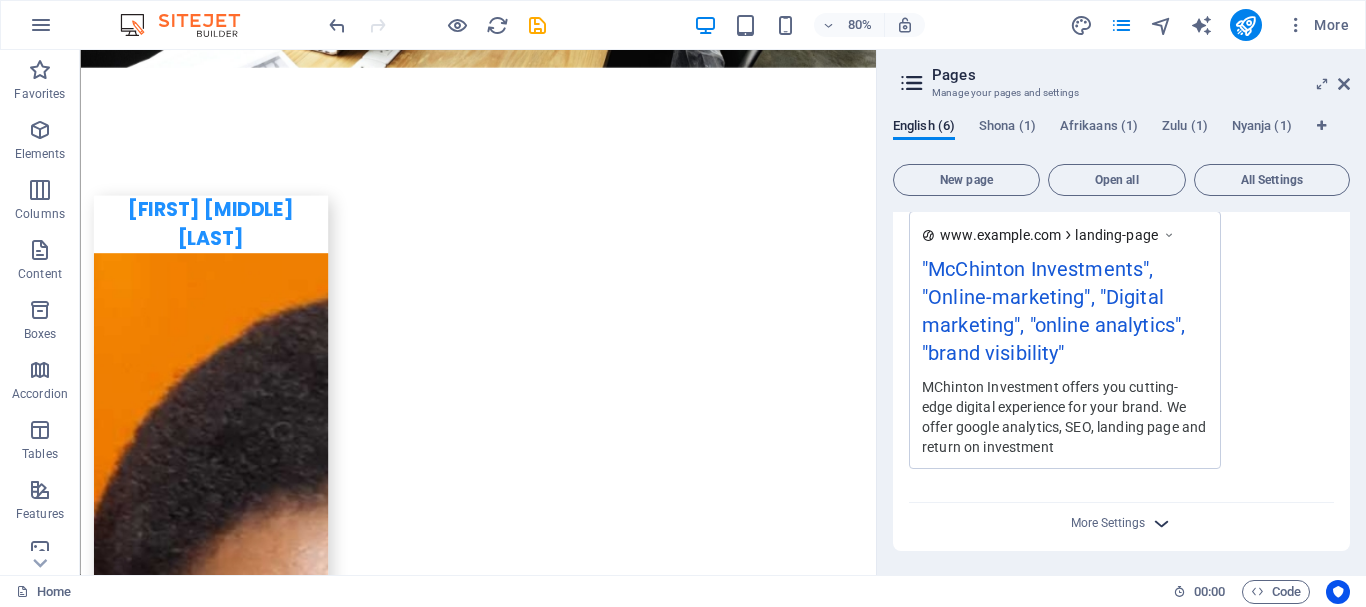 click at bounding box center (1161, 523) 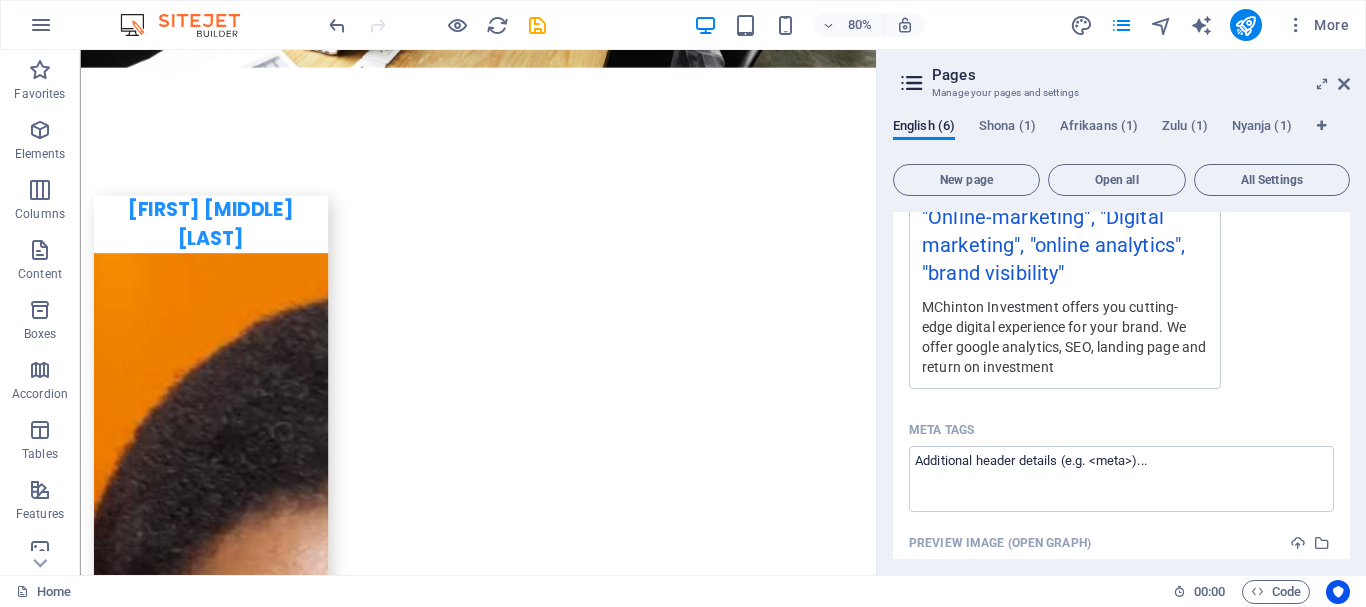 scroll, scrollTop: 1040, scrollLeft: 0, axis: vertical 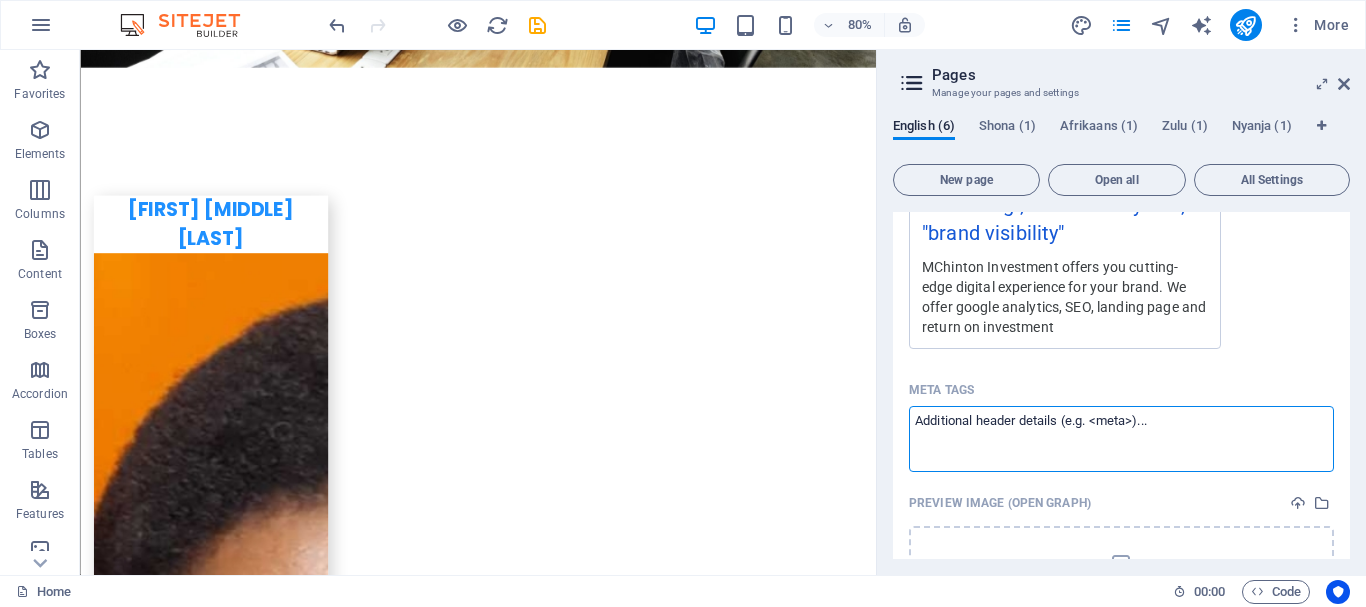 click on "Meta tags ​" at bounding box center (1121, 438) 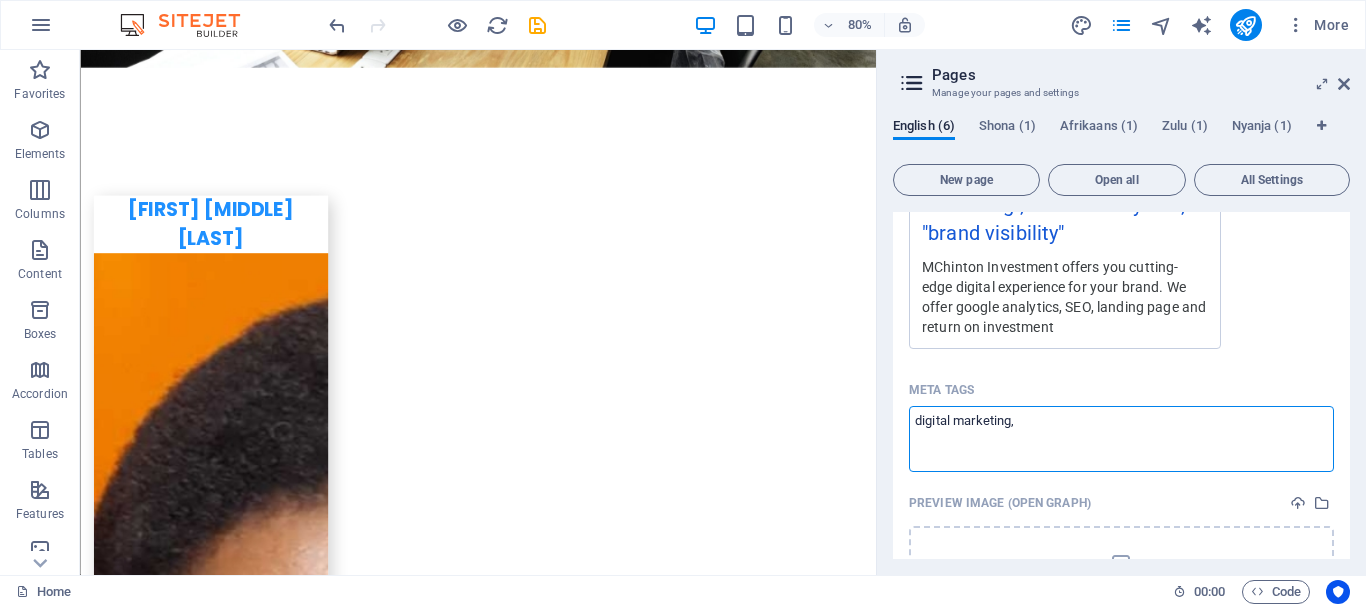 type on "digital marketing," 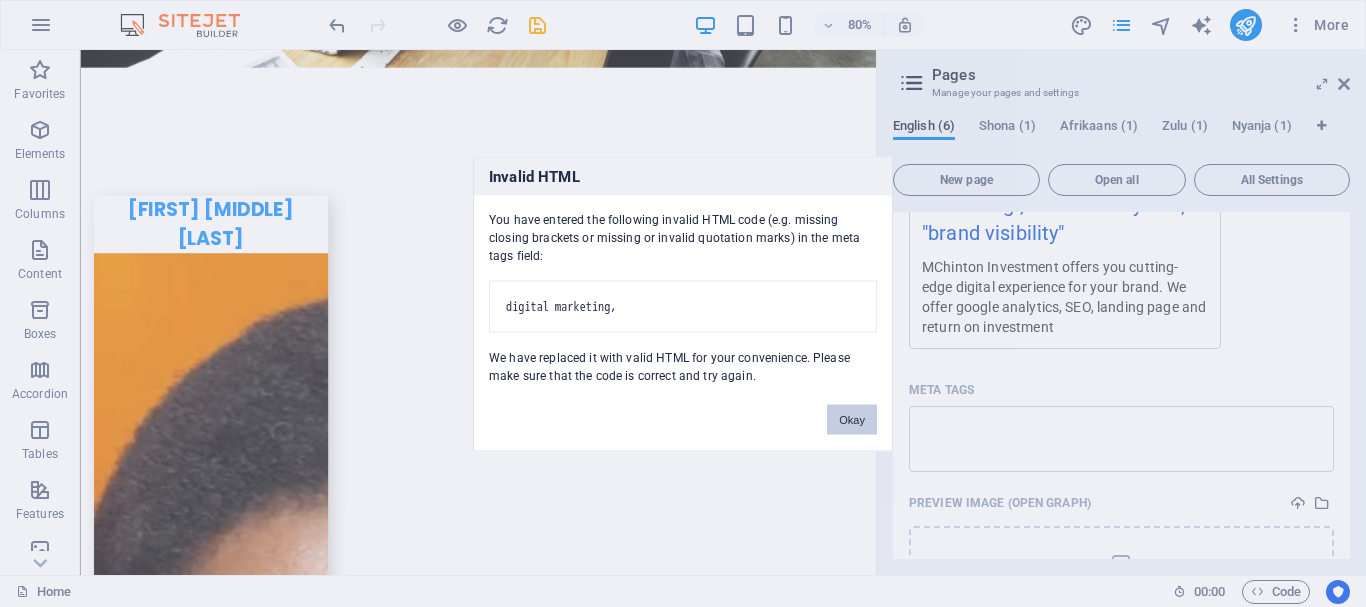 click on "Okay" at bounding box center [852, 419] 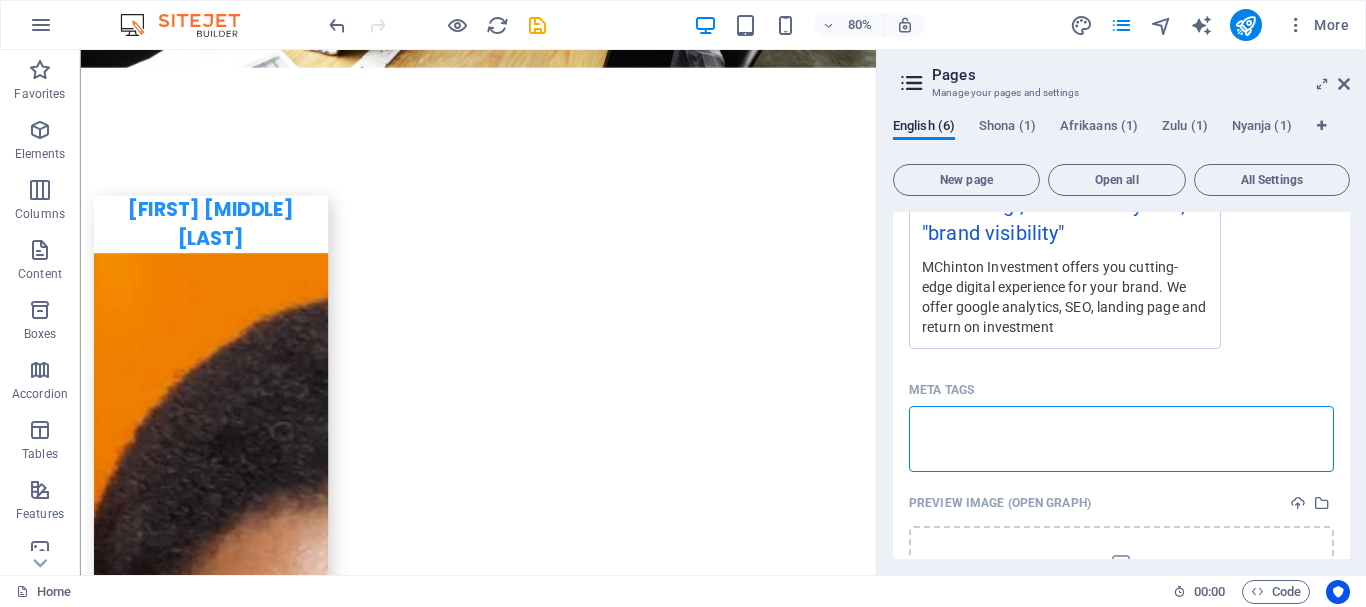 click on "Meta tags    ​" at bounding box center (1121, 438) 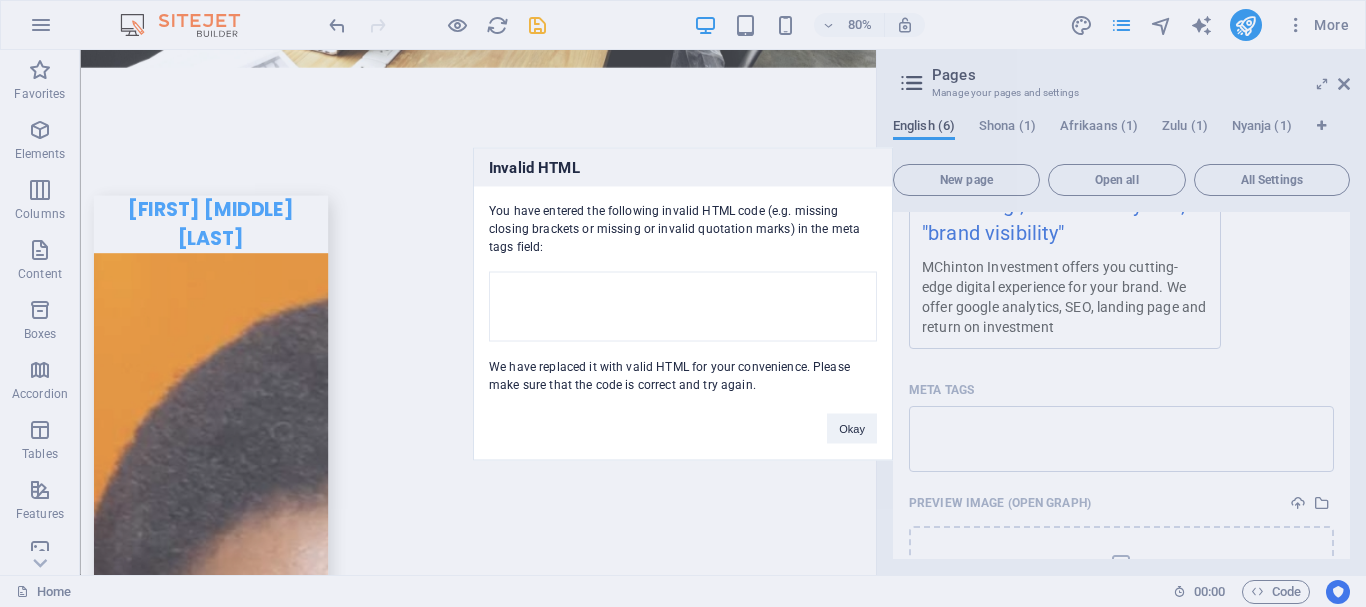 click on "Invalid HTML
You have entered the following invalid HTML code (e.g. missing closing brackets or missing or invalid quotation marks) in the meta tags field:
We have replaced it with valid HTML for your convenience. Please make sure that the code is correct and try again.
Okay" at bounding box center (683, 303) 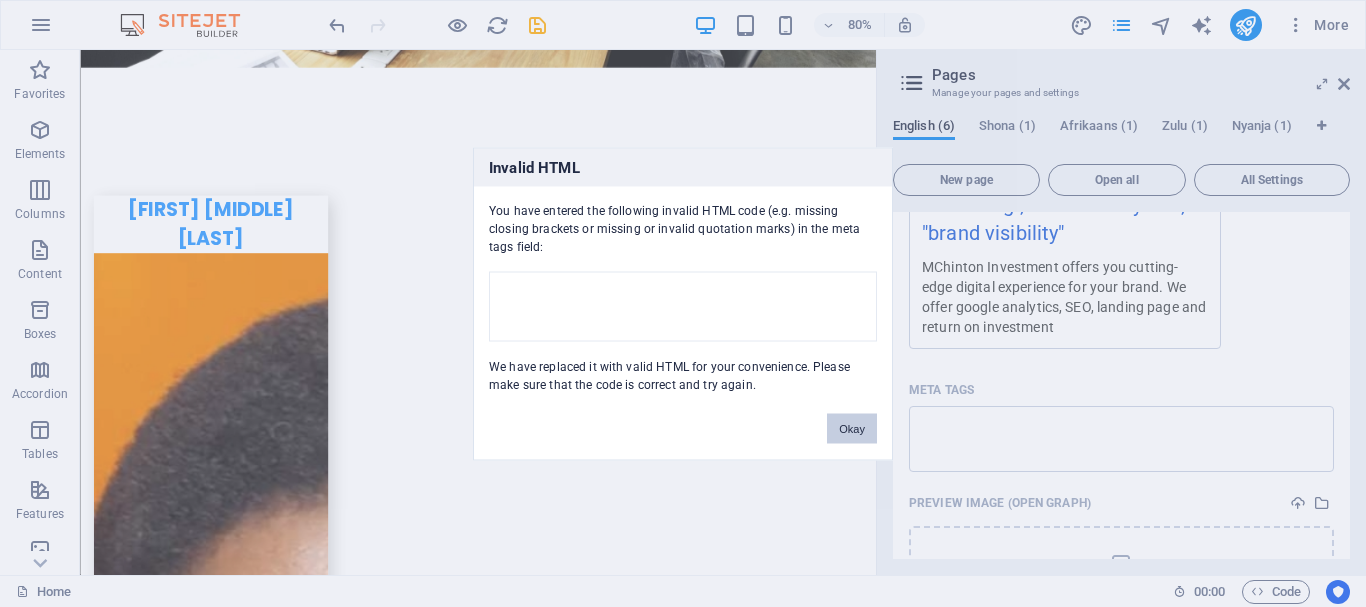 drag, startPoint x: 856, startPoint y: 427, endPoint x: 986, endPoint y: 471, distance: 137.24431 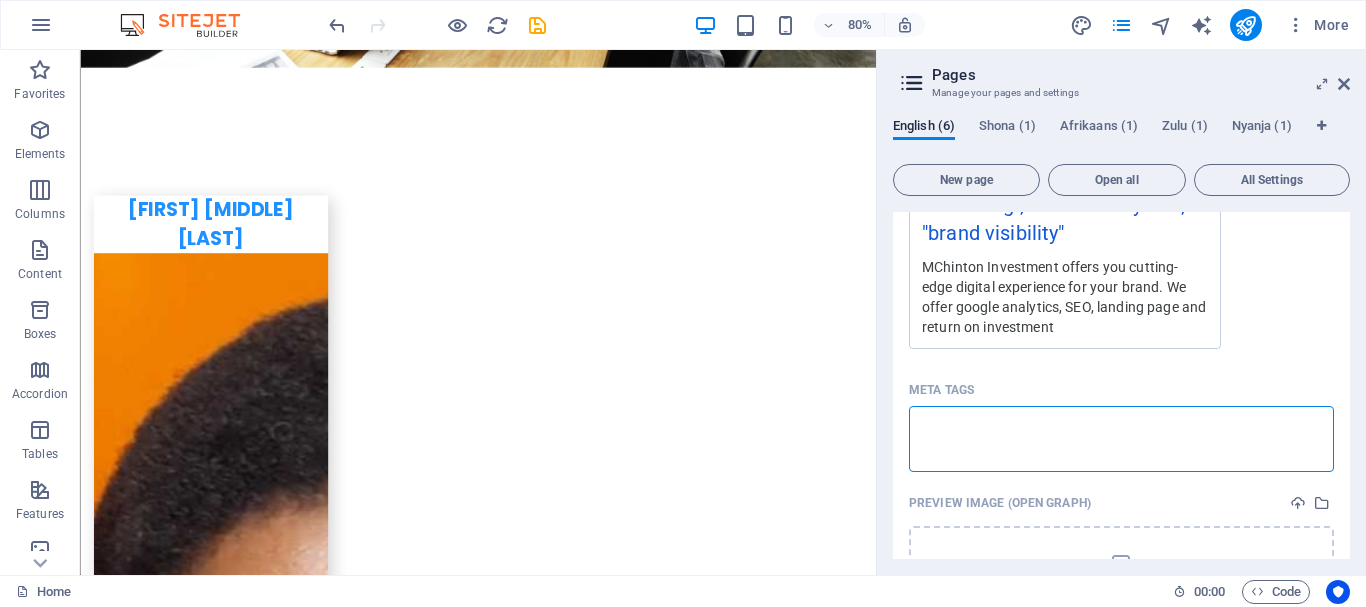 click on "Meta tags    ​" at bounding box center (1121, 438) 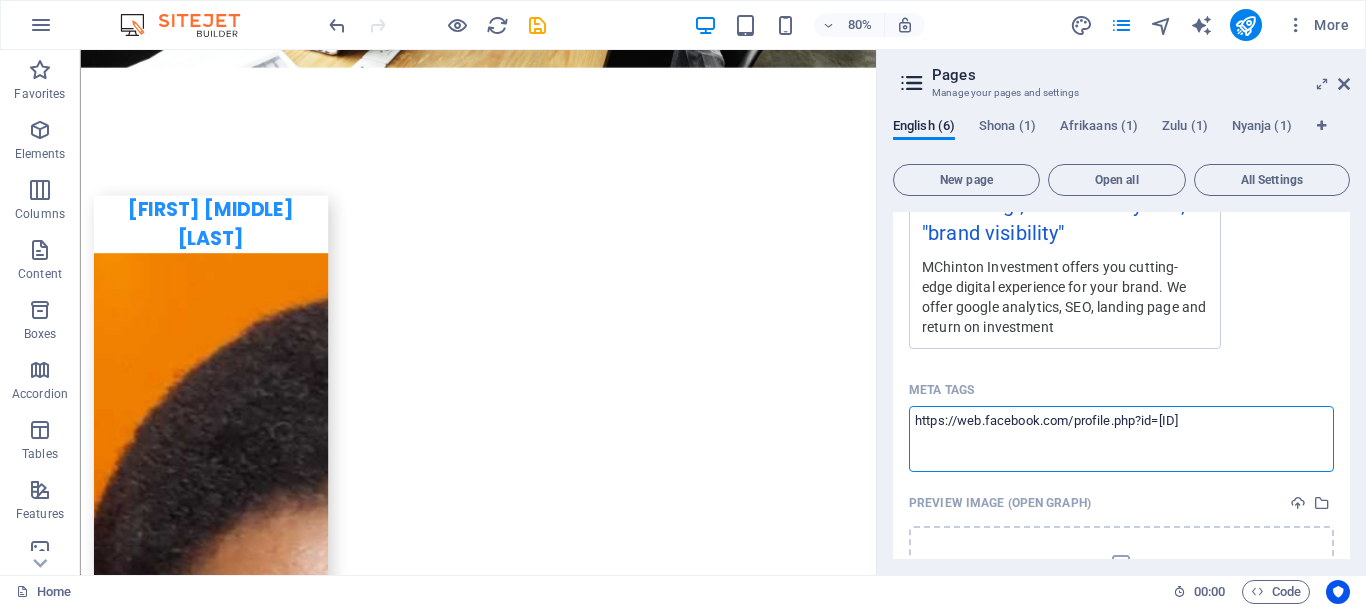 type on "https://web.facebook.com/profile.php?id=[ID]" 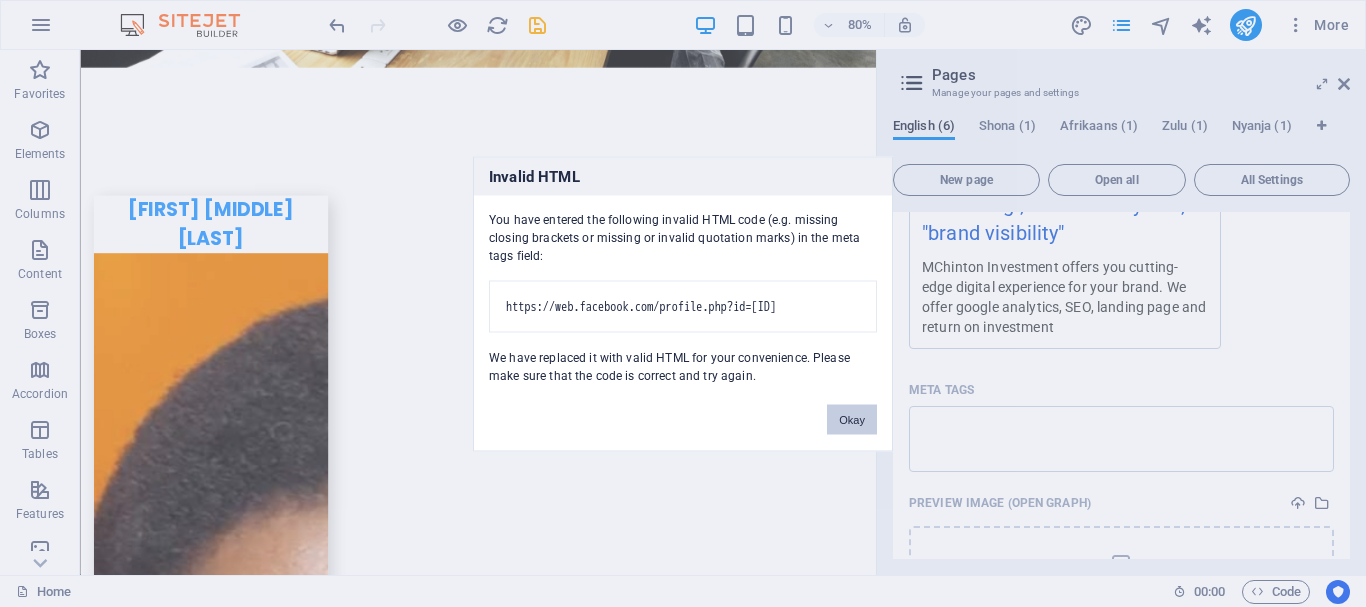click on "Okay" at bounding box center (852, 419) 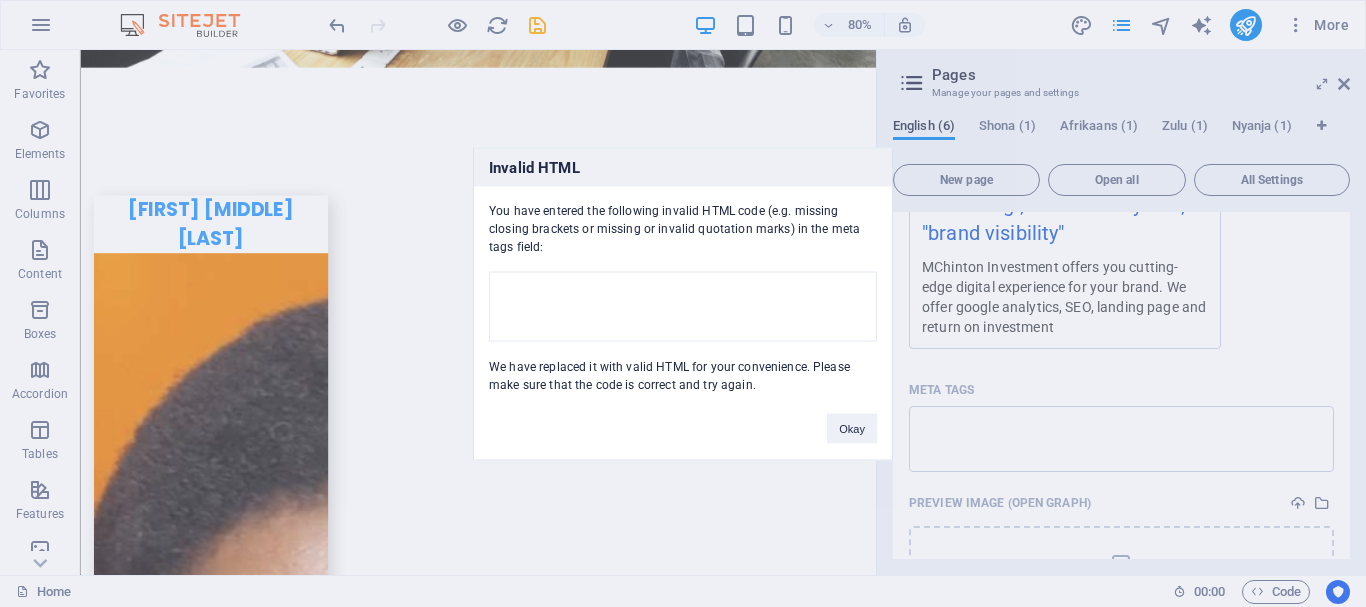 type 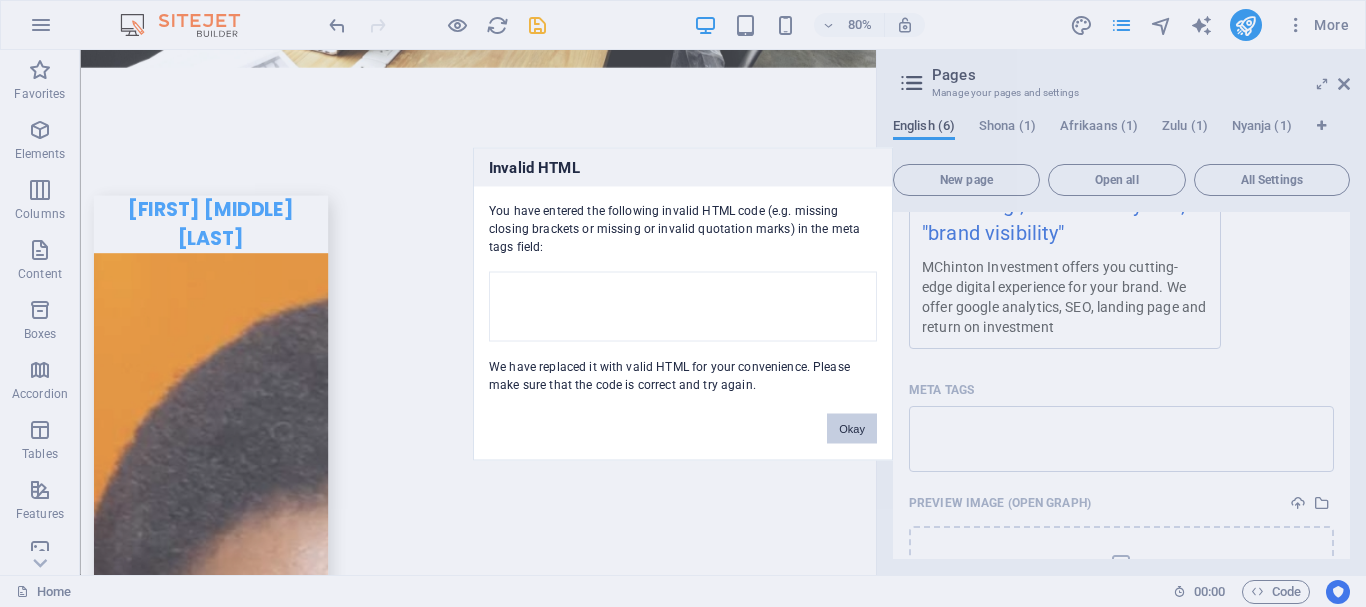 click on "Okay" at bounding box center [852, 428] 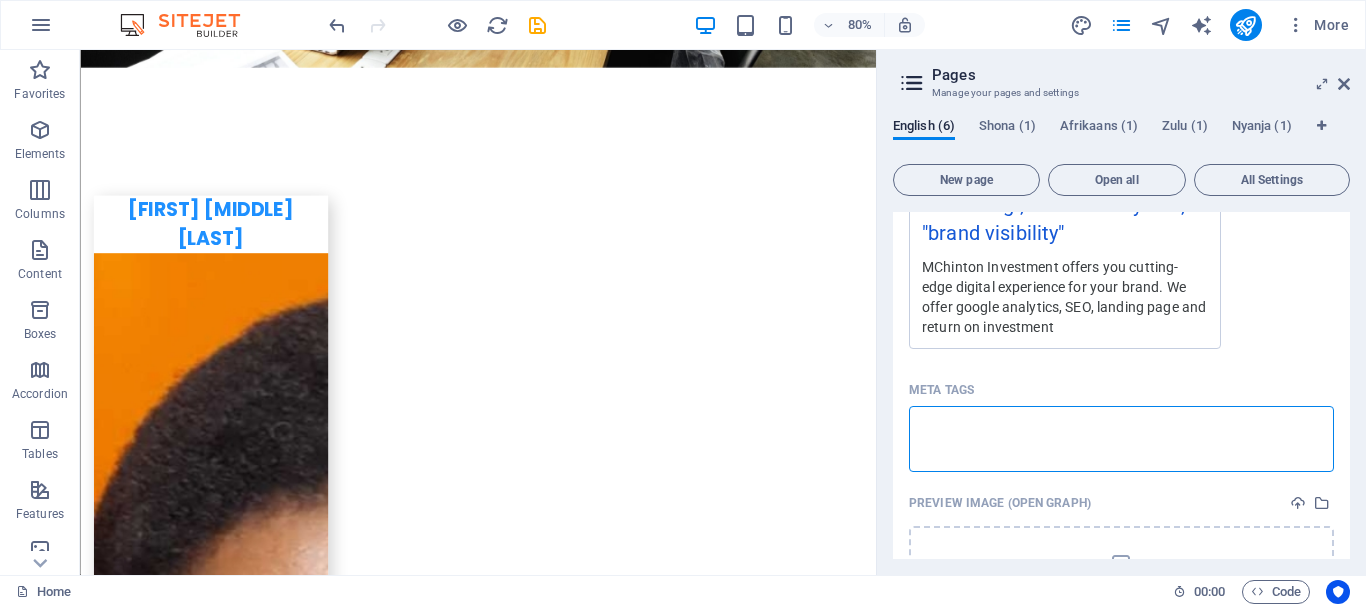 click on "mcchintoninvestments.co.za Home (en) Favorites Elements Columns Content Boxes Accordion Tables Features Images Slider Header Footer Forms Marketing Collections
H1   Banner   Container   Banner   Menu Bar   H1   Gallery   Footer Saga   Image   Cards   Container   Container   Image   Container   Text   2 columns   Container   Map   Container 80% More Home 00 : 00 Code Pages Manage your pages and settings English (6) Shona (1) Afrikaans (1) Zulu (1) Nyanja (1) New page Open all All Settings Home / Subpage /subpage Legal Notice /legal-notice Privacy /privacy New Collection: Single Page Layout /new-collection-item Landing page /landing-page Name Landing page ​ URL SLUG /landing-page ​ SEO Title AI "McChinton Investments", "Online-marketing", "Digital marketing", "online analytics", "brand visibility" ​ 903 / 580 Px SEO Description AI ​ 951 / 990 Px SEO Keywords AI ​ Settings Menu Noindex Preview Mobile" at bounding box center (683, 303) 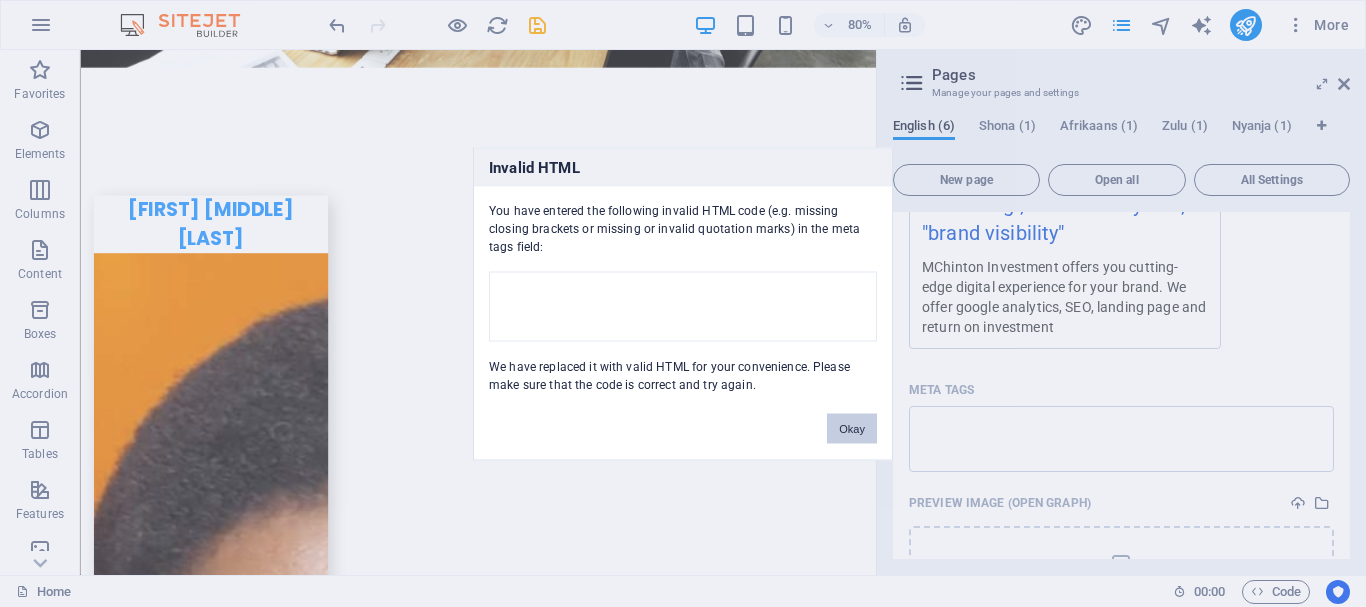 click on "Okay" at bounding box center (852, 428) 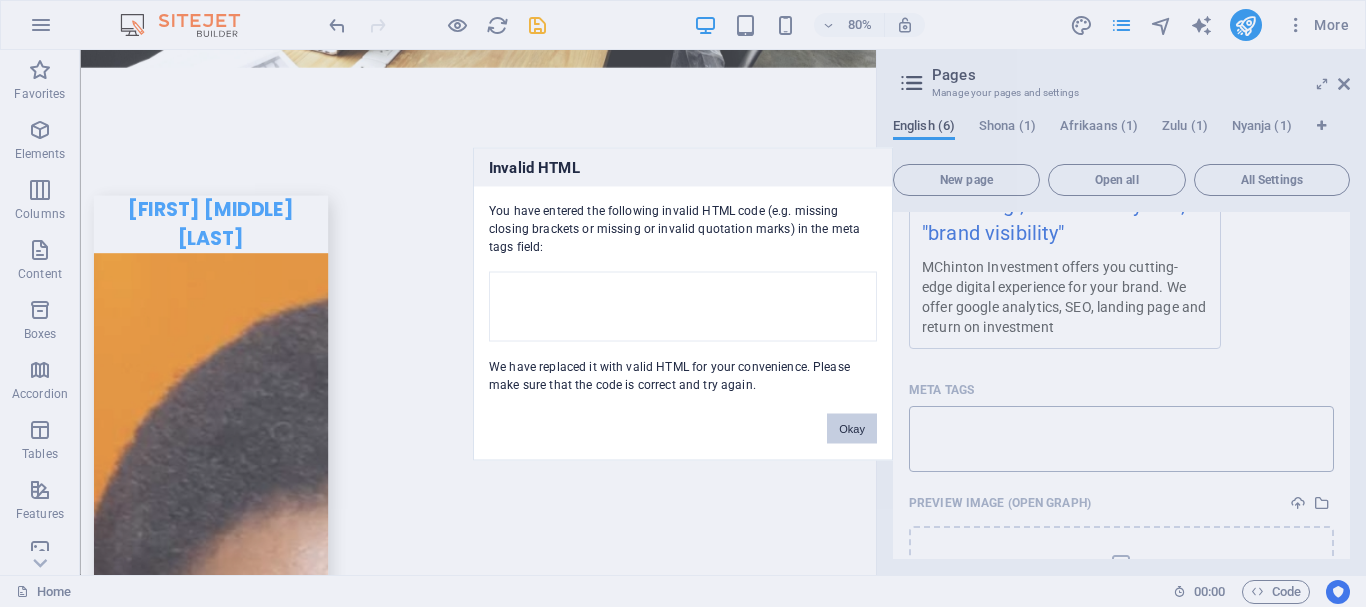 type 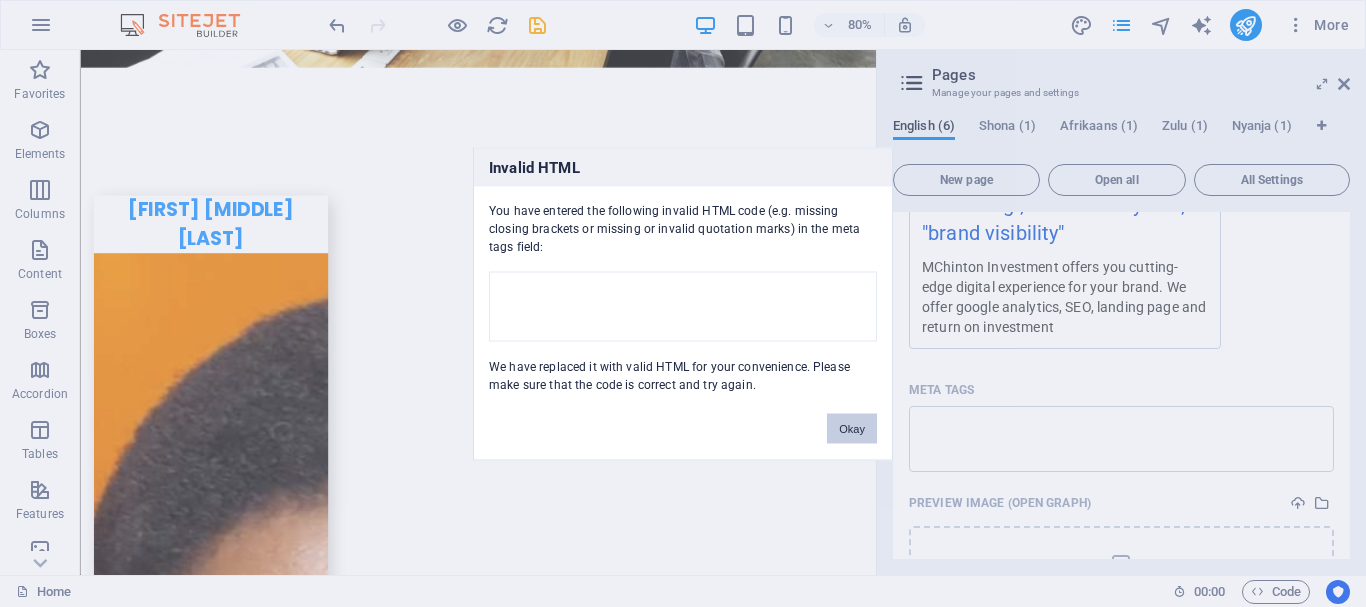 click on "Okay" at bounding box center [852, 428] 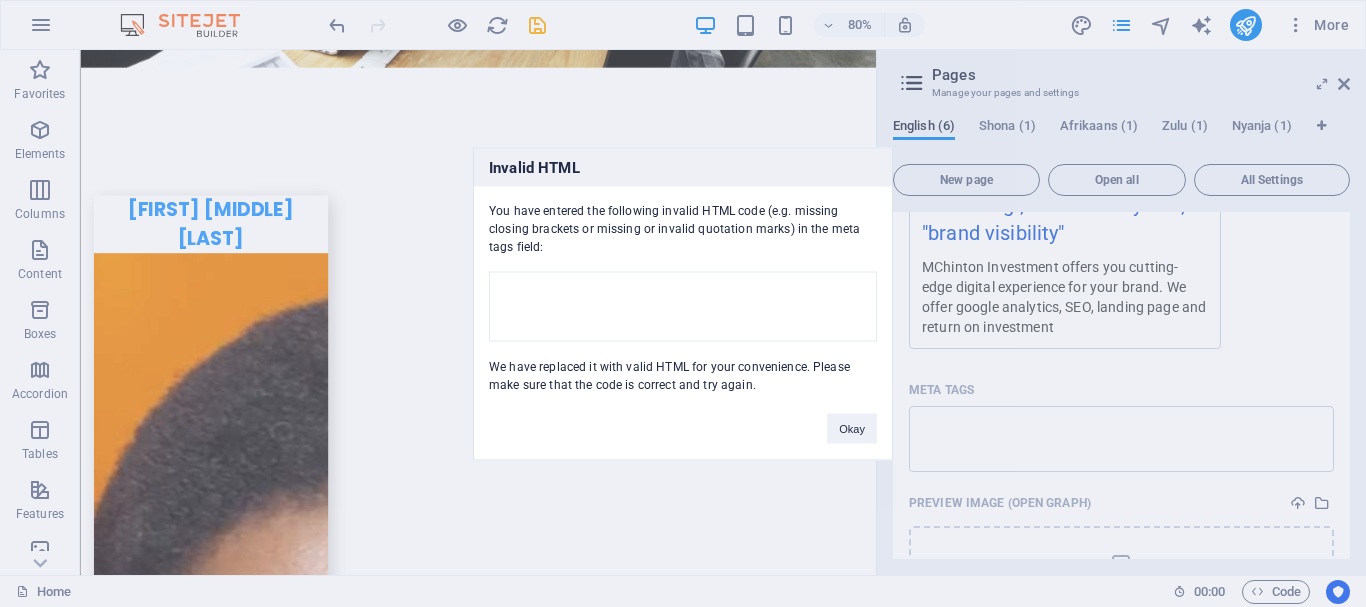 click on "Invalid HTML
You have entered the following invalid HTML code (e.g. missing closing brackets or missing or invalid quotation marks) in the meta tags field:
We have replaced it with valid HTML for your convenience. Please make sure that the code is correct and try again.
Okay" at bounding box center [683, 303] 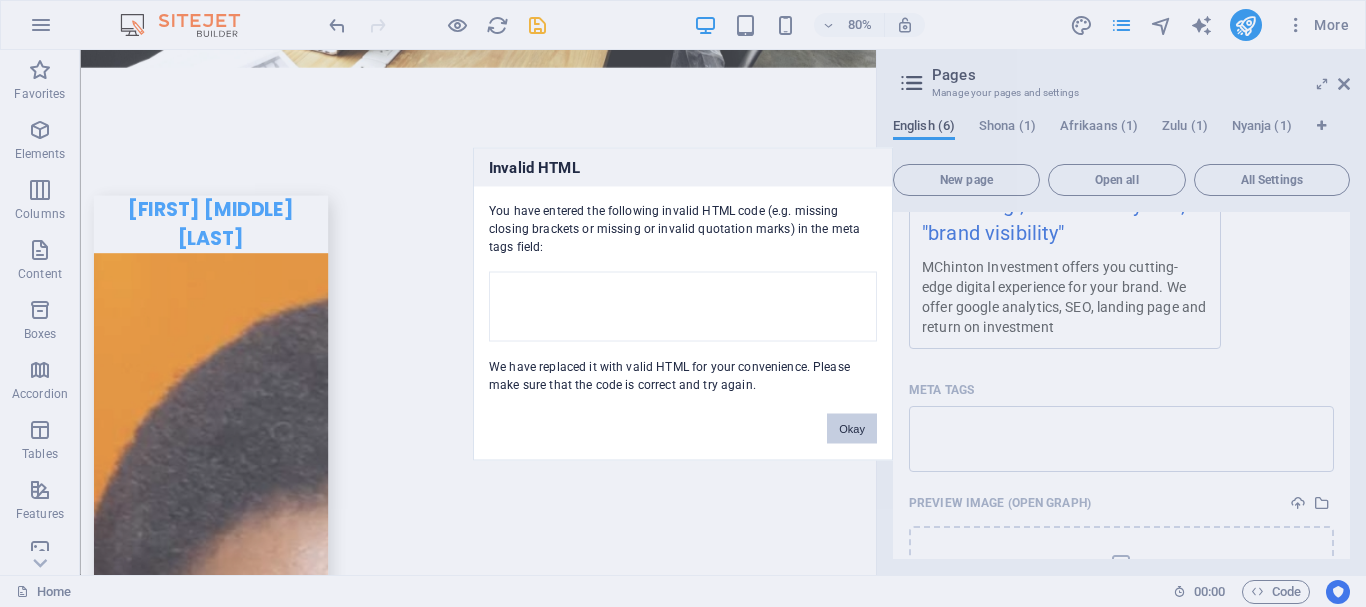 click on "Okay" at bounding box center [852, 428] 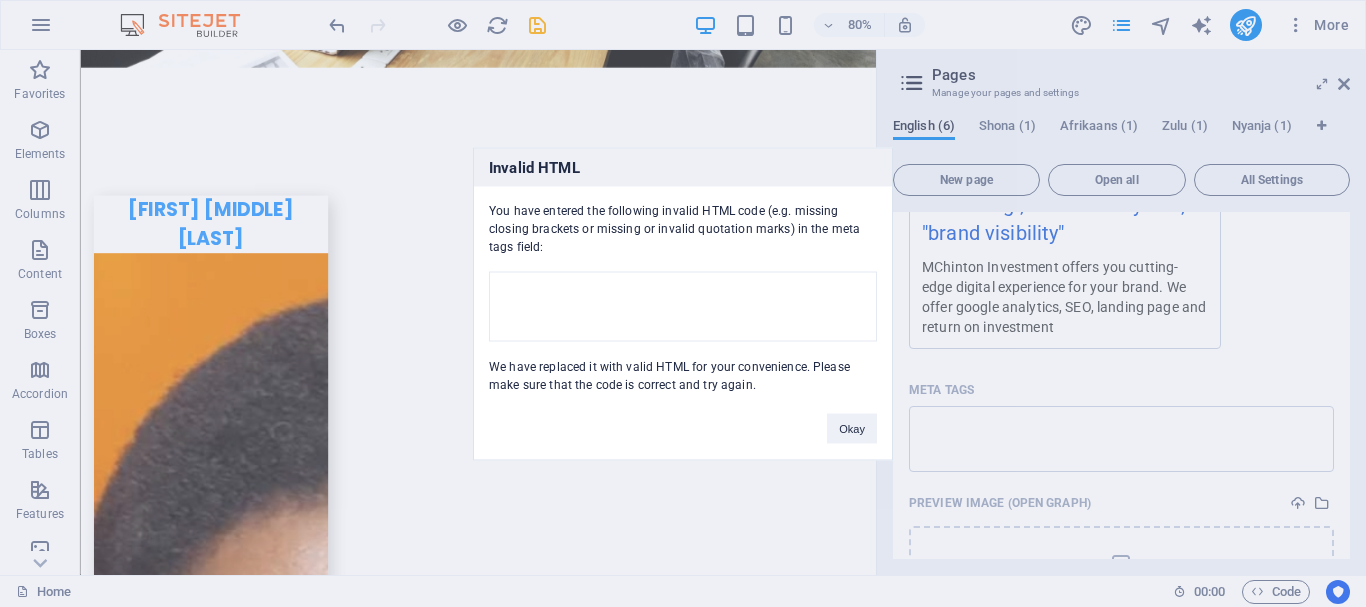 type 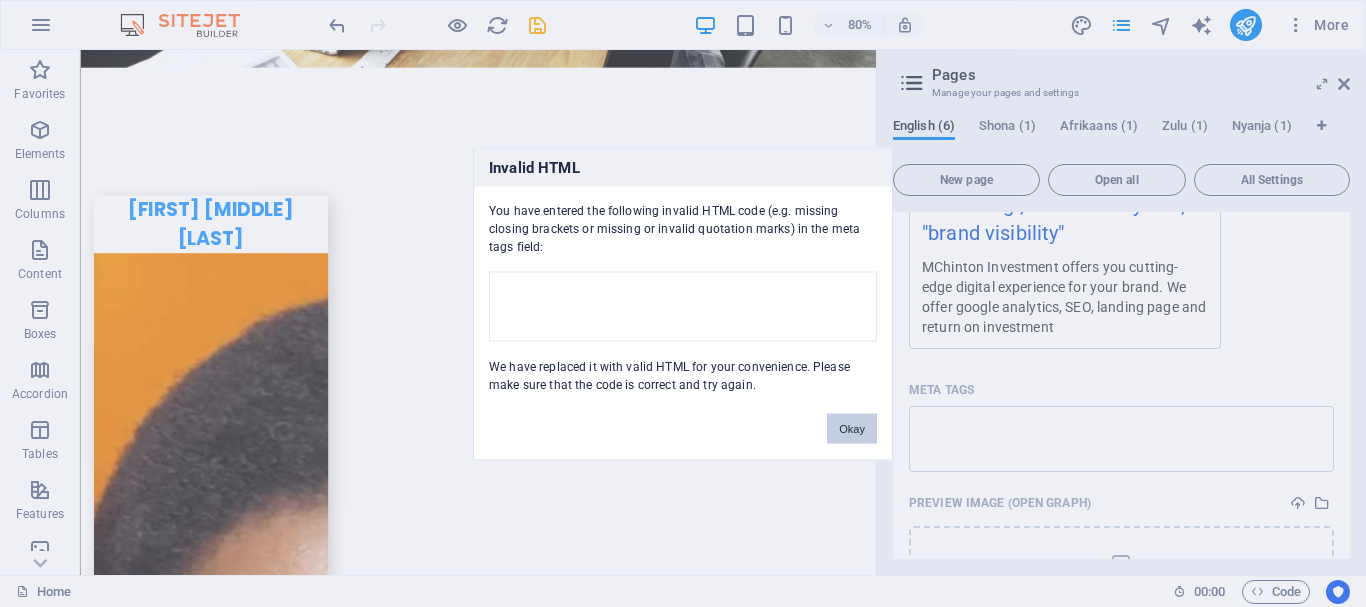 click on "Okay" at bounding box center (852, 428) 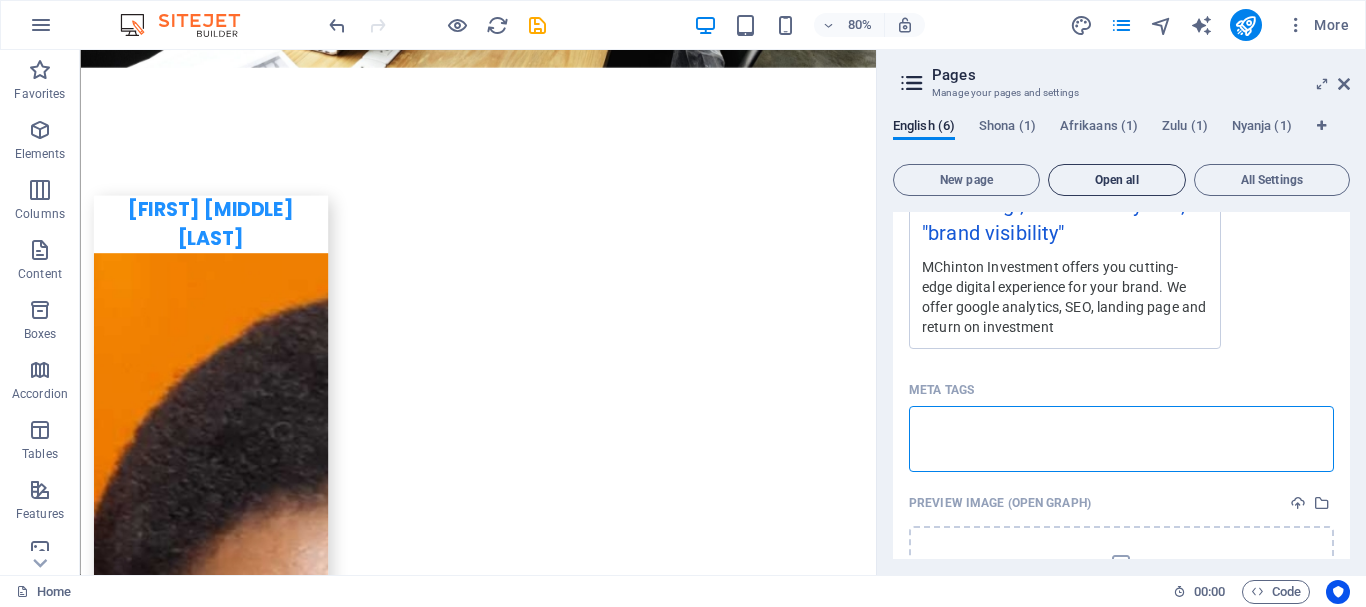 click on "mcchintoninvestments.co.za Home (en) Favorites Elements Columns Content Boxes Accordion Tables Features Images Slider Header Footer Forms Marketing Collections
H1   Banner   Container   Banner   Menu Bar   H1   Gallery   Footer Saga   Image   Cards   Container   Container   Image   Container   Text   2 columns   Container   Map   Container 80% More Home 00 : 00 Code Pages Manage your pages and settings English (6) Shona (1) Afrikaans (1) Zulu (1) Nyanja (1) New page Open all All Settings Home / Subpage /subpage Legal Notice /legal-notice Privacy /privacy New Collection: Single Page Layout /new-collection-item Landing page /landing-page Name Landing page ​ URL SLUG /landing-page ​ SEO Title AI "McChinton Investments", "Online-marketing", "Digital marketing", "online analytics", "brand visibility" ​ 903 / 580 Px SEO Description AI ​ 951 / 990 Px SEO Keywords AI ​ Settings Menu Noindex Preview Mobile" at bounding box center [683, 303] 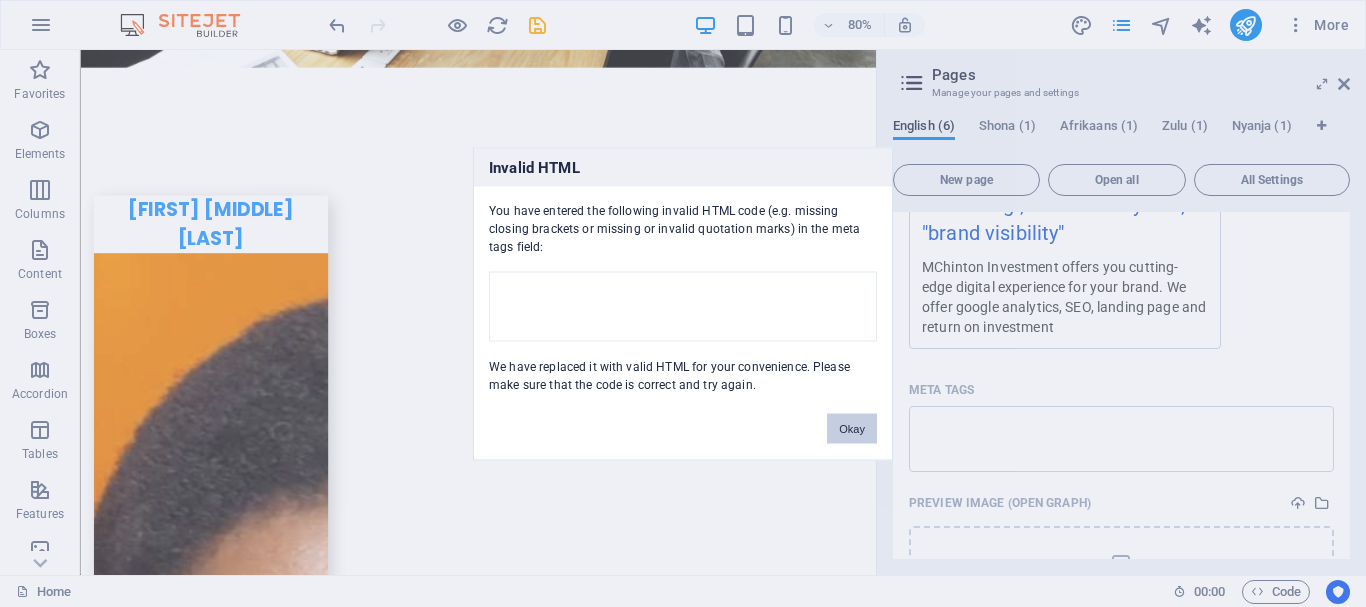 click on "Okay" at bounding box center (852, 428) 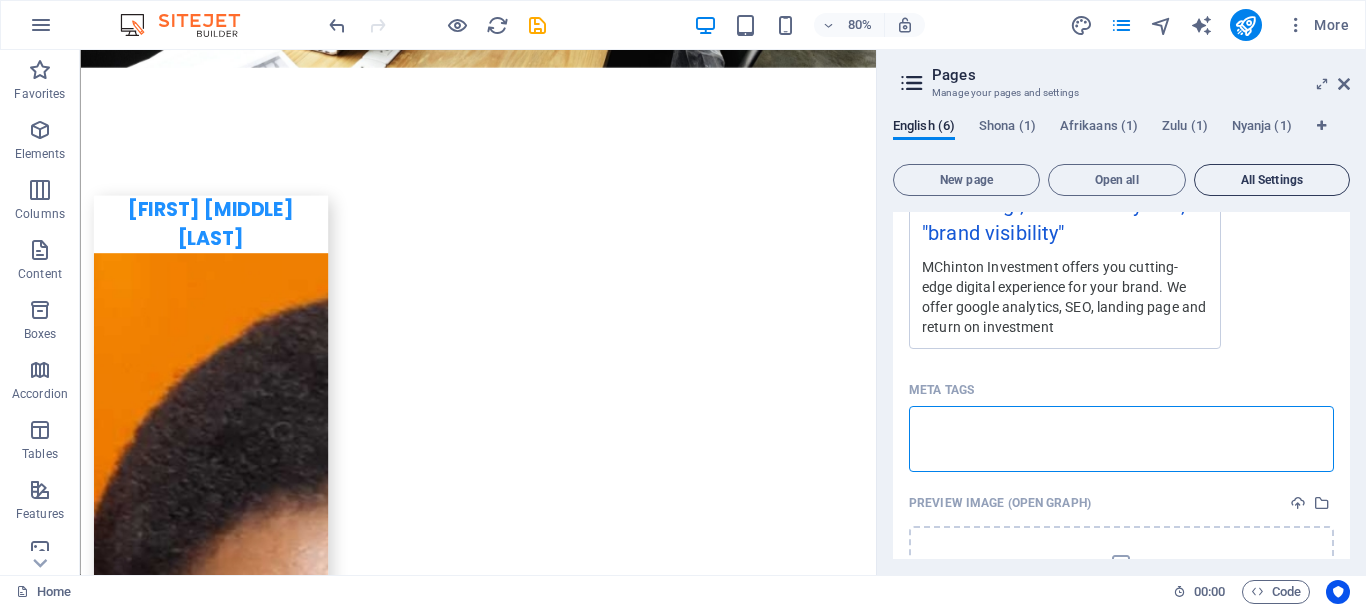click on "mcchintoninvestments.co.za Home (en) Favorites Elements Columns Content Boxes Accordion Tables Features Images Slider Header Footer Forms Marketing Collections
H1   Banner   Container   Banner   Menu Bar   H1   Gallery   Footer Saga   Image   Cards   Container   Container   Image   Container   Text   2 columns   Container   Map   Container 80% More Home 00 : 00 Code Pages Manage your pages and settings English (6) Shona (1) Afrikaans (1) Zulu (1) Nyanja (1) New page Open all All Settings Home / Subpage /subpage Legal Notice /legal-notice Privacy /privacy New Collection: Single Page Layout /new-collection-item Landing page /landing-page Name Landing page ​ URL SLUG /landing-page ​ SEO Title AI "McChinton Investments", "Online-marketing", "Digital marketing", "online analytics", "brand visibility" ​ 903 / 580 Px SEO Description AI ​ 951 / 990 Px SEO Keywords AI ​ Settings Menu Noindex Preview Mobile" at bounding box center [683, 303] 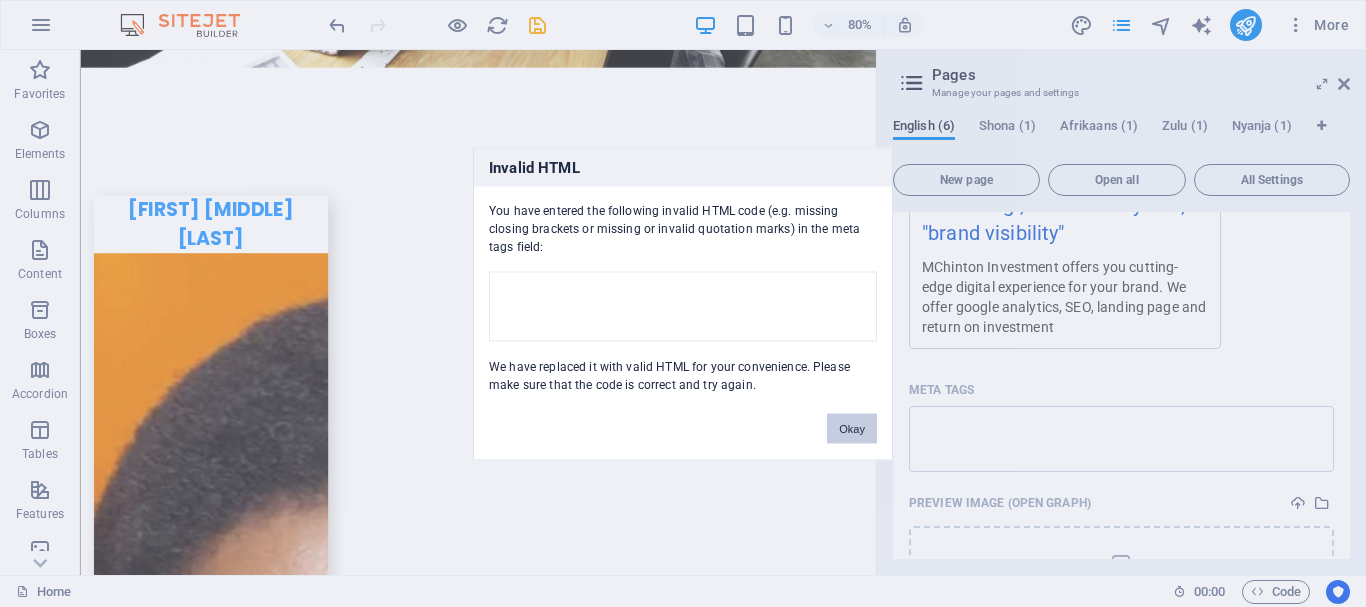 click on "Okay" at bounding box center (852, 428) 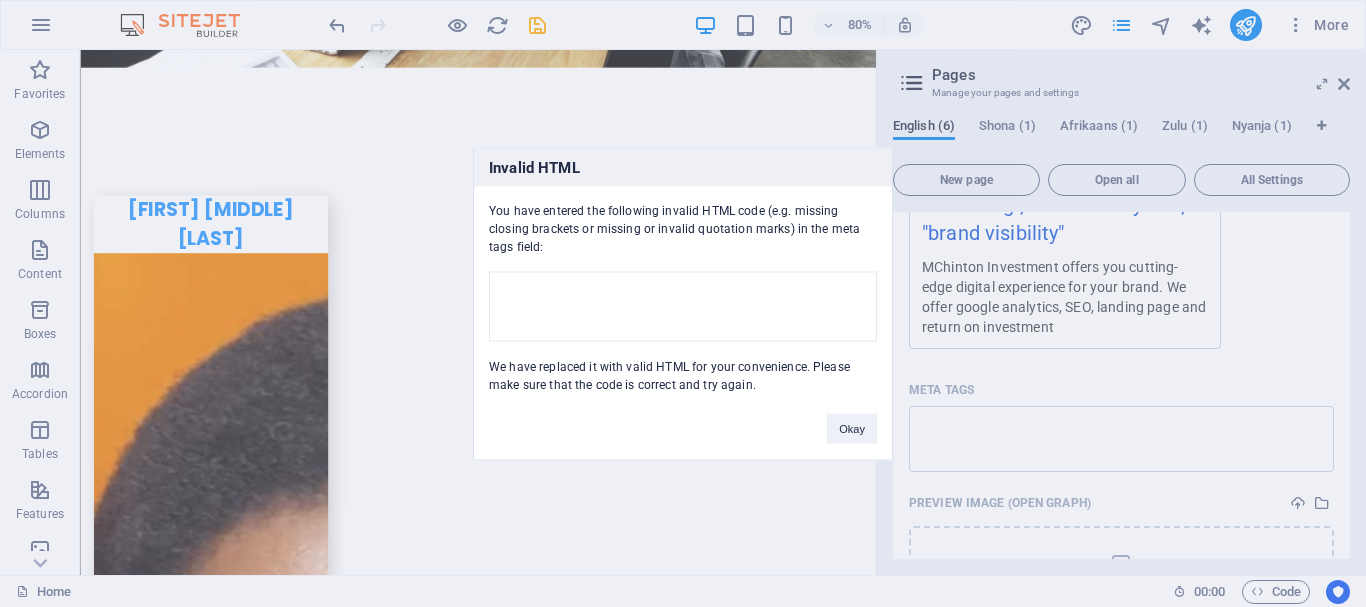 click on "Invalid HTML
You have entered the following invalid HTML code (e.g. missing closing brackets or missing or invalid quotation marks) in the meta tags field:
We have replaced it with valid HTML for your convenience. Please make sure that the code is correct and try again.
Okay" at bounding box center [683, 303] 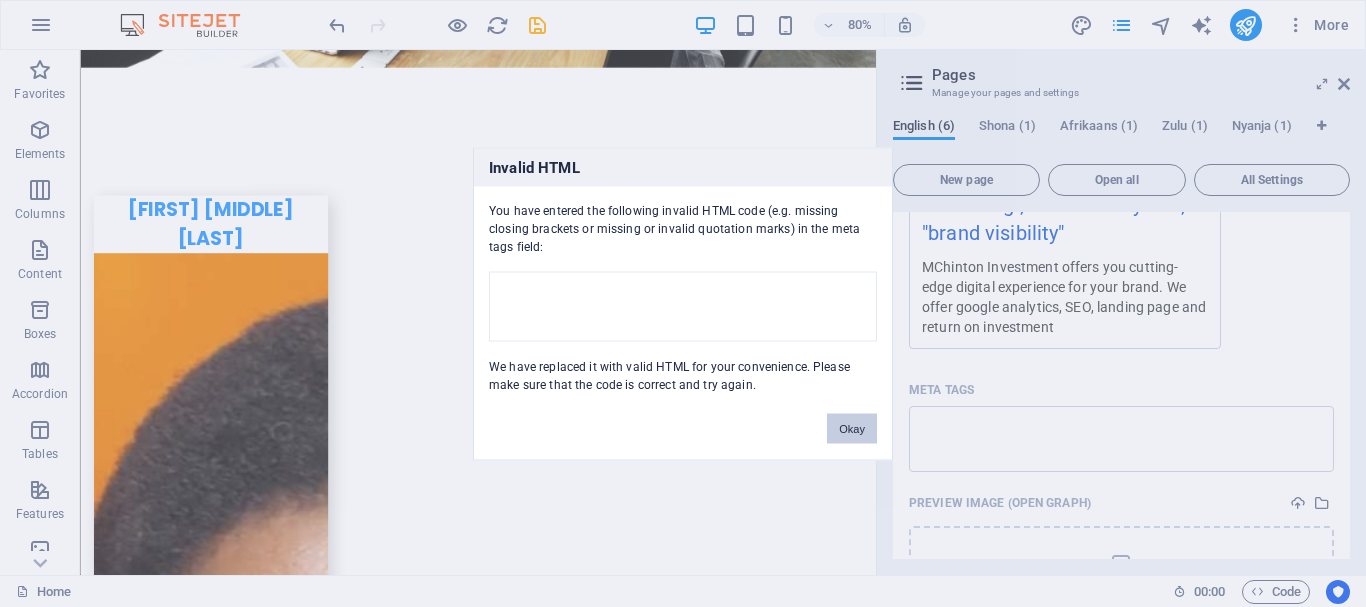 click on "Okay" at bounding box center (852, 428) 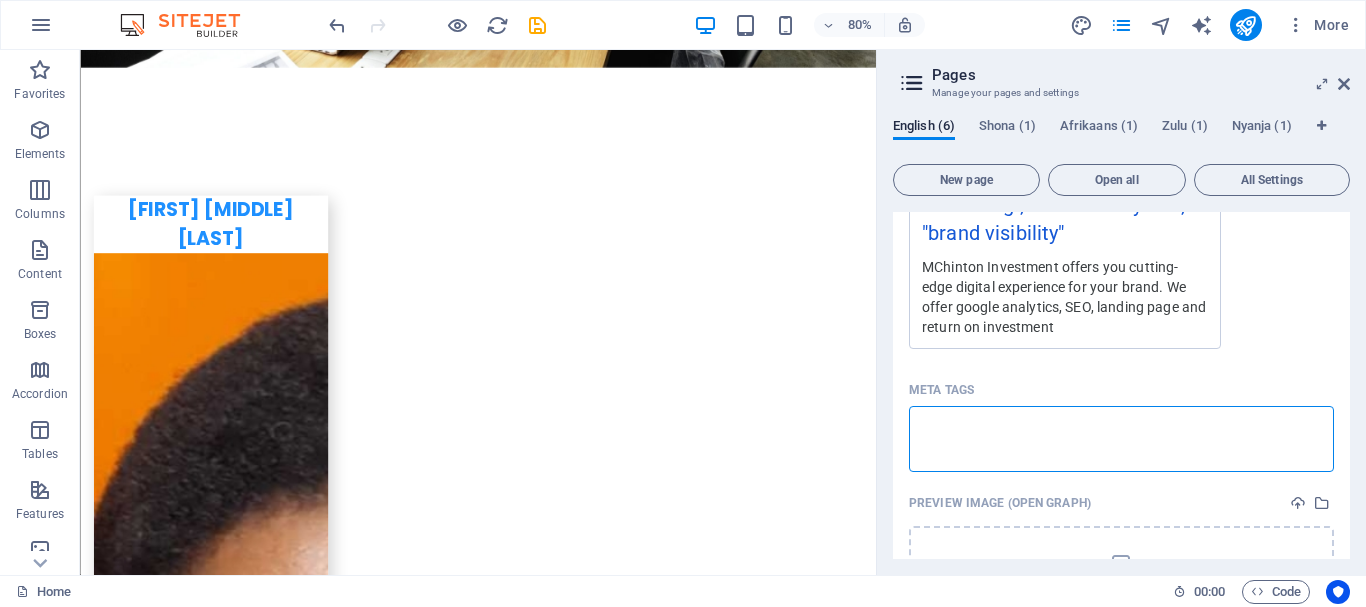 paste on "https://cms.sitehub.io/1877809#" 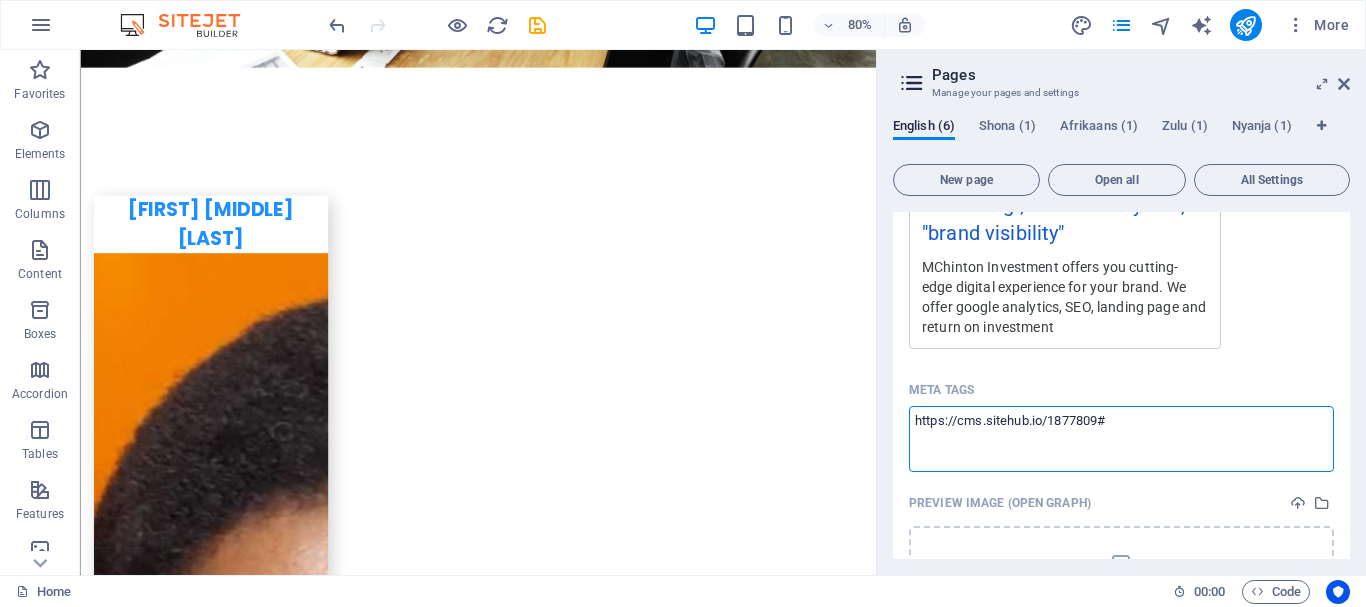 type on "https://cms.sitehub.io/1877809#" 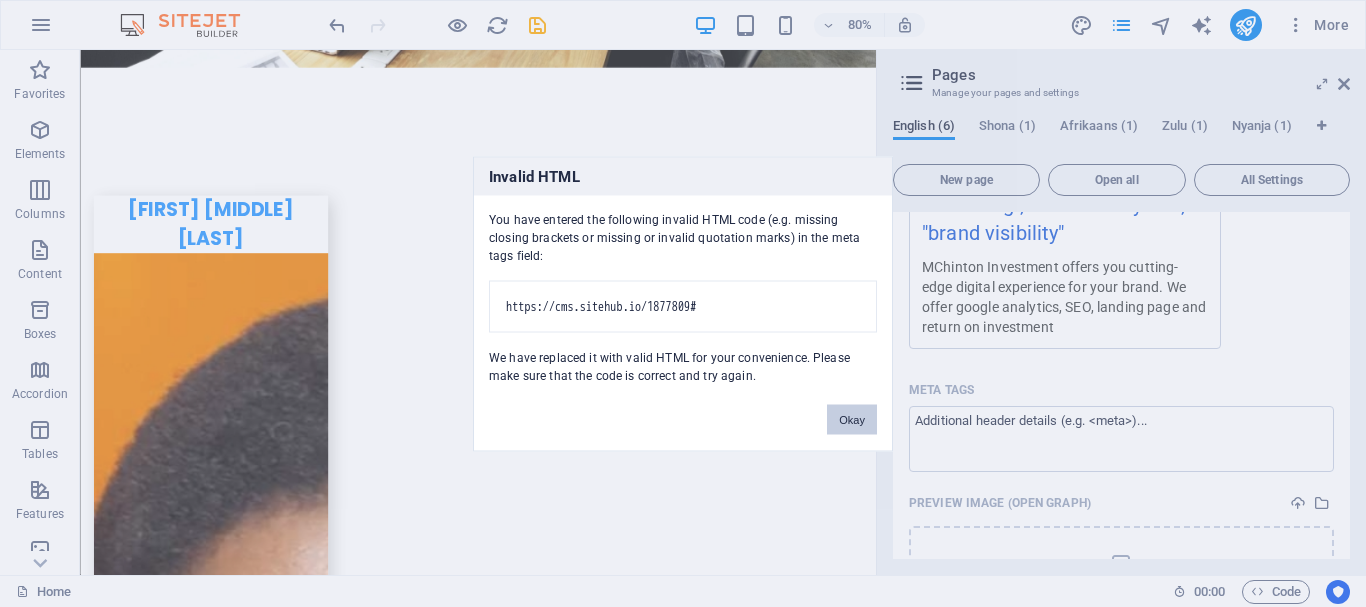 click on "Okay" at bounding box center (852, 419) 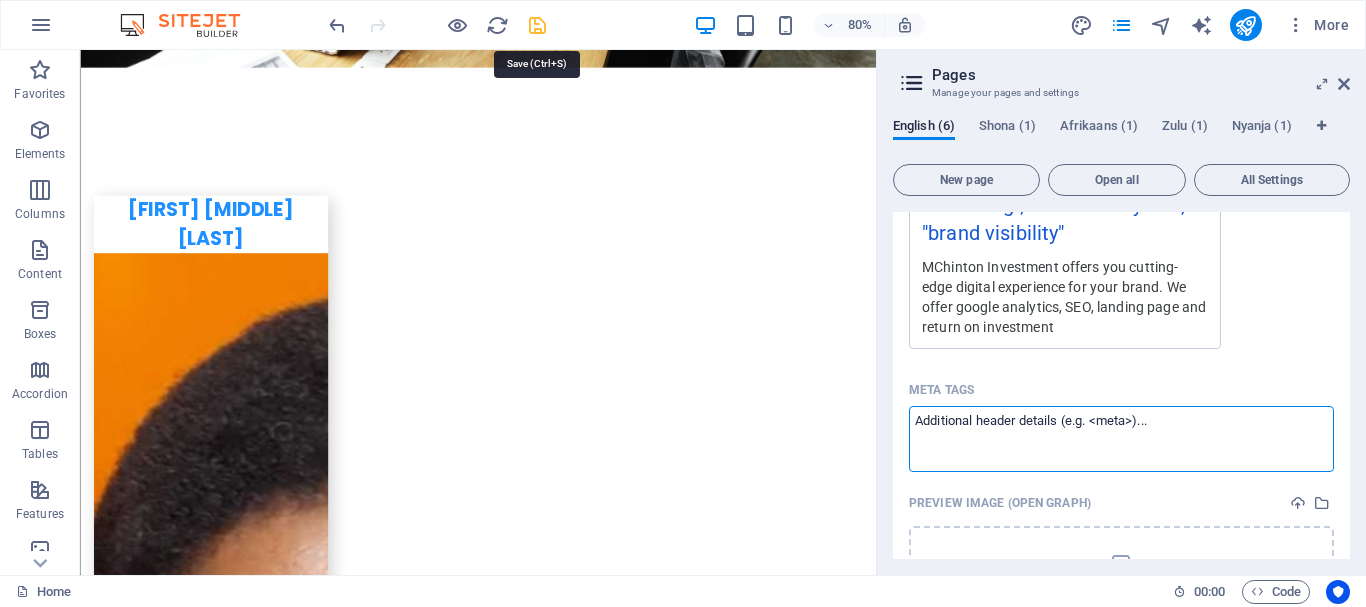 click at bounding box center (537, 25) 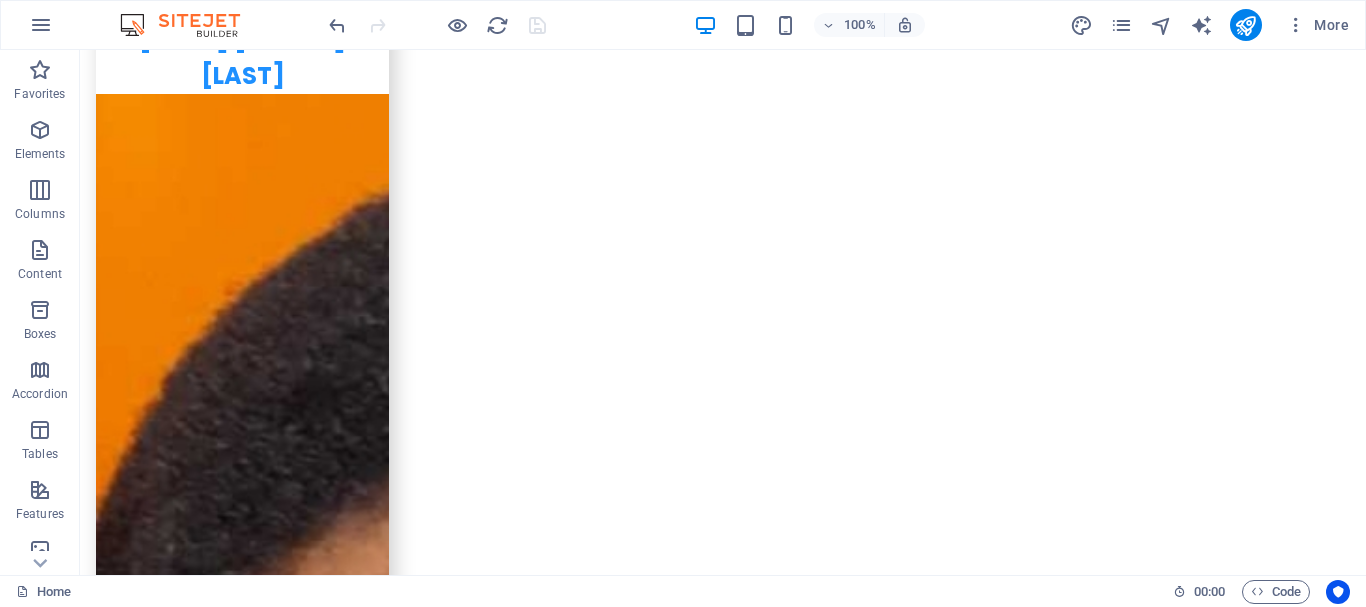scroll, scrollTop: 7845, scrollLeft: 0, axis: vertical 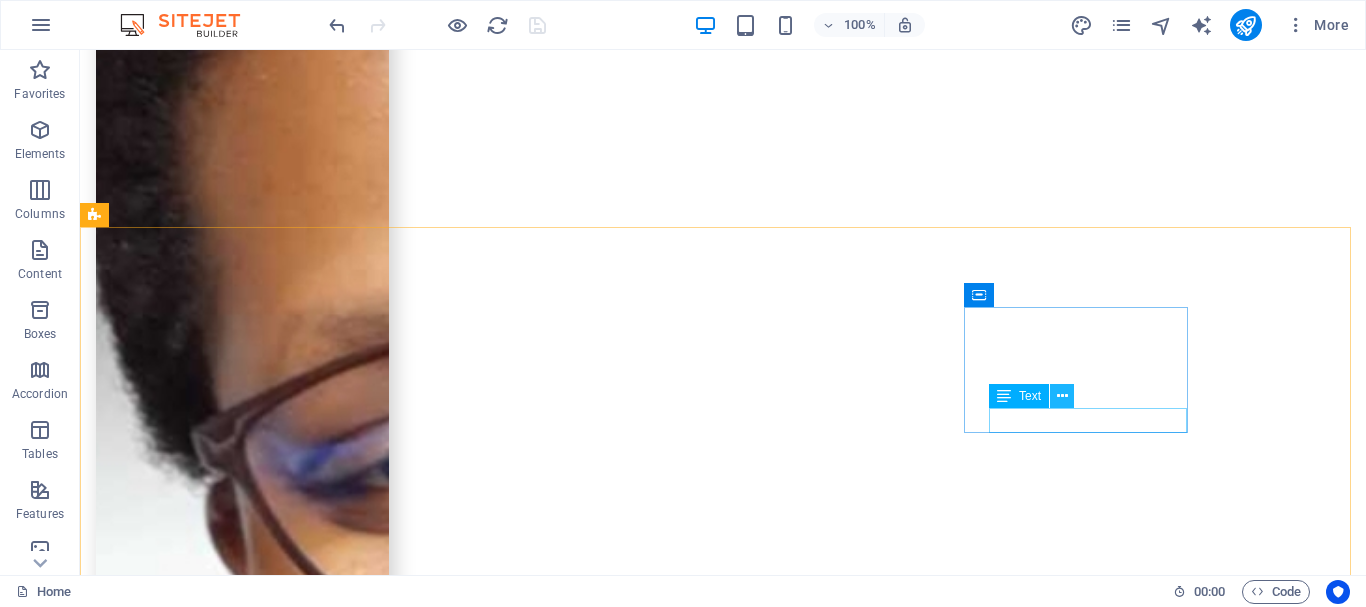 click at bounding box center (1062, 396) 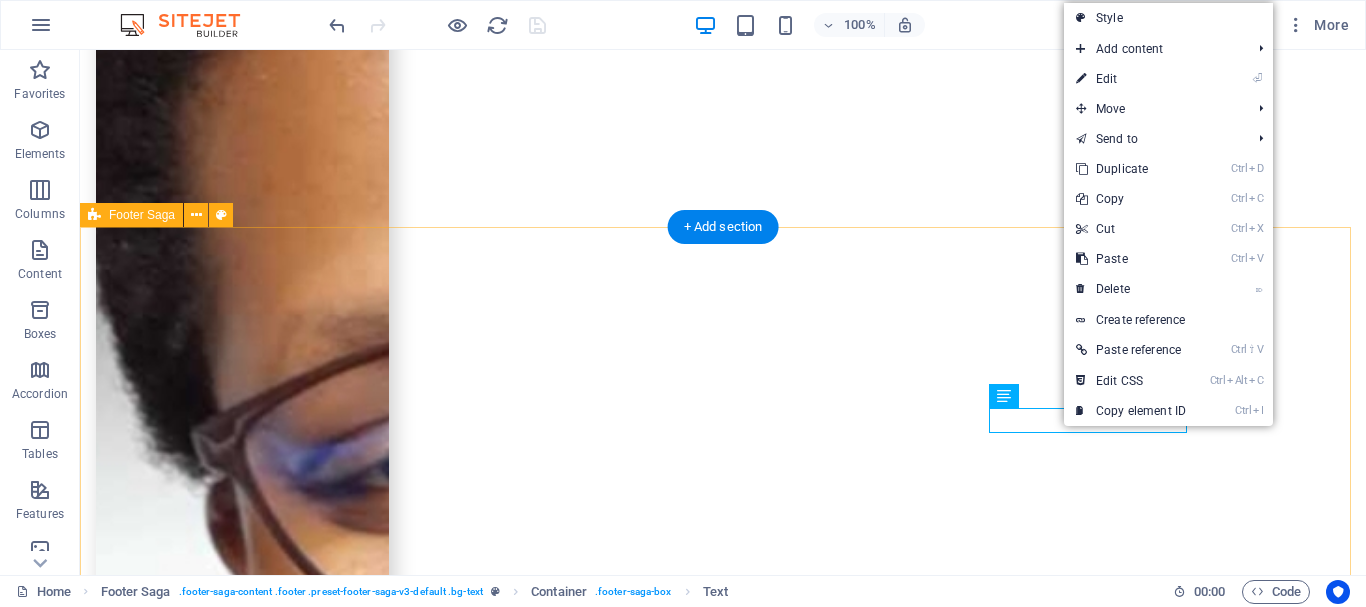 click on "No: [NUMBER] [STREET] [LORD] [NELSON] [CENTRAL], [CITY]. [POSTAL_CODE] Legal Notice Privacy Policy Navigation Home About us Services Projects Team Contact Social Media Facebook Twitter Instagram" at bounding box center (723, 6322) 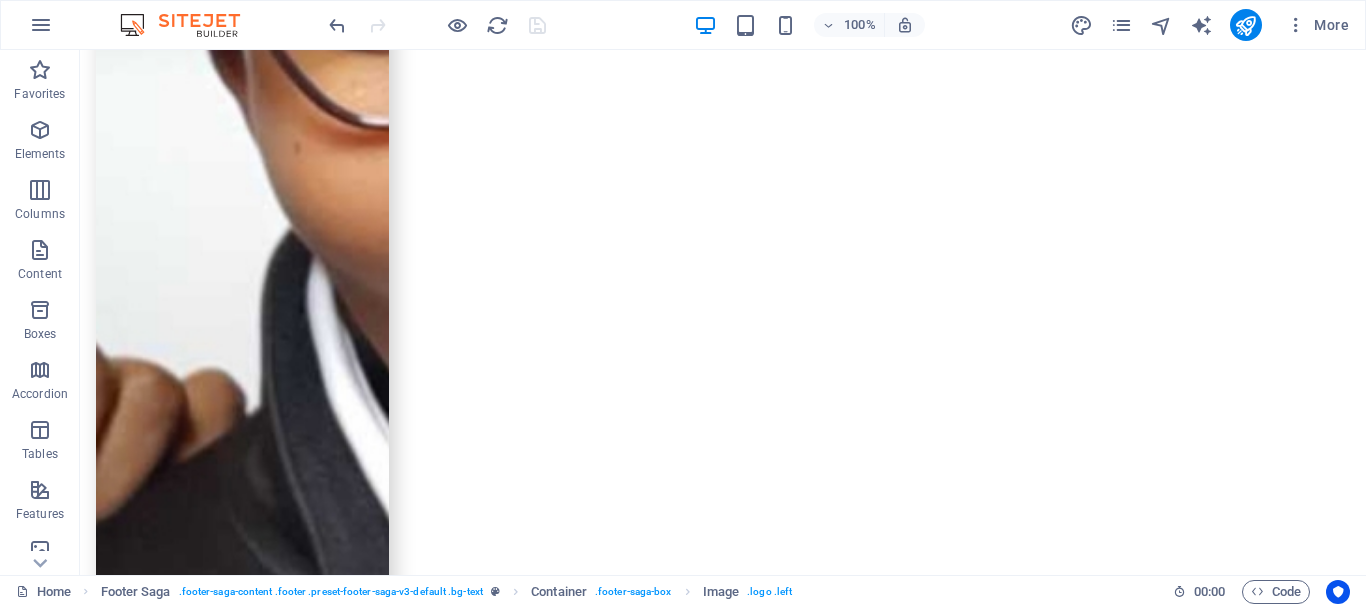 scroll, scrollTop: 8912, scrollLeft: 0, axis: vertical 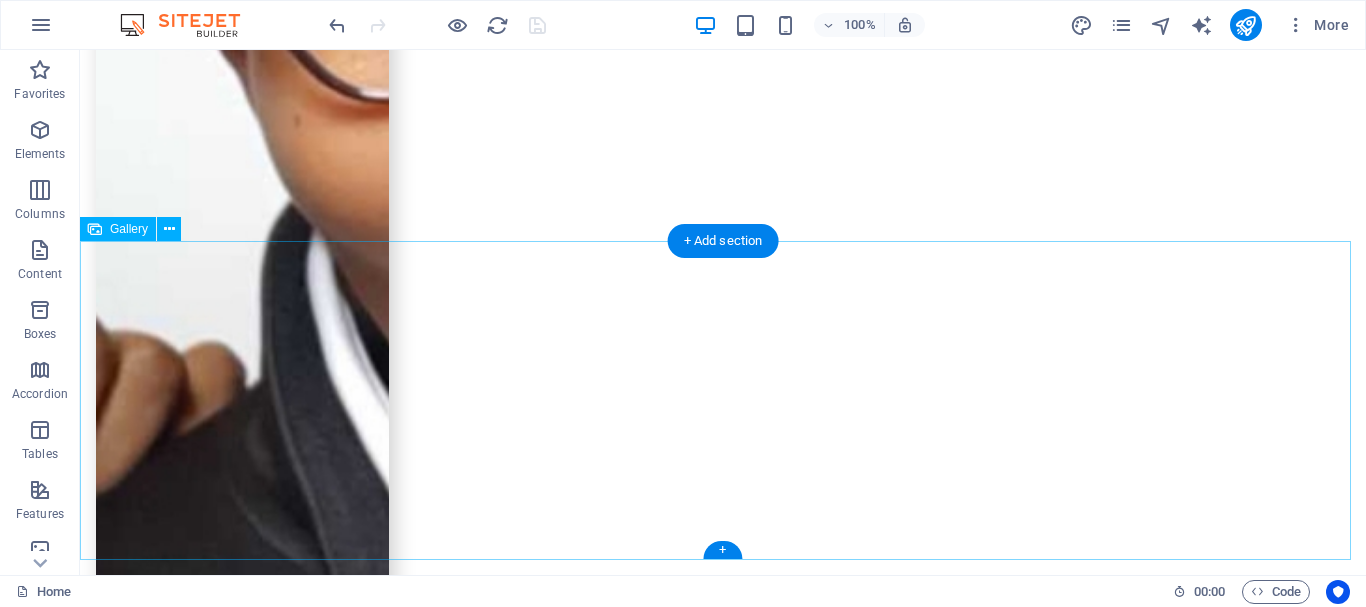 click at bounding box center [723, 6754] 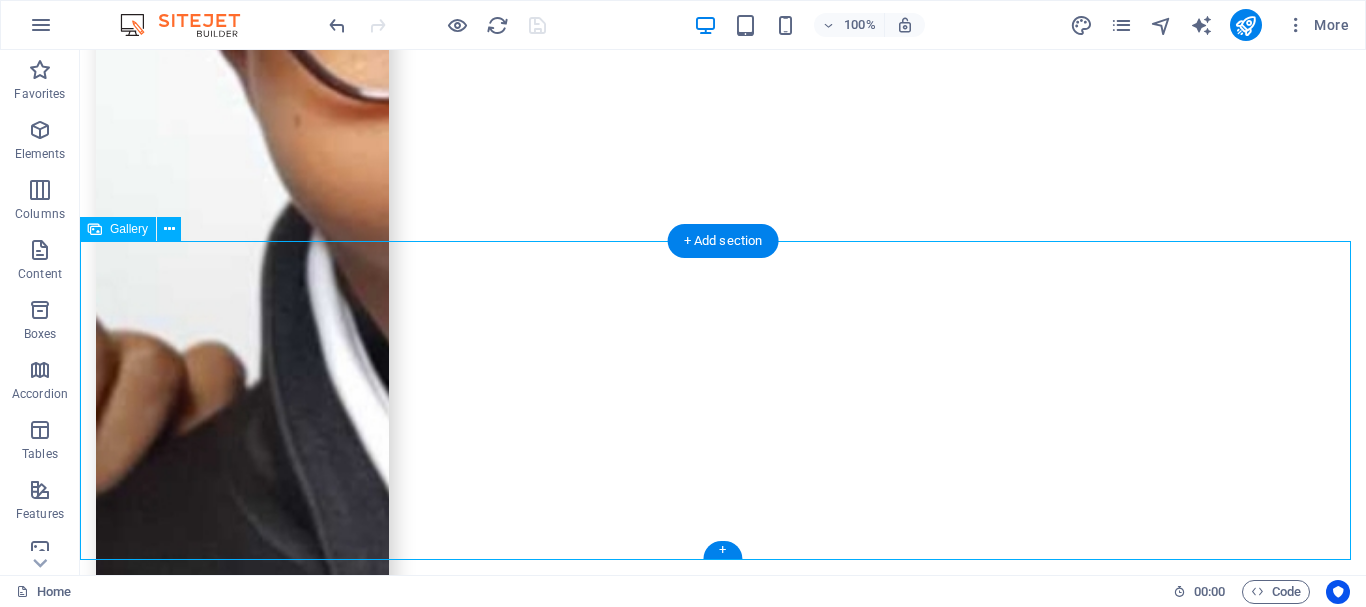 click at bounding box center [723, 6754] 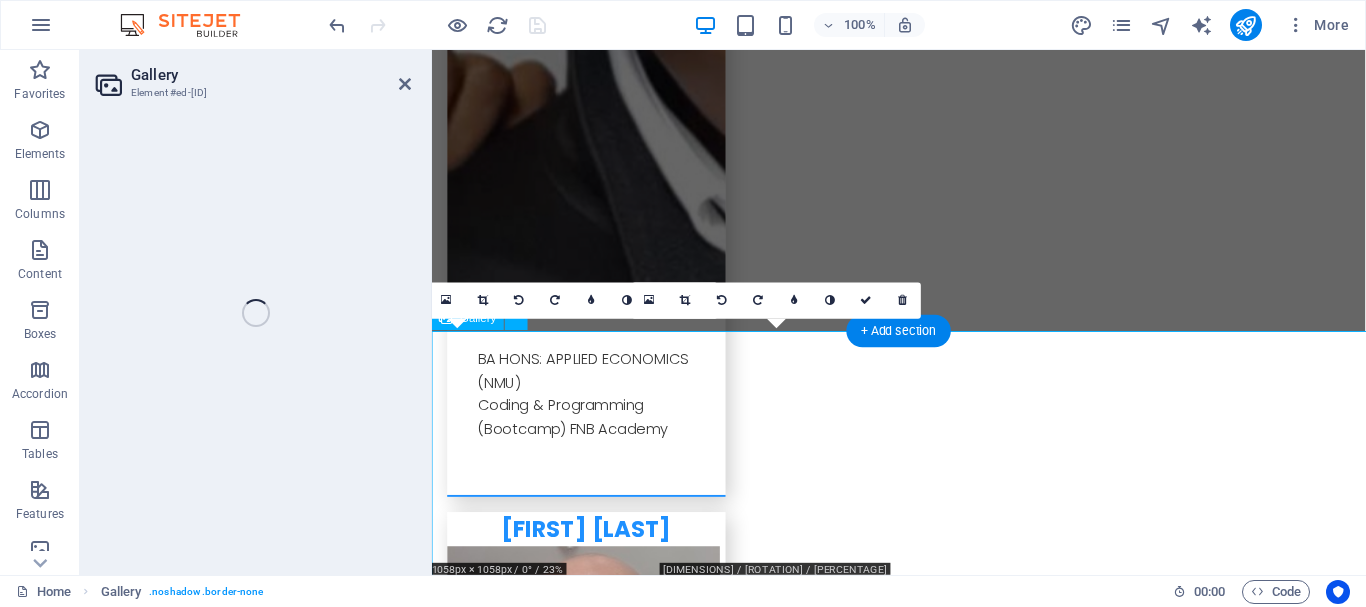 select on "4" 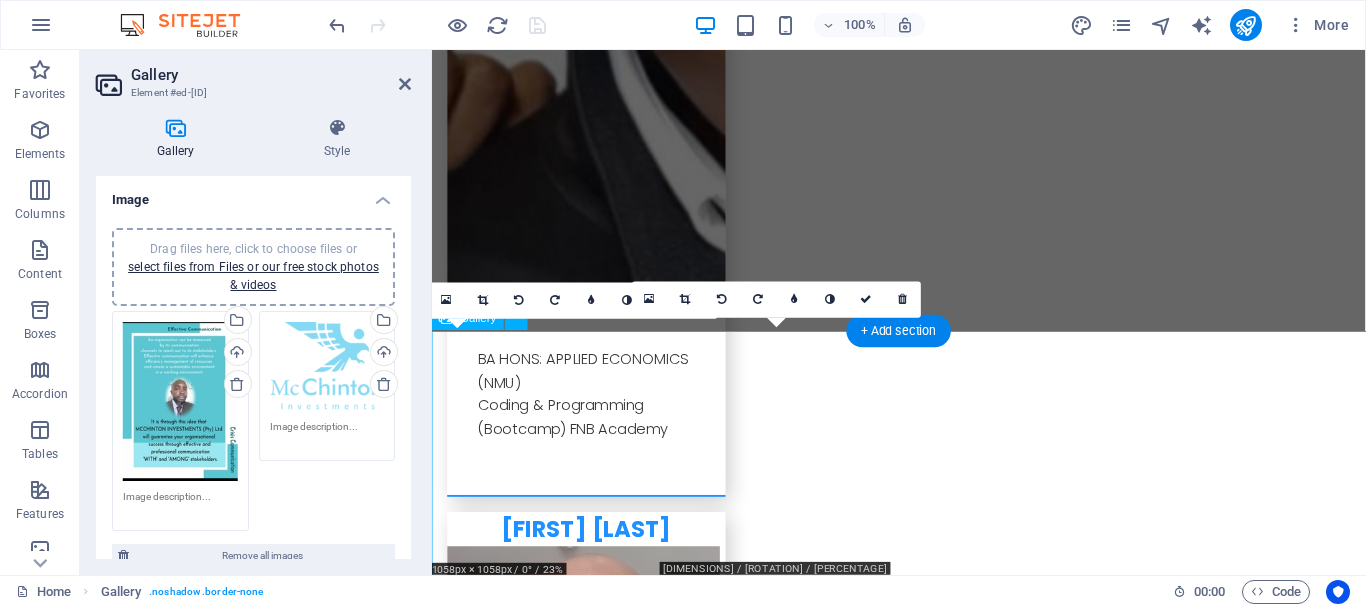 scroll, scrollTop: 8807, scrollLeft: 0, axis: vertical 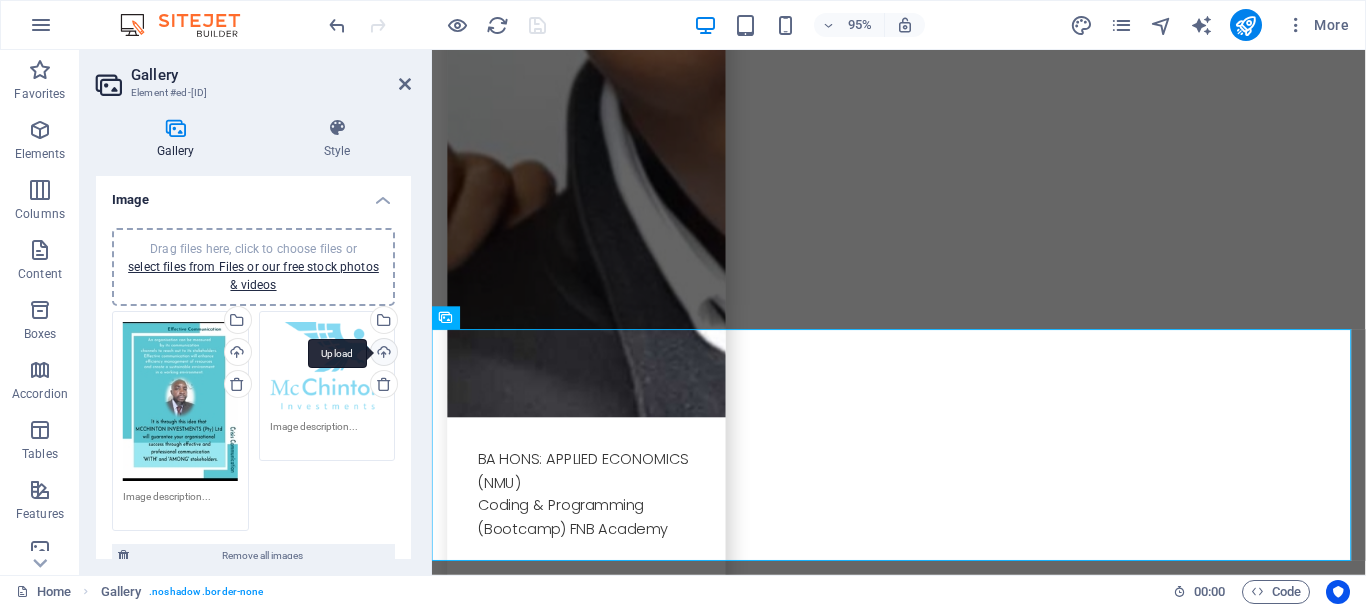 click on "Upload" at bounding box center [382, 354] 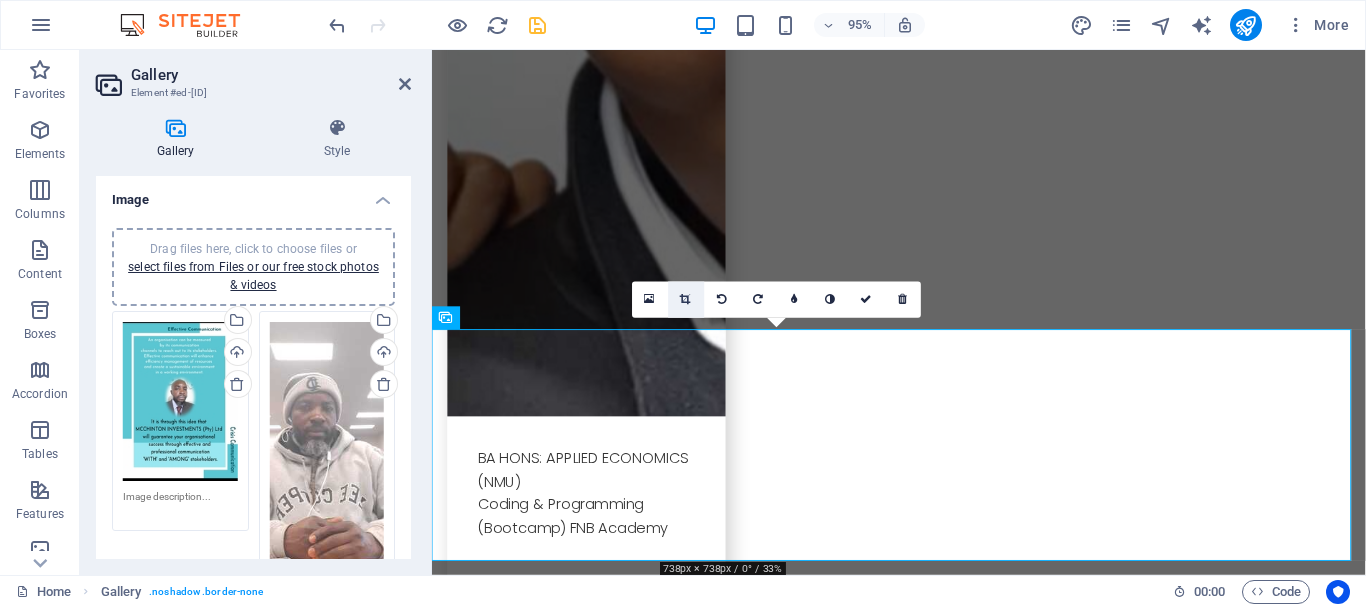 click at bounding box center [686, 299] 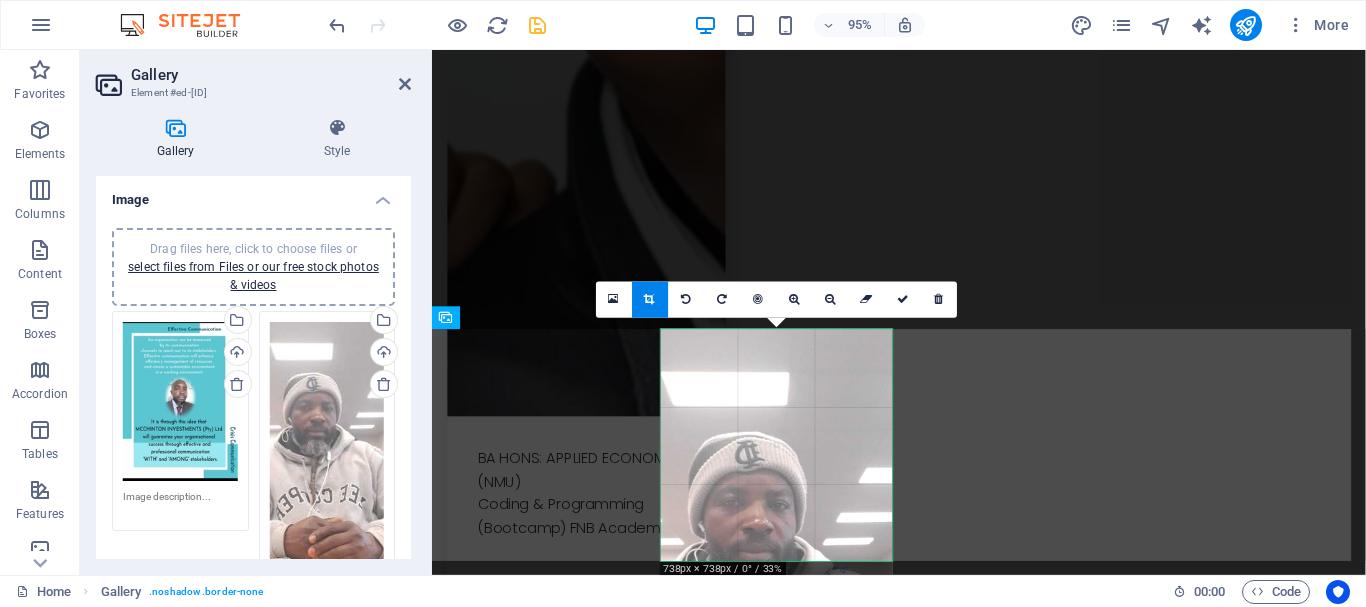 drag, startPoint x: 851, startPoint y: 498, endPoint x: 850, endPoint y: 546, distance: 48.010414 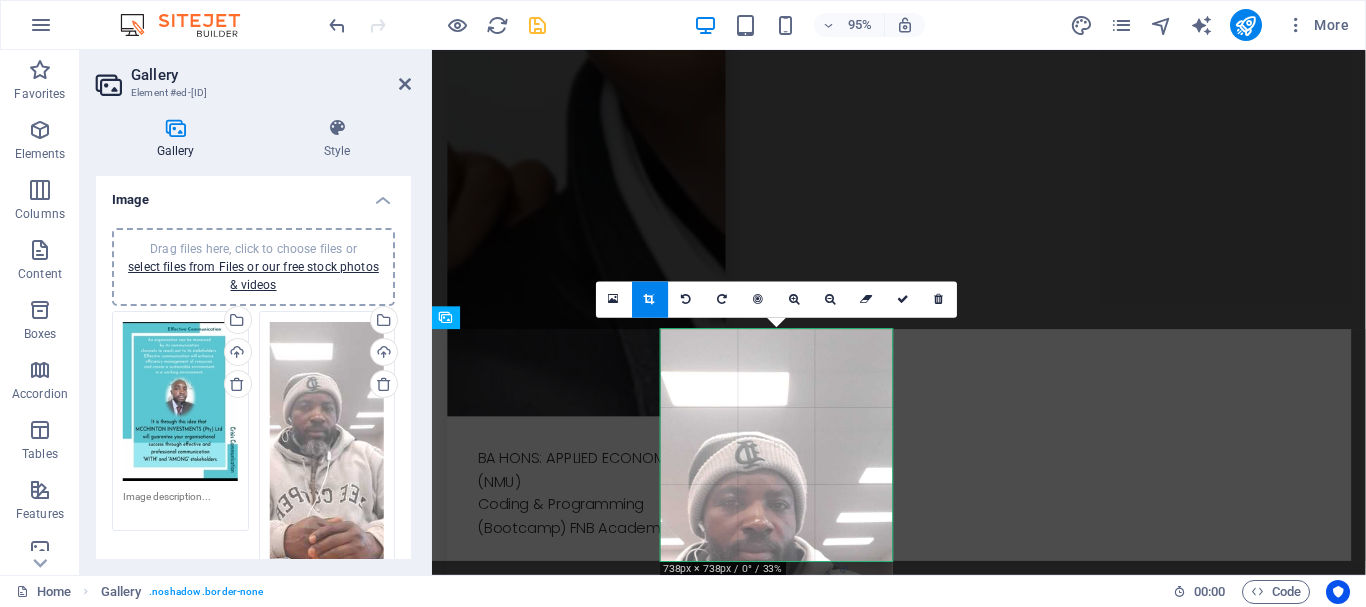 drag, startPoint x: 850, startPoint y: 546, endPoint x: 821, endPoint y: 481, distance: 71.17584 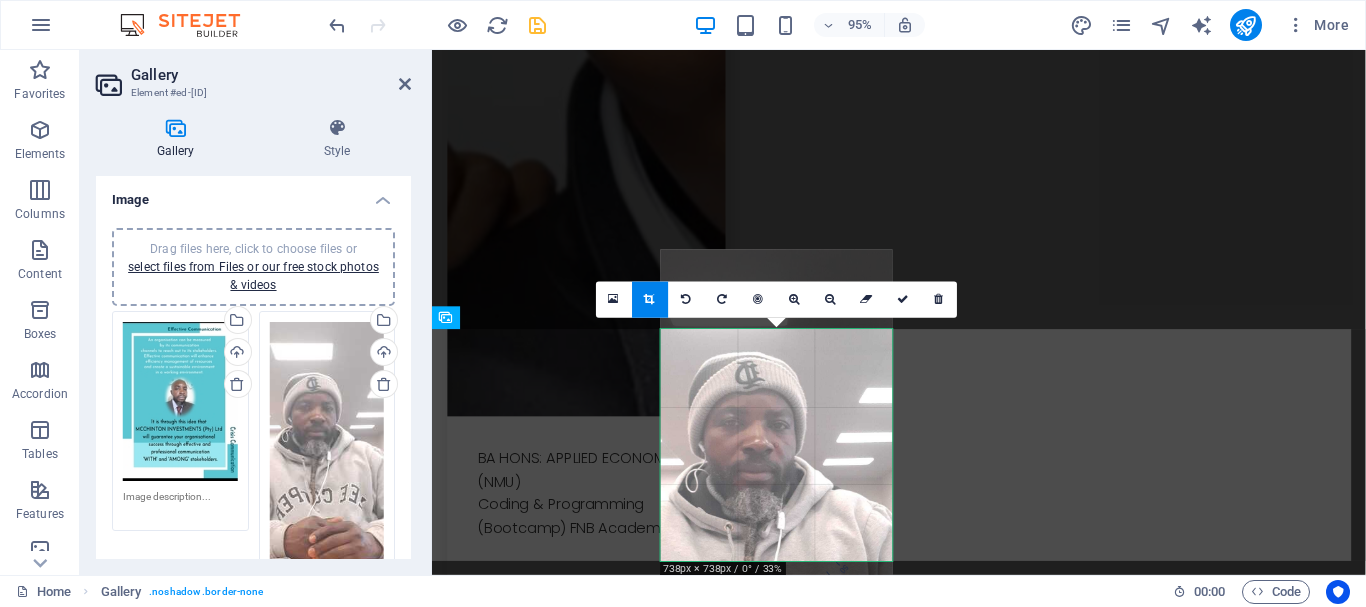 drag, startPoint x: 799, startPoint y: 473, endPoint x: 799, endPoint y: 377, distance: 96 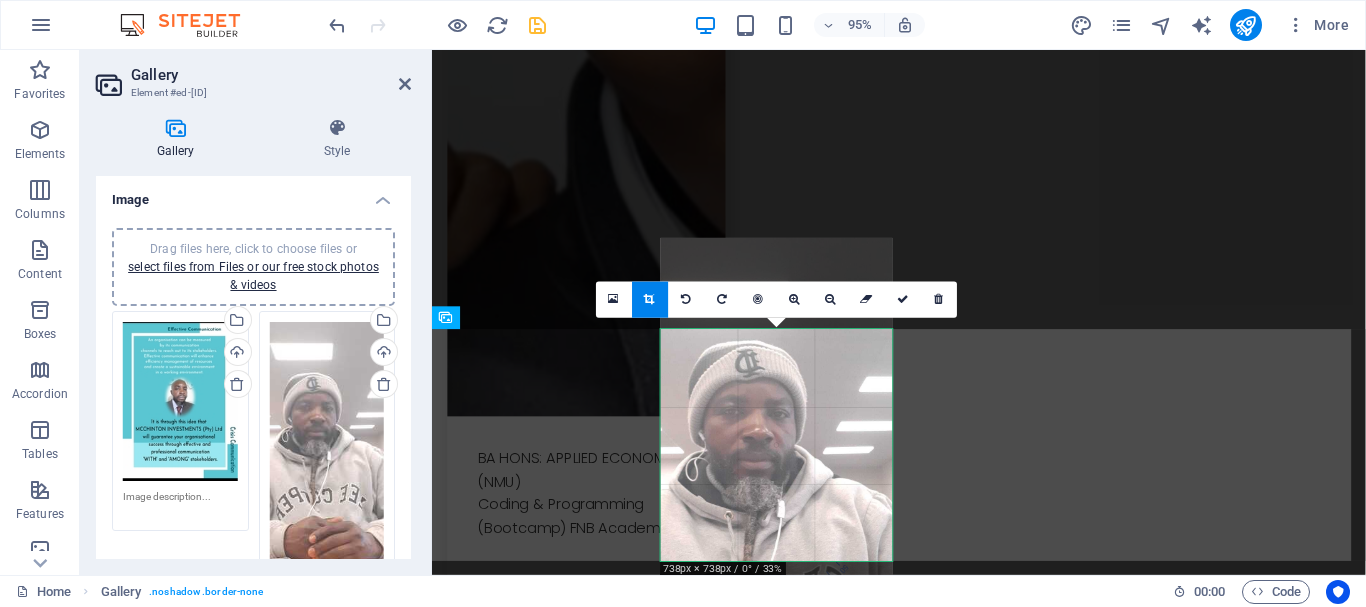 click at bounding box center [776, 489] 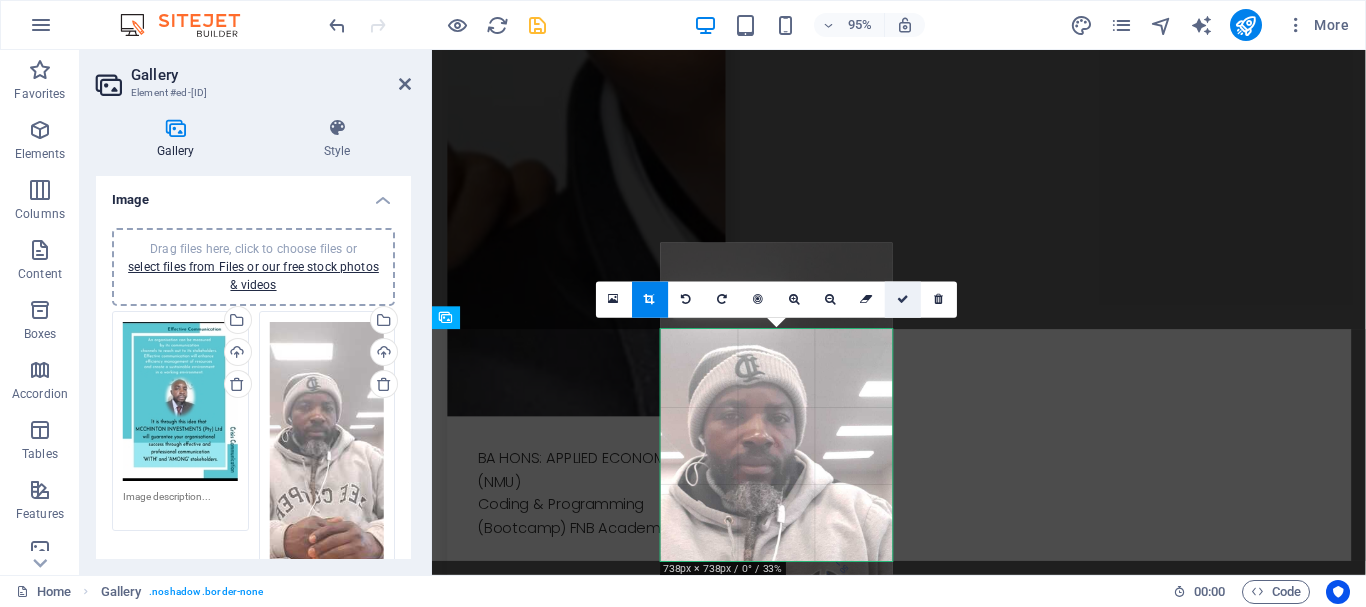click at bounding box center (903, 299) 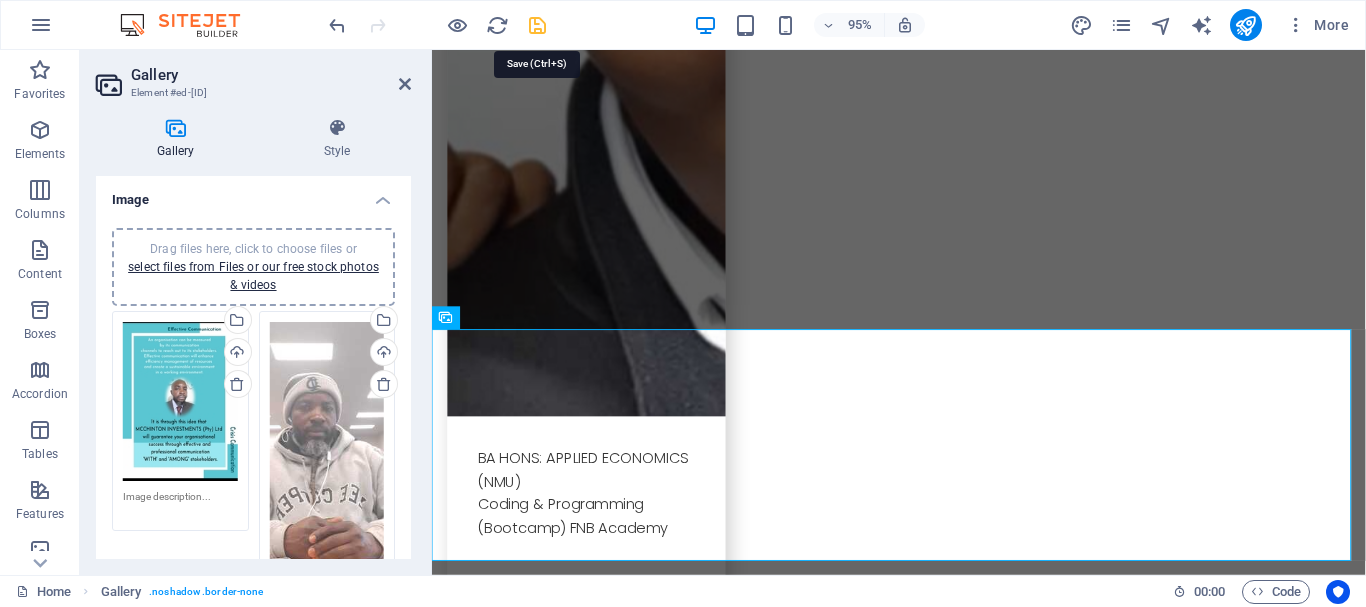 click at bounding box center (537, 25) 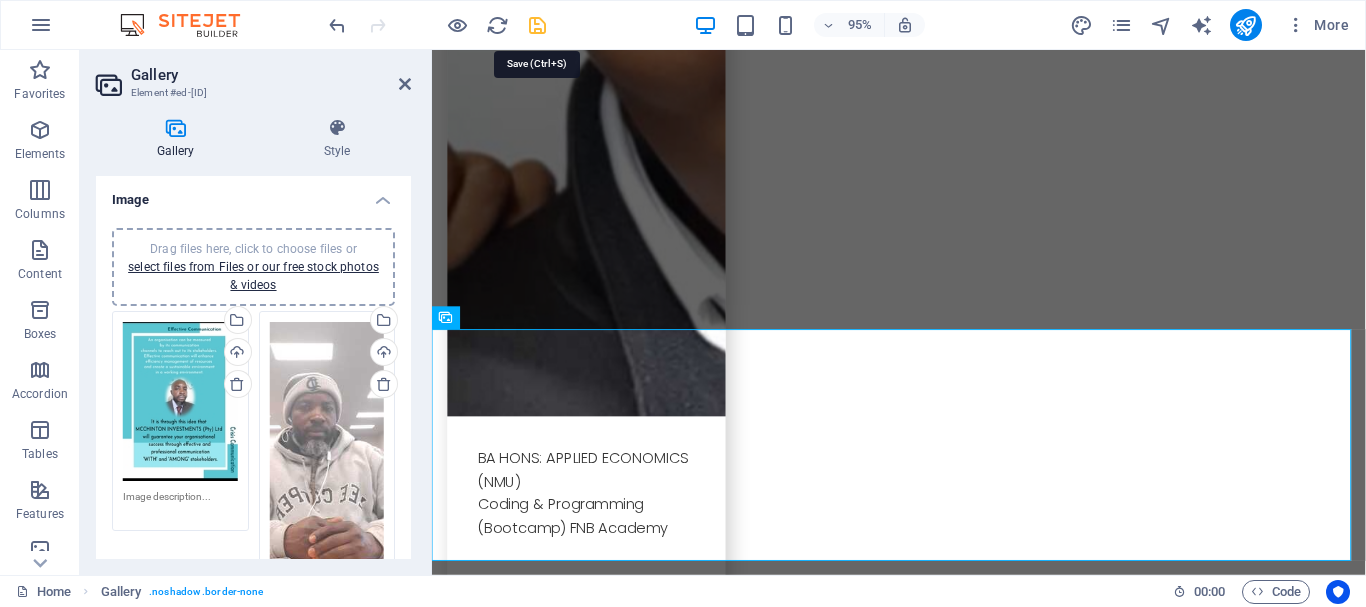 scroll, scrollTop: 8912, scrollLeft: 0, axis: vertical 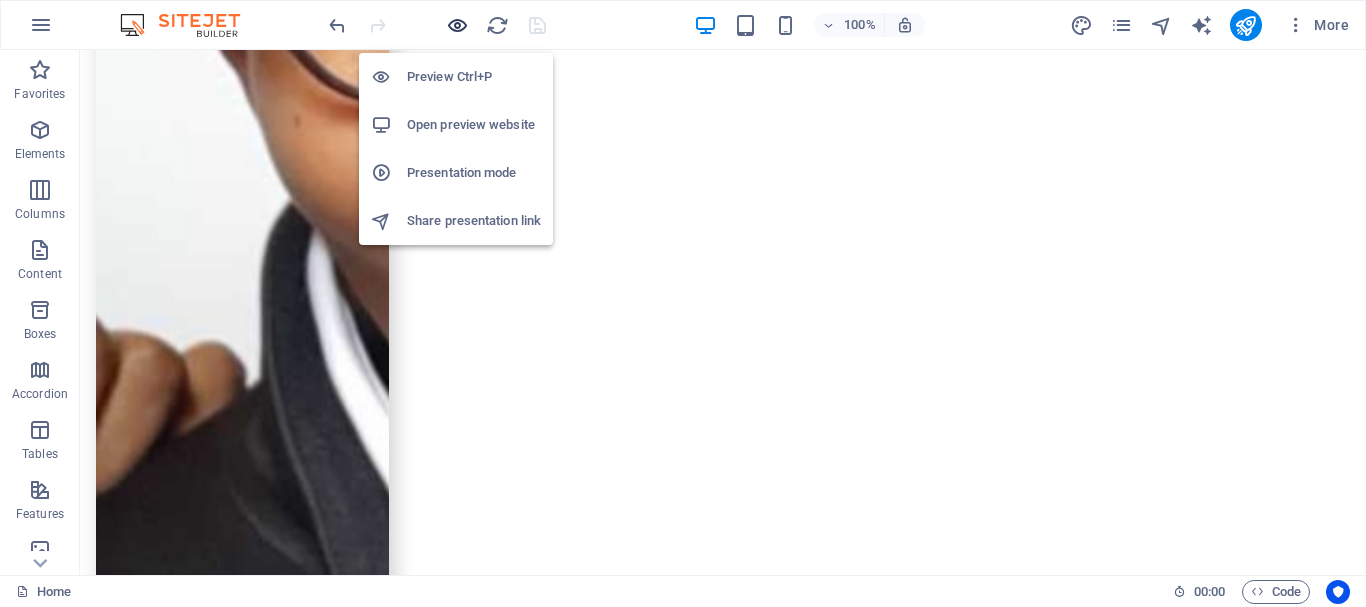 click at bounding box center [457, 25] 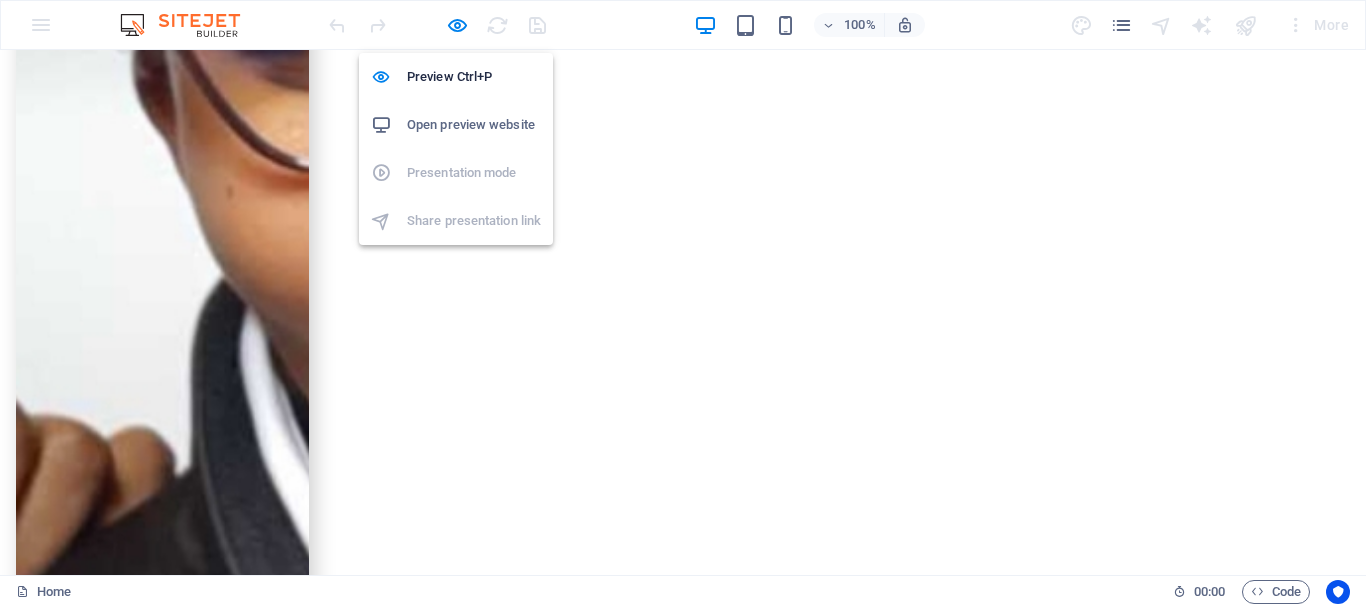 click on "Preview Ctrl+P Open preview website Presentation mode Share presentation link" at bounding box center [456, 149] 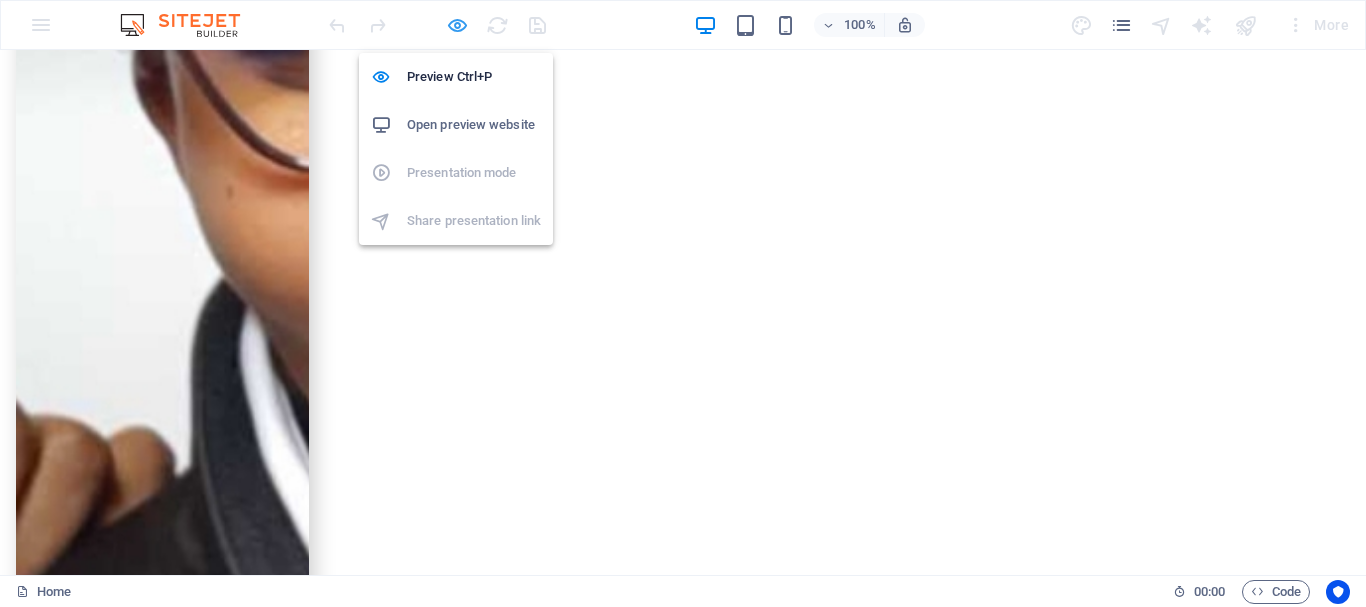 click at bounding box center (457, 25) 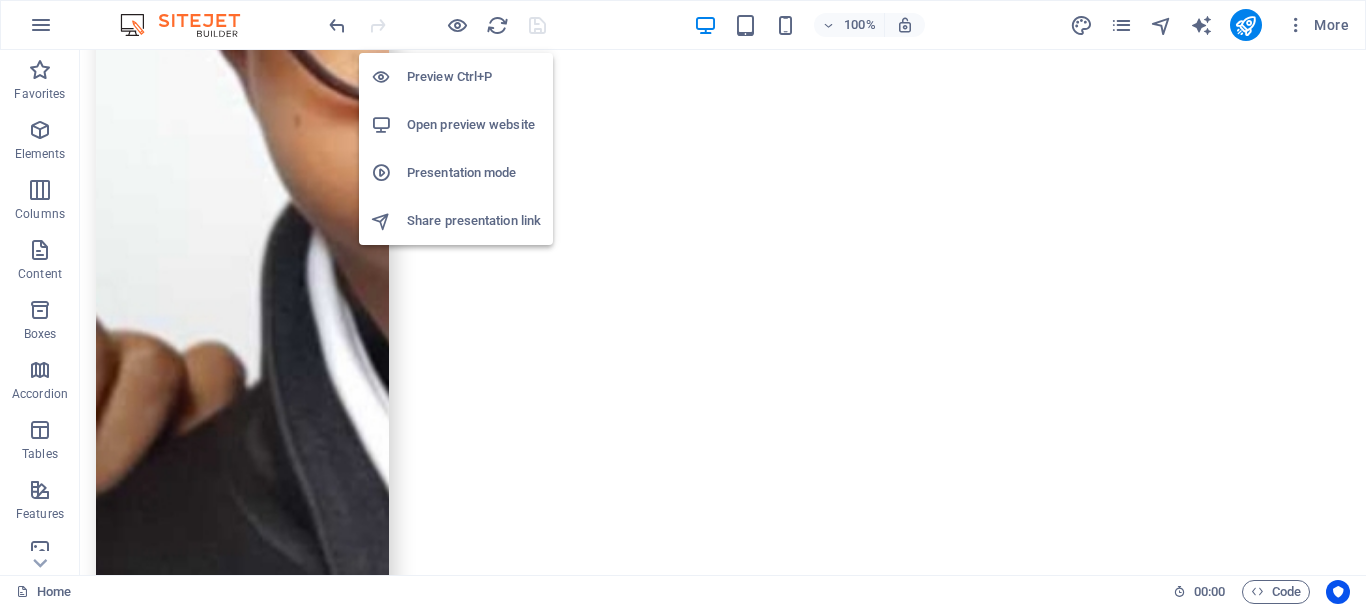 click on "Open preview website" at bounding box center (474, 125) 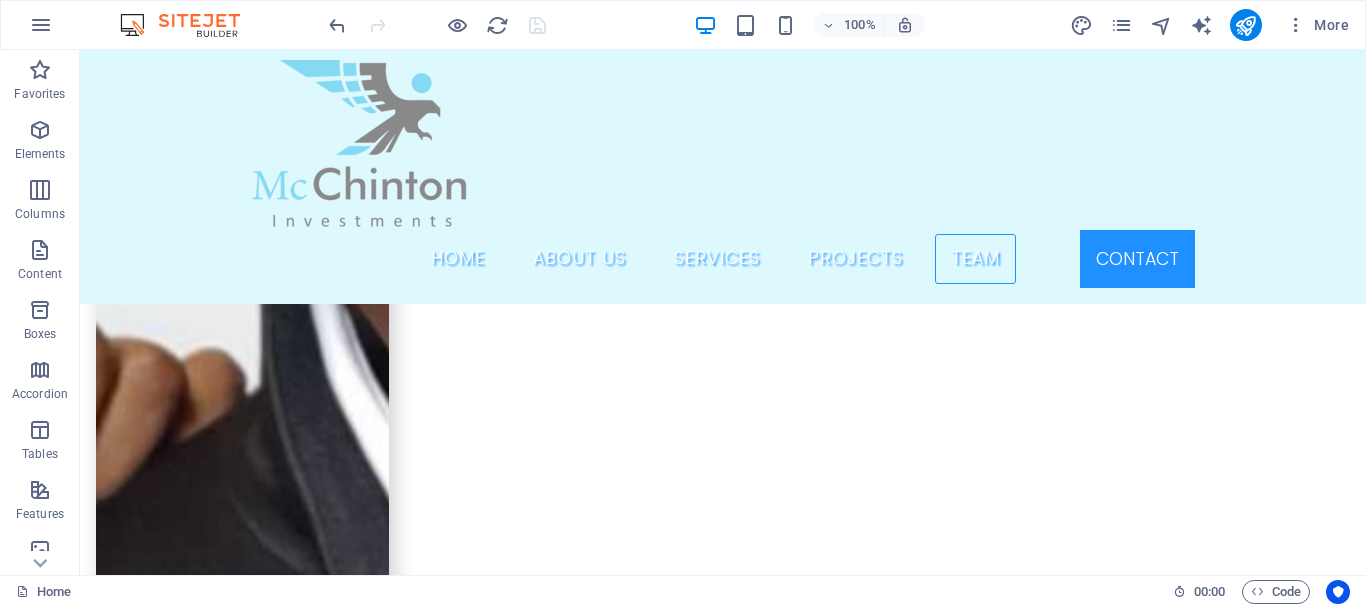 scroll, scrollTop: 8552, scrollLeft: 0, axis: vertical 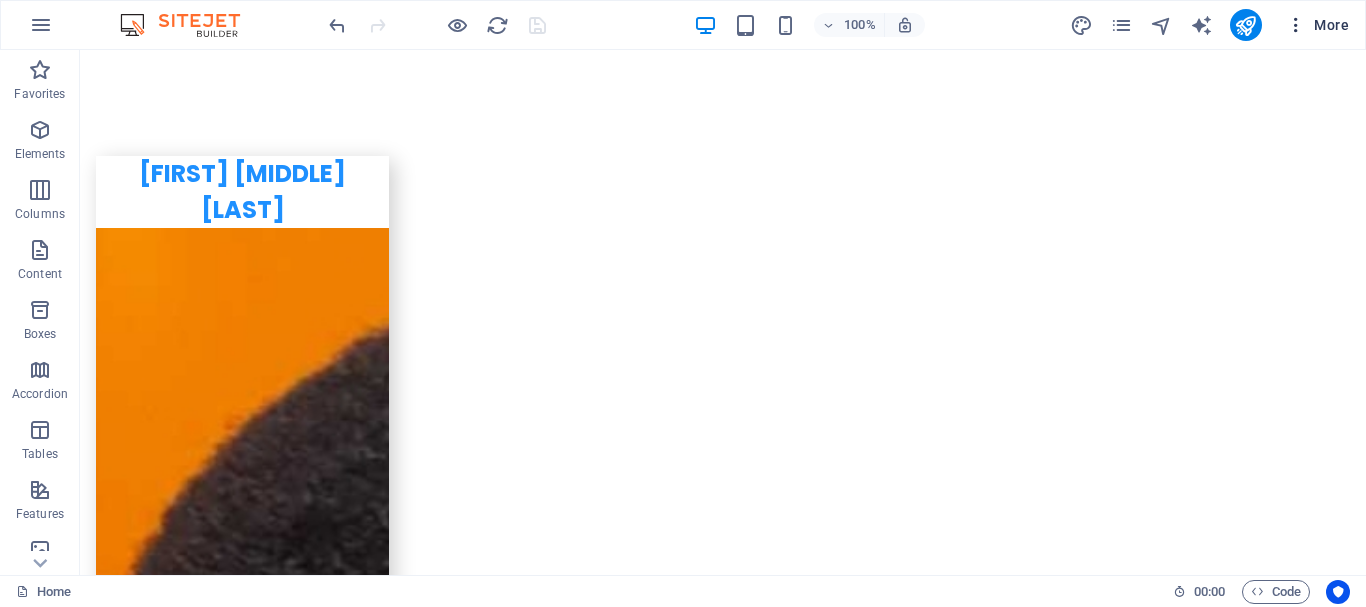 click at bounding box center (1296, 25) 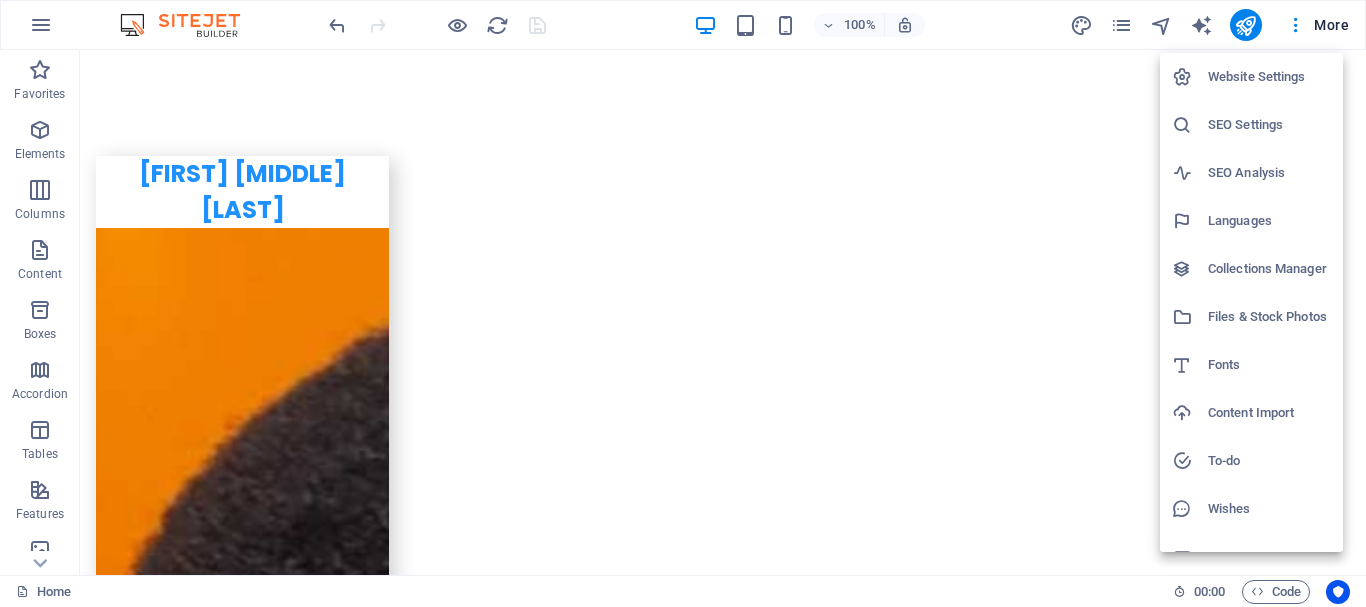 click on "Website Settings" at bounding box center (1269, 77) 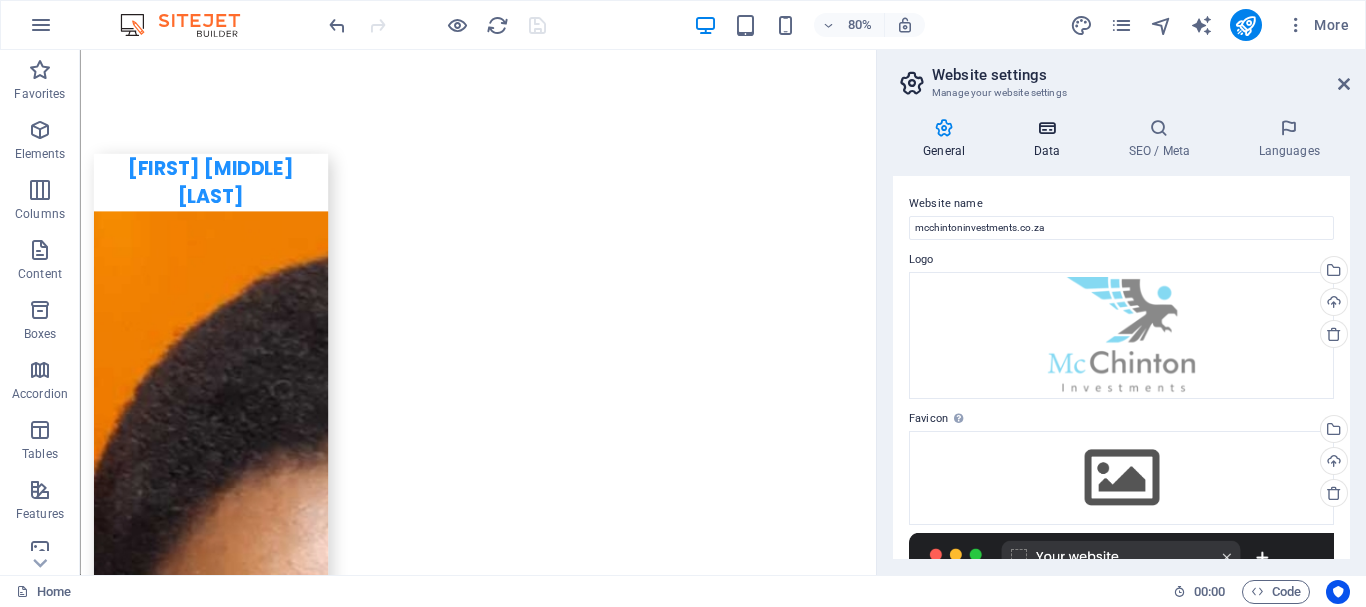click at bounding box center (1046, 128) 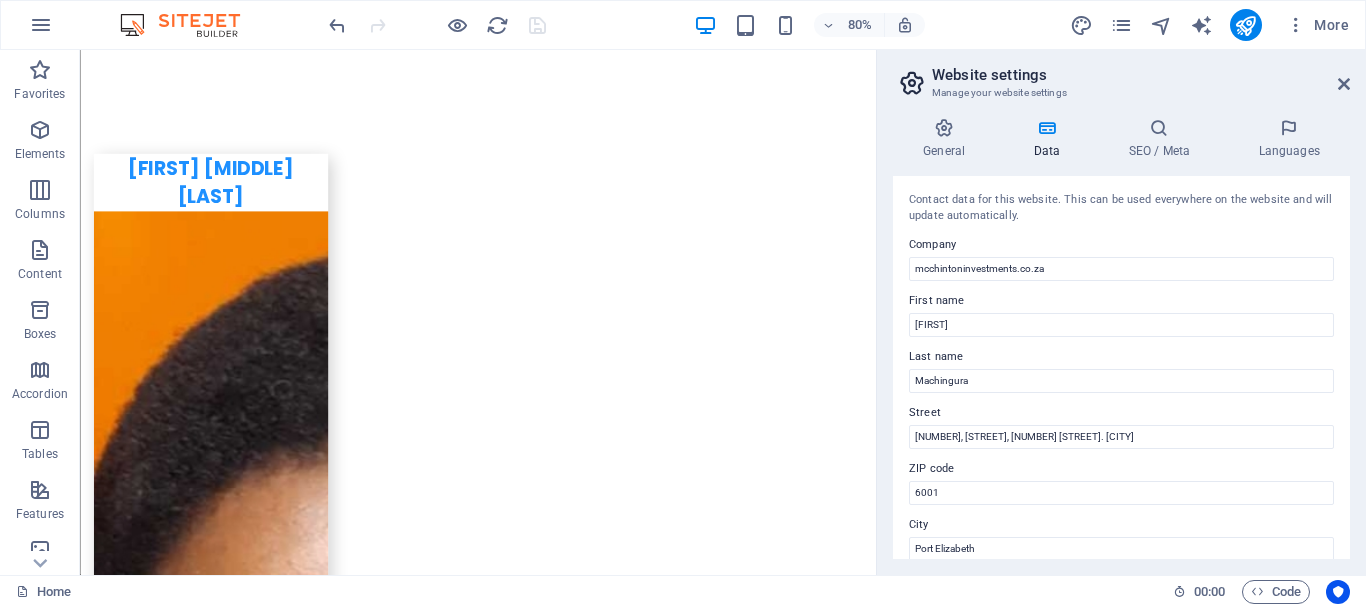 click on "General Data SEO / Meta Languages Website name mcchintoninvestments.co.za Logo Drag files here, click to choose files or select files from Files or our free stock photos & videos Select files from the file manager, stock photos, or upload file(s) Upload Favicon Set the favicon of your website here. A favicon is a small icon shown in the browser tab next to your website title. It helps visitors identify your website. Drag files here, click to choose files or select files from Files or our free stock photos & videos Select files from the file manager, stock photos, or upload file(s) Upload Preview Image (Open Graph) This image will be shown when the website is shared on social networks Drag files here, click to choose files or select files from Files or our free stock photos & videos Select files from the file manager, stock photos, or upload file(s) Upload Contact data for this website. This can be used everywhere on the website and will update automatically. Company mcchintoninvestments.co.za First name 1" at bounding box center (1121, 338) 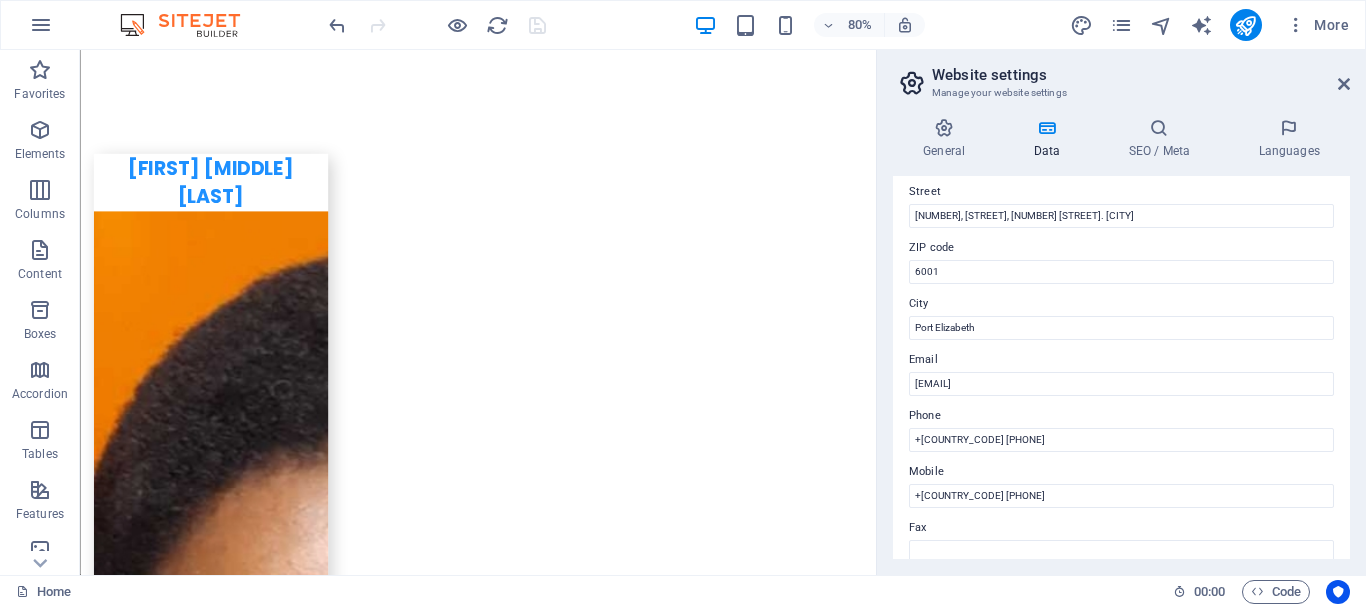 click on "General Data SEO / Meta Languages Website name mcchintoninvestments.co.za Logo Drag files here, click to choose files or select files from Files or our free stock photos & videos Select files from the file manager, stock photos, or upload file(s) Upload Favicon Set the favicon of your website here. A favicon is a small icon shown in the browser tab next to your website title. It helps visitors identify your website. Drag files here, click to choose files or select files from Files or our free stock photos & videos Select files from the file manager, stock photos, or upload file(s) Upload Preview Image (Open Graph) This image will be shown when the website is shared on social networks Drag files here, click to choose files or select files from Files or our free stock photos & videos Select files from the file manager, stock photos, or upload file(s) Upload Contact data for this website. This can be used everywhere on the website and will update automatically. Company mcchintoninvestments.co.za First name 1" at bounding box center (1121, 338) 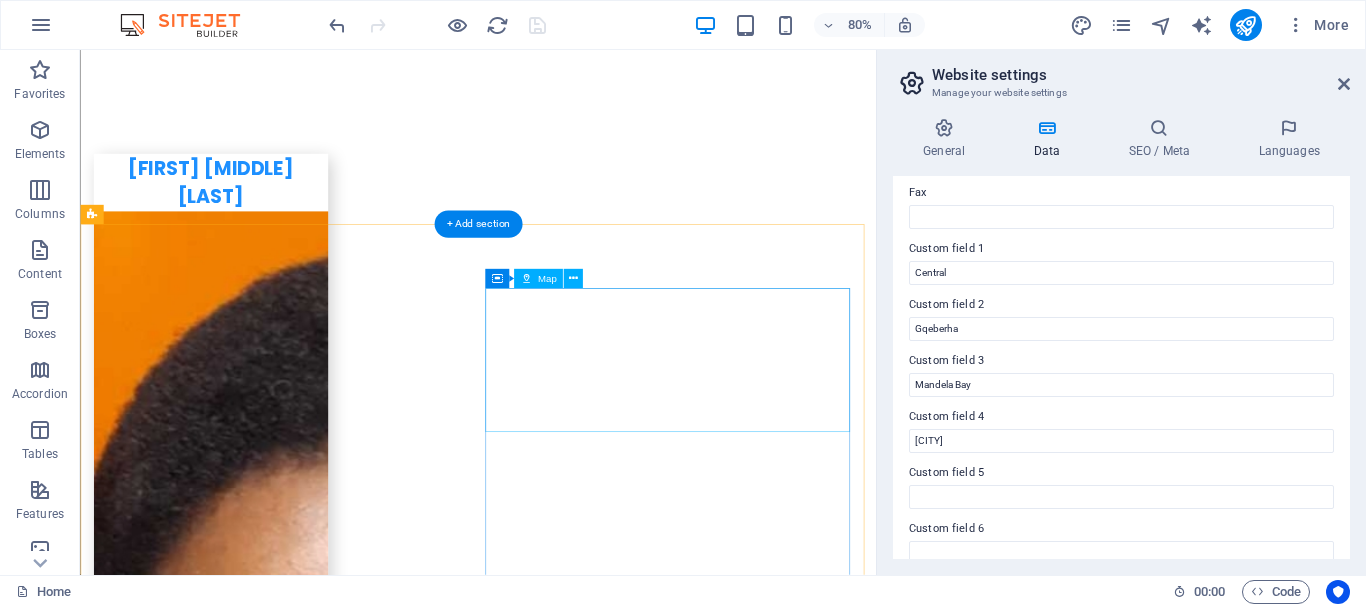 click at bounding box center (324, 5420) 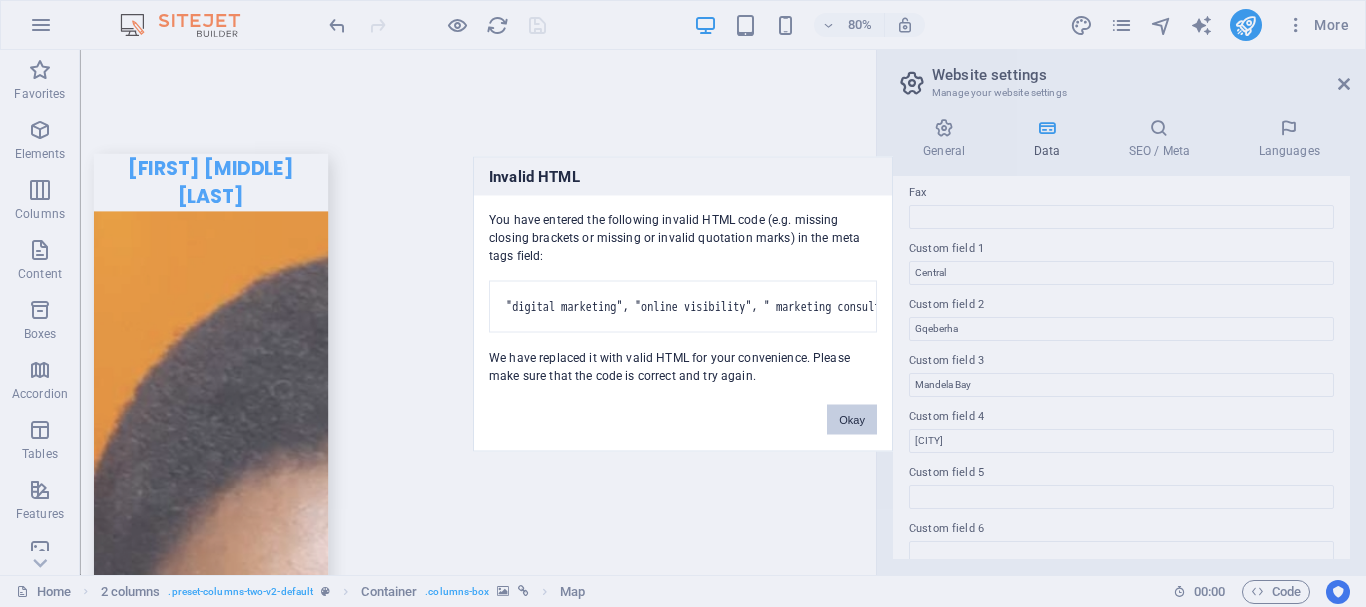 click on "Okay" at bounding box center (852, 419) 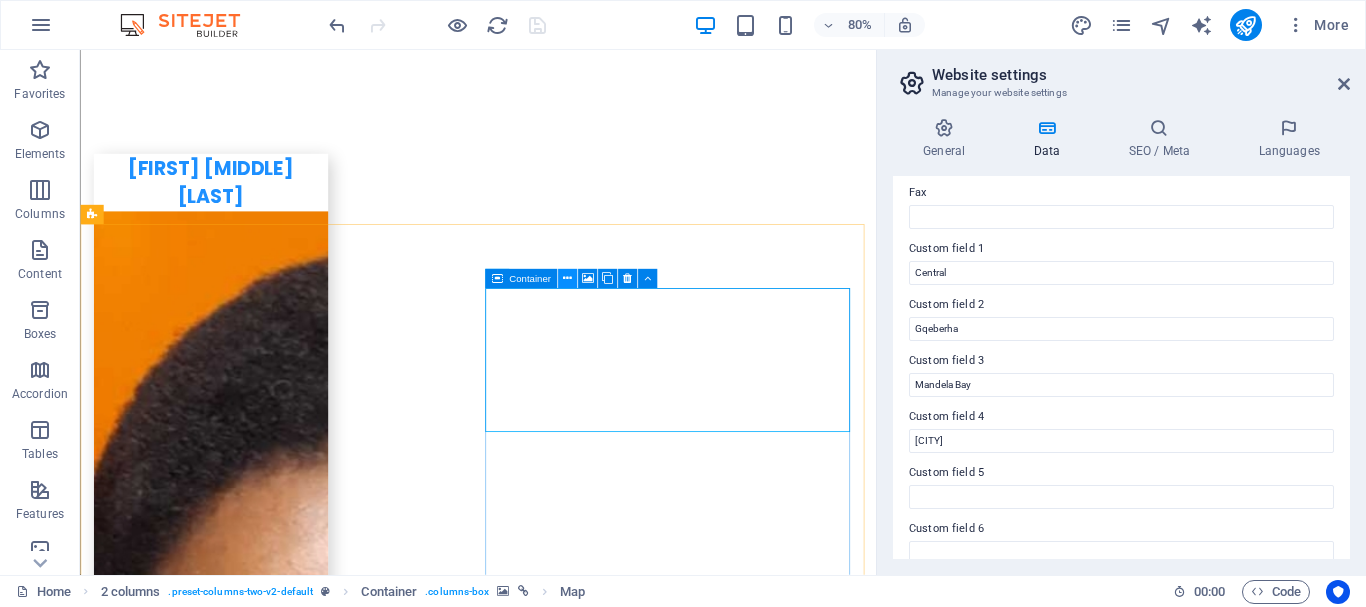 click at bounding box center [567, 278] 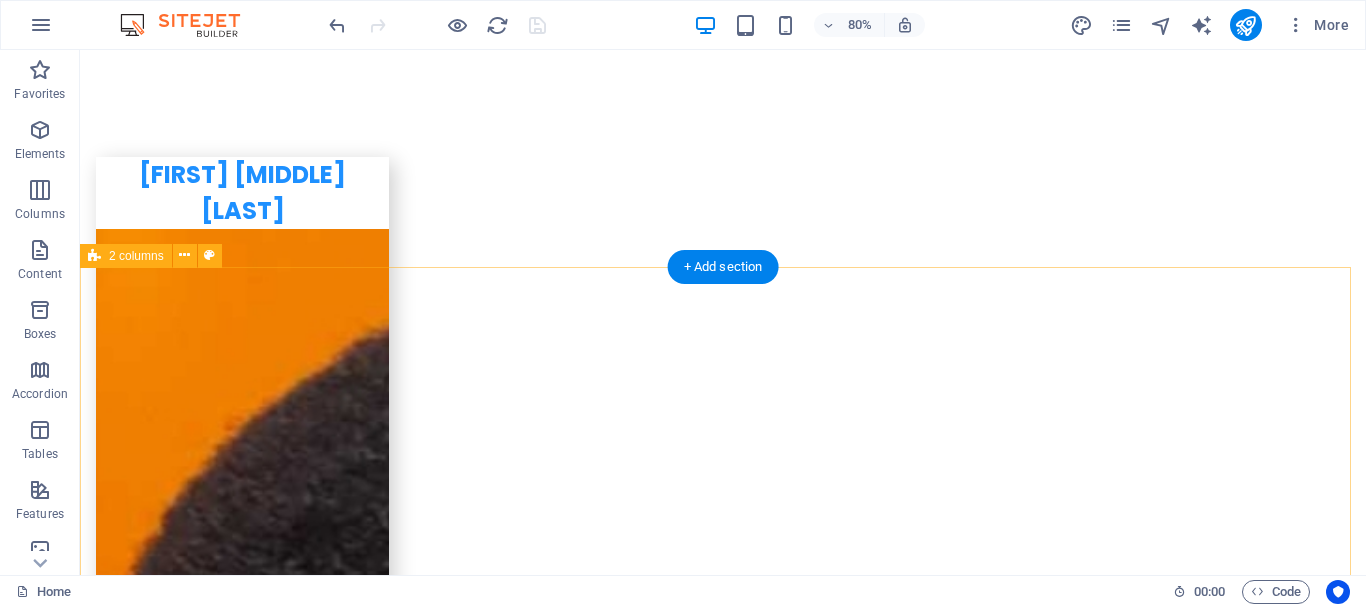 scroll, scrollTop: 7647, scrollLeft: 0, axis: vertical 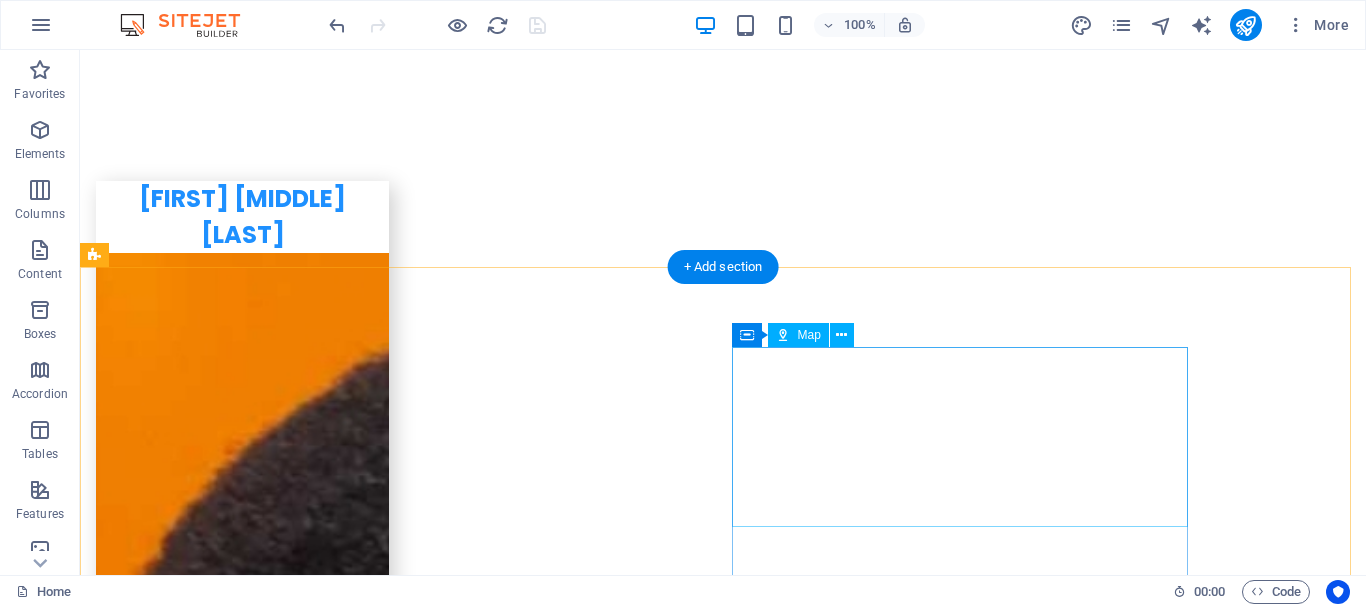 click at bounding box center (324, 6050) 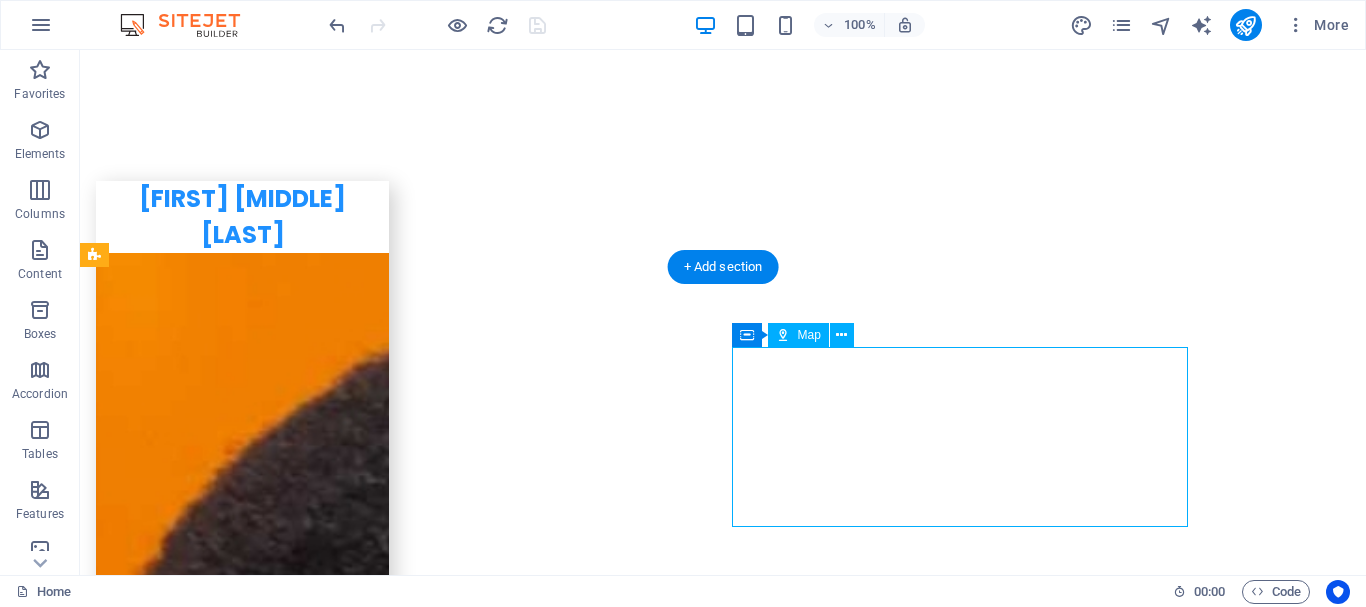 click at bounding box center [324, 6050] 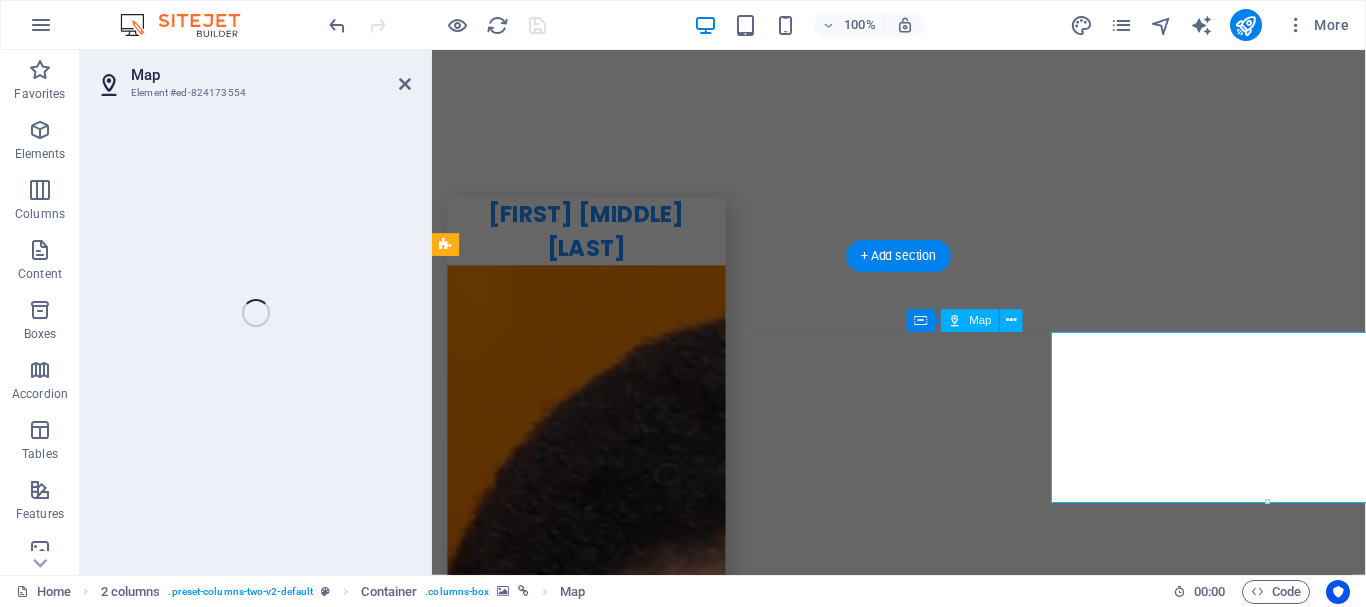 select on "1" 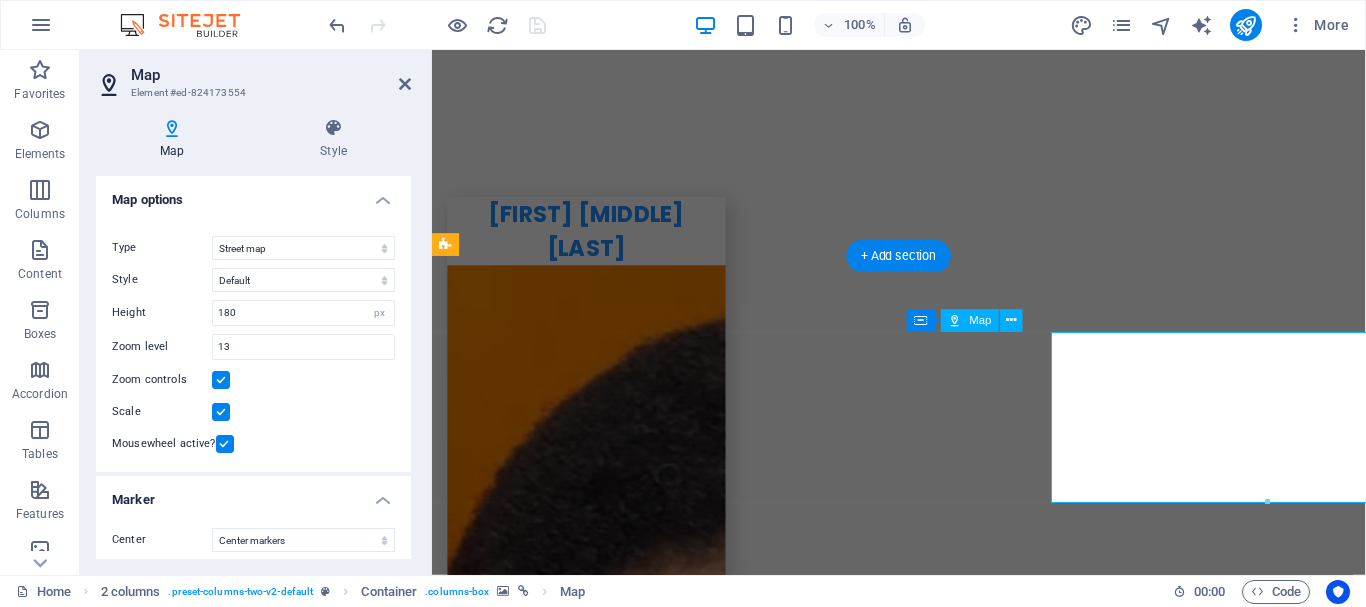 click at bounding box center (676, 5419) 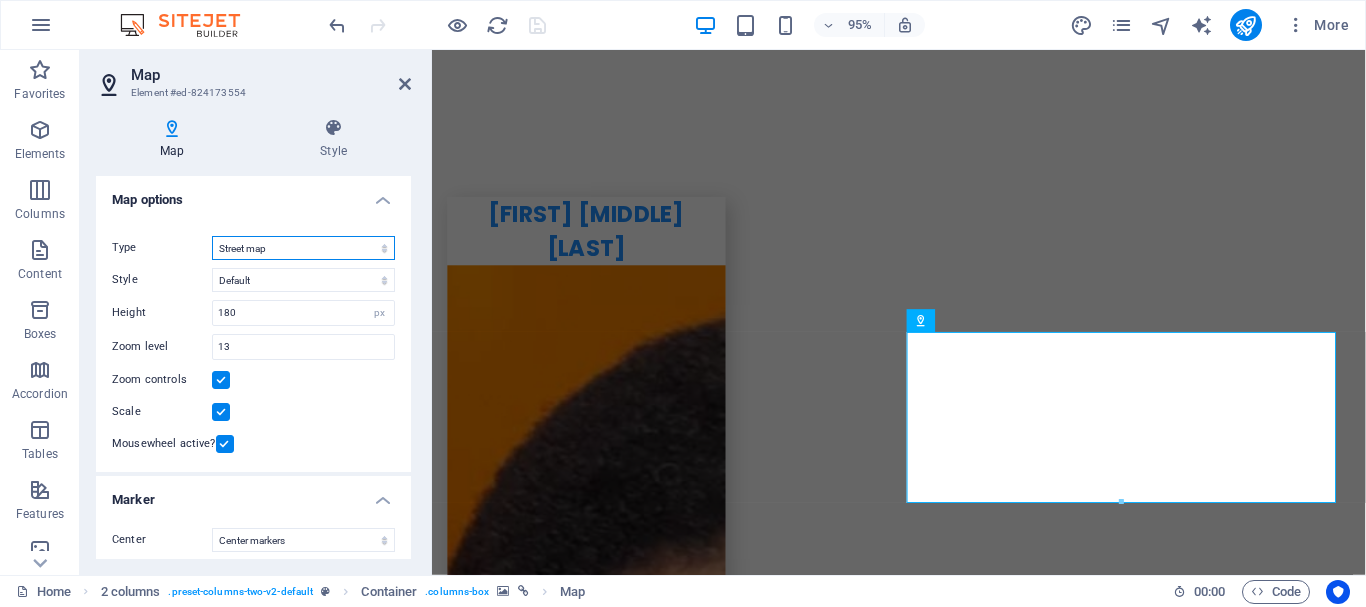 click on "Street map Satellite view Satellite view with streets Terrain map" at bounding box center [303, 248] 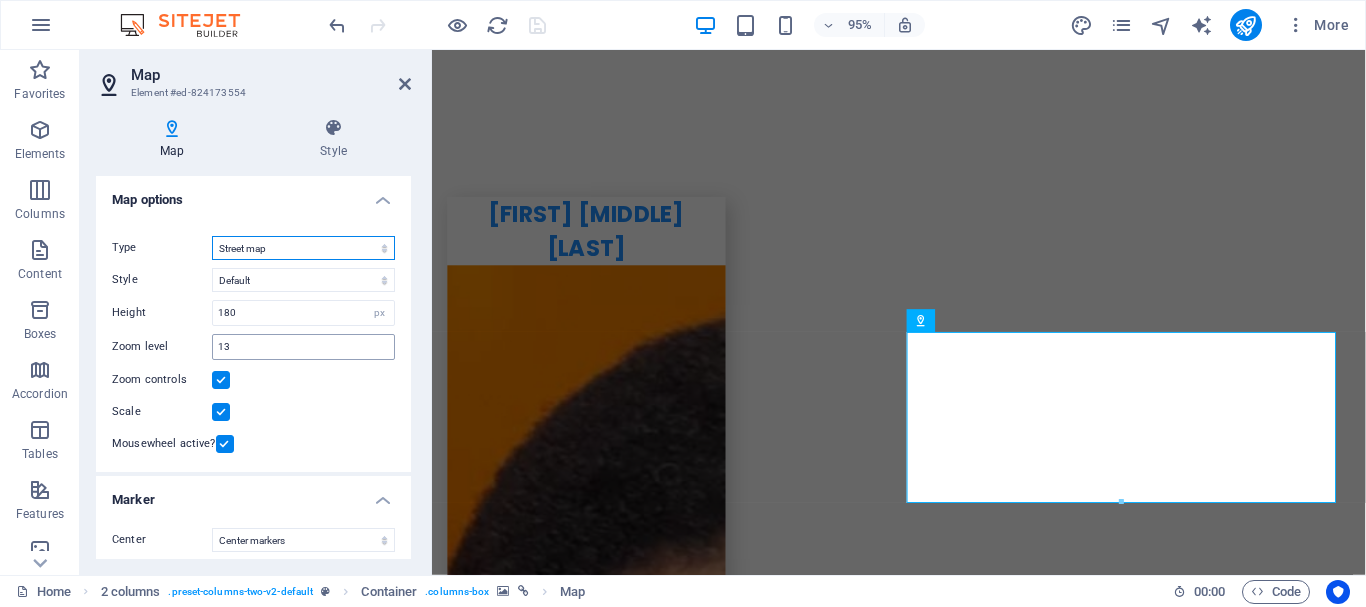 click on "Street map Satellite view Satellite view with streets Terrain map" at bounding box center [303, 248] 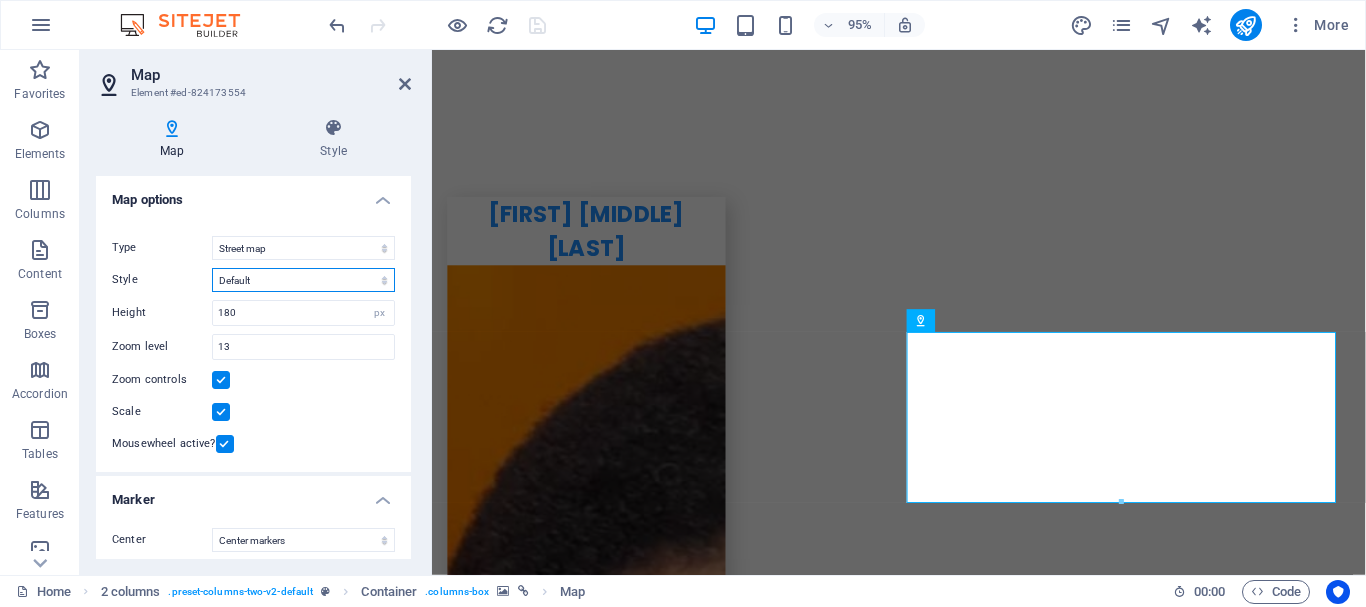 click on "Default Colorize Pale Dawn Subtle Grayscale Shades of Grey Apple Maps Blue Water Midnight Commander Light Monochrome Paper Neutral Blue Hints of Gold Black &amp; White No labels" at bounding box center (303, 280) 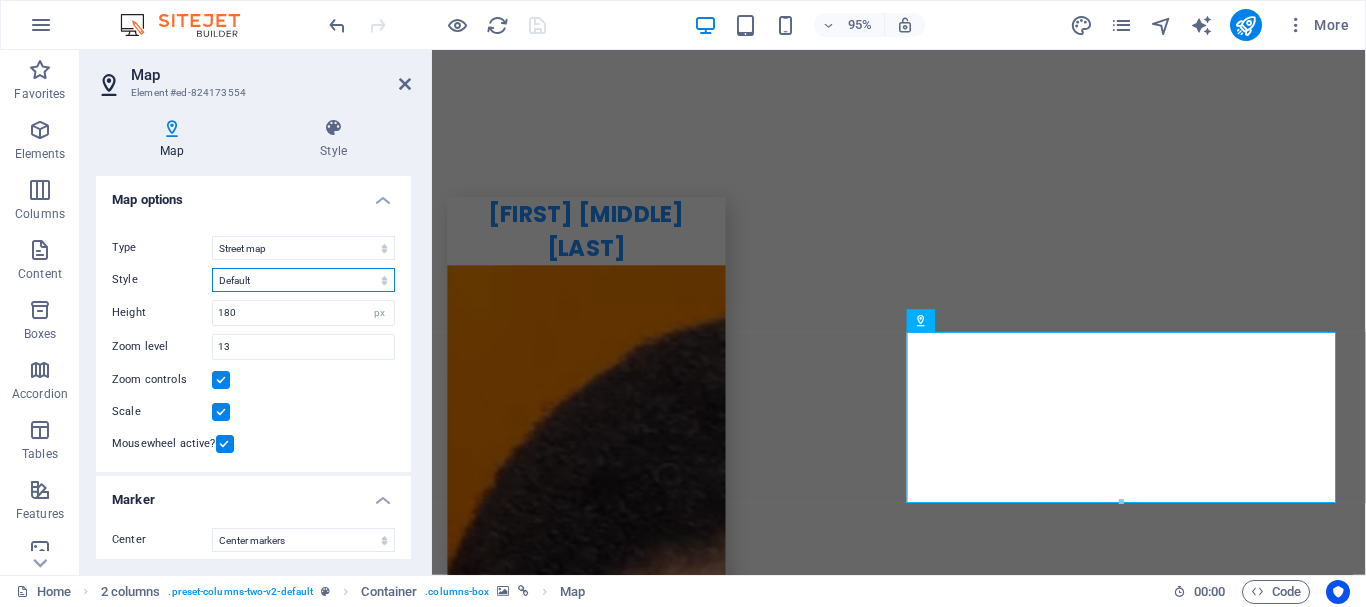 click on "Default Colorize Pale Dawn Subtle Grayscale Shades of Grey Apple Maps Blue Water Midnight Commander Light Monochrome Paper Neutral Blue Hints of Gold Black &amp; White No labels" at bounding box center [303, 280] 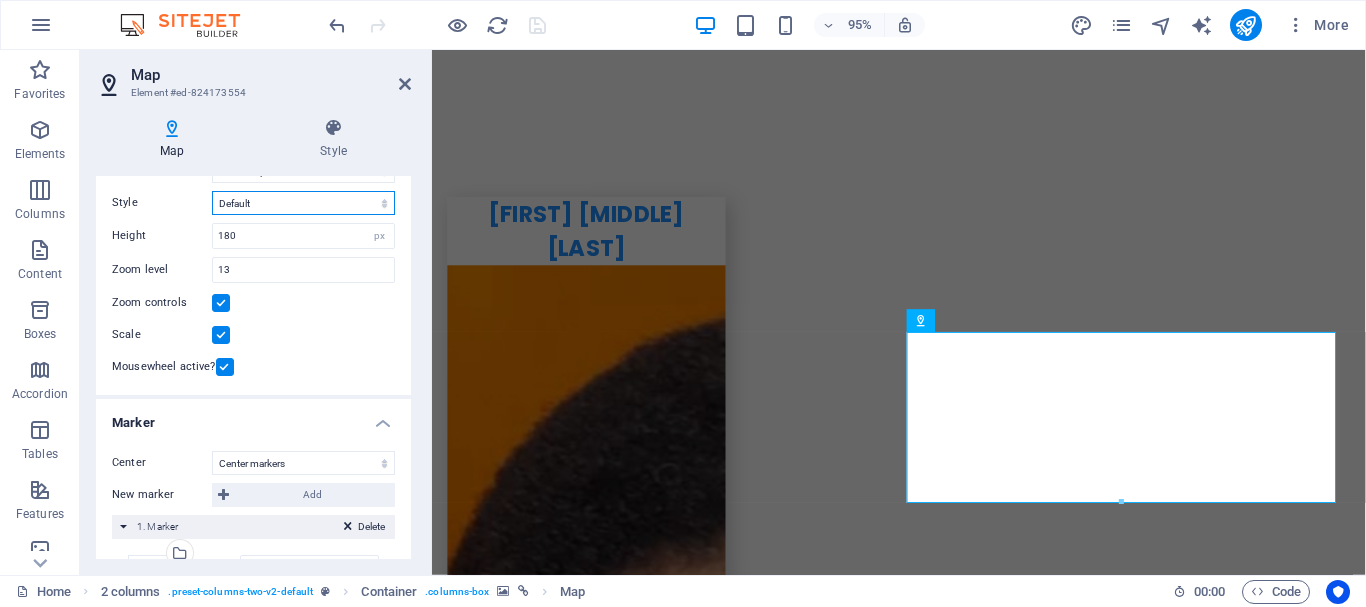 scroll, scrollTop: 413, scrollLeft: 0, axis: vertical 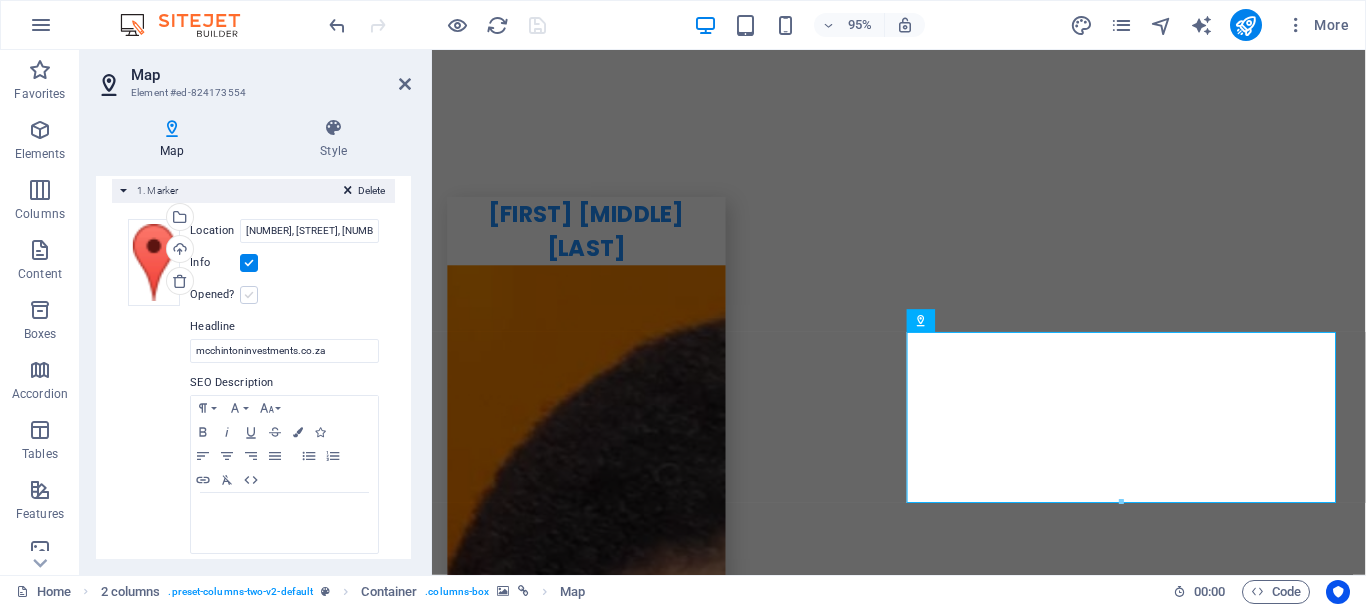 click at bounding box center (249, 295) 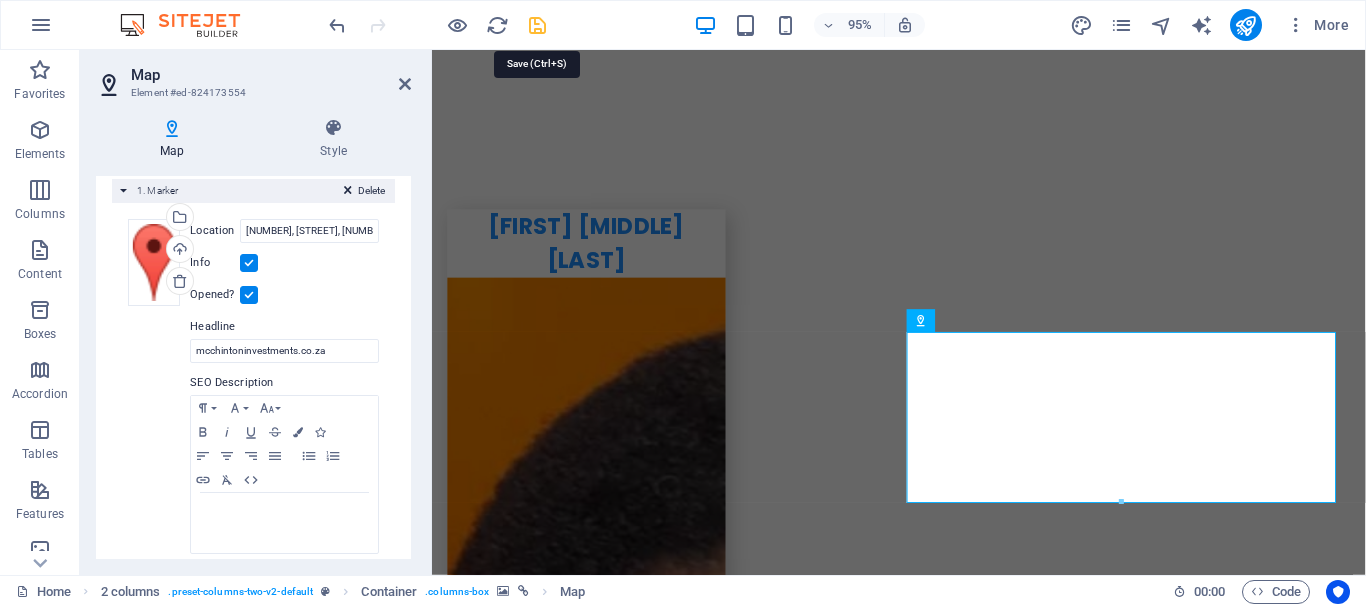 click at bounding box center (537, 25) 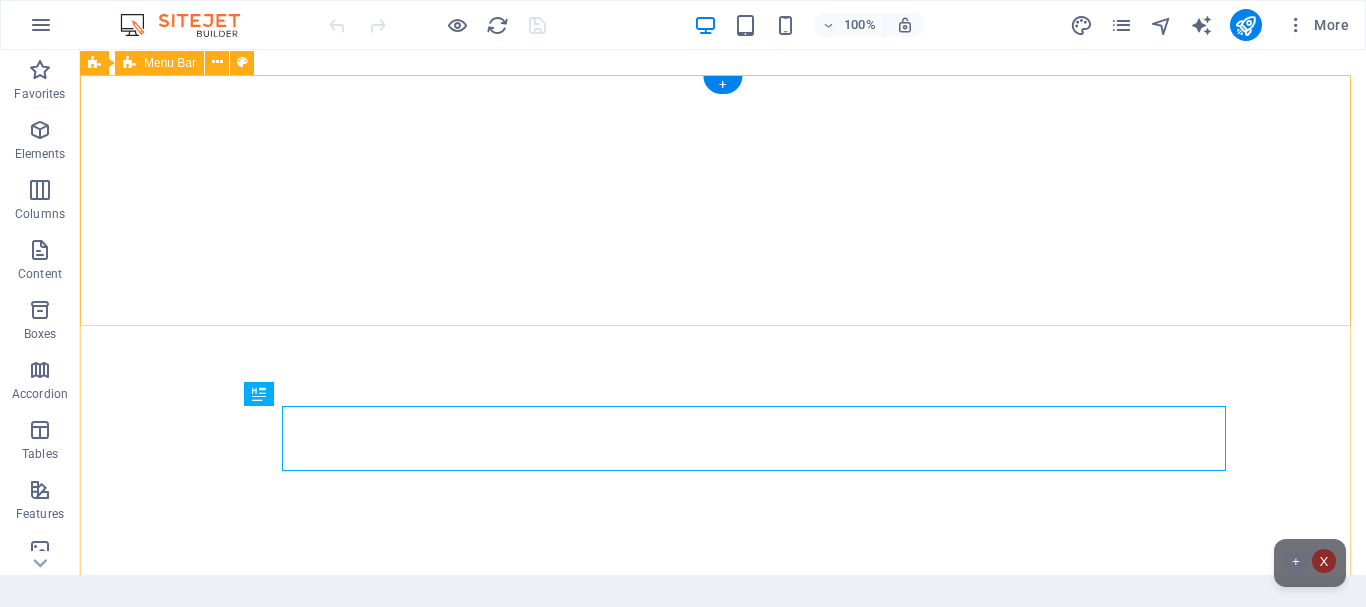 scroll, scrollTop: 0, scrollLeft: 0, axis: both 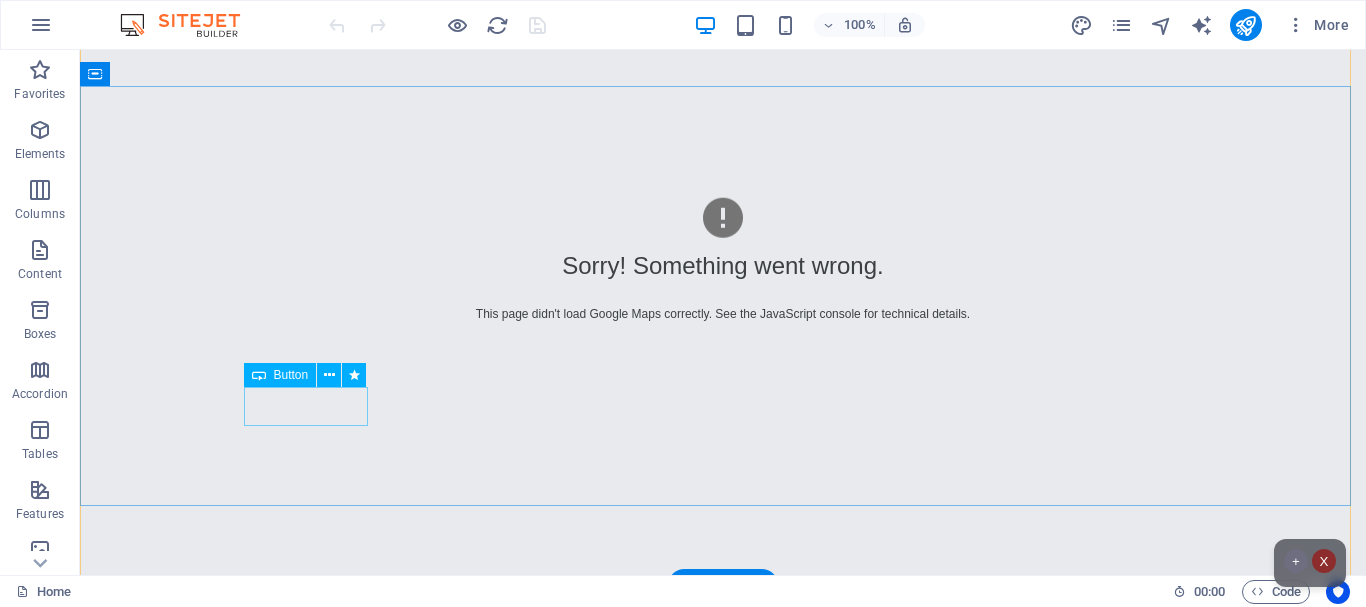 click on "Learn more" at bounding box center (723, 1038) 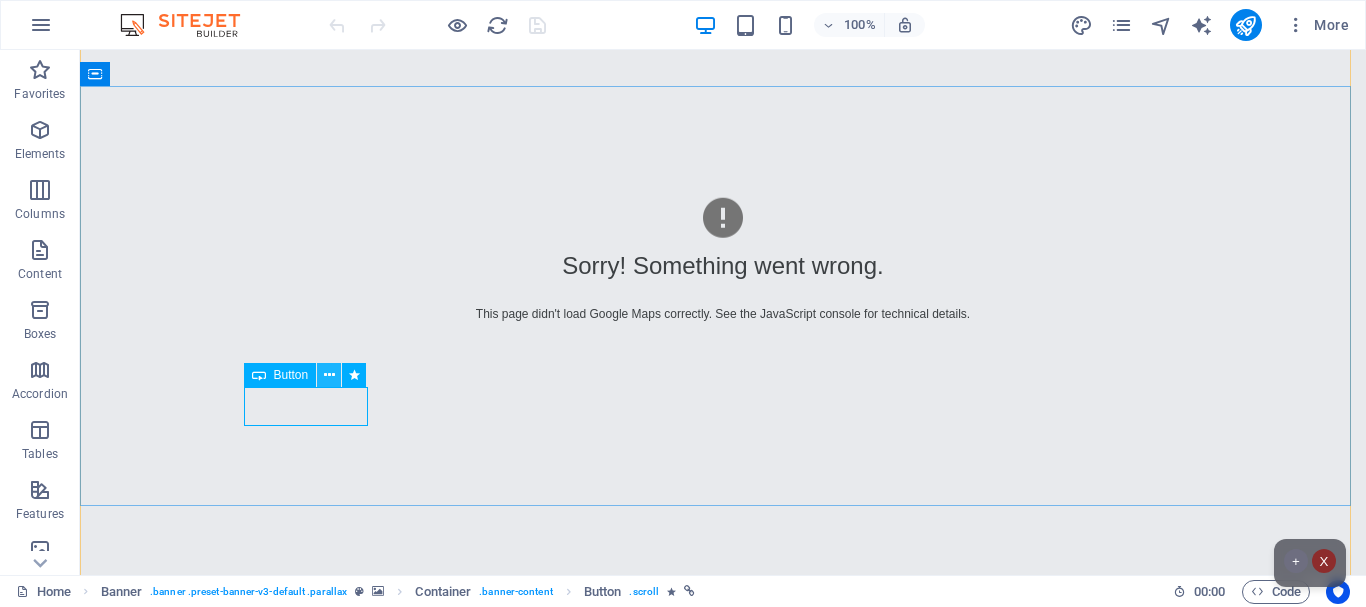 click at bounding box center [329, 375] 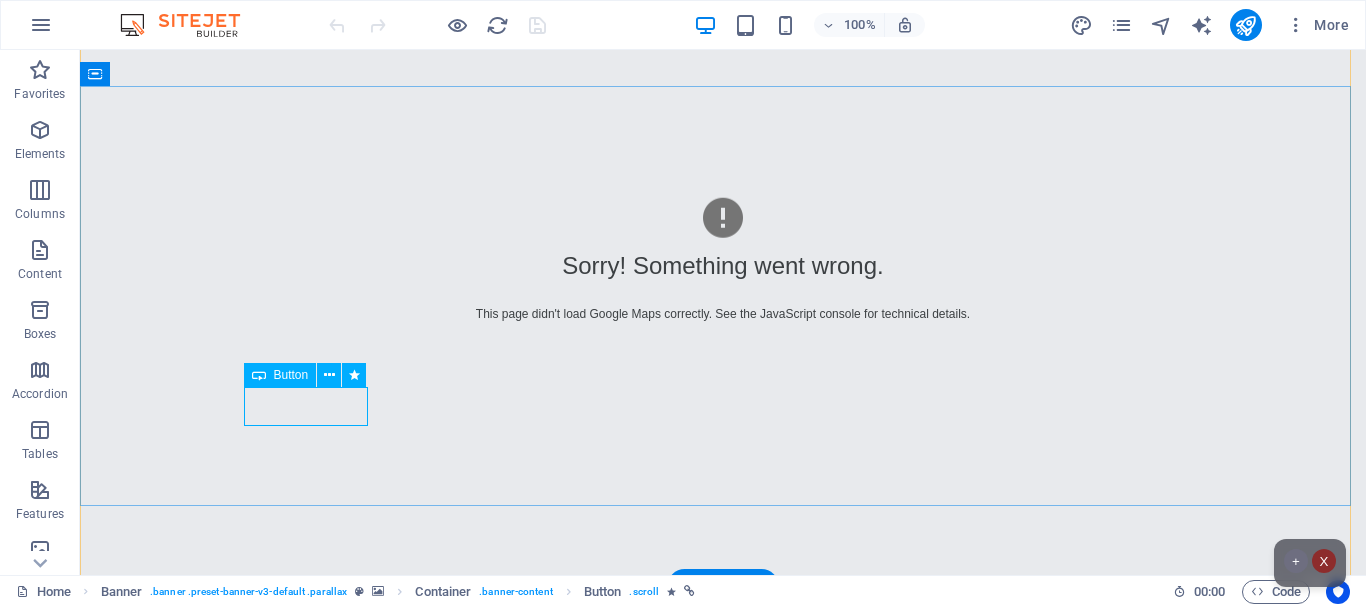 click on "Learn more" at bounding box center [723, 1038] 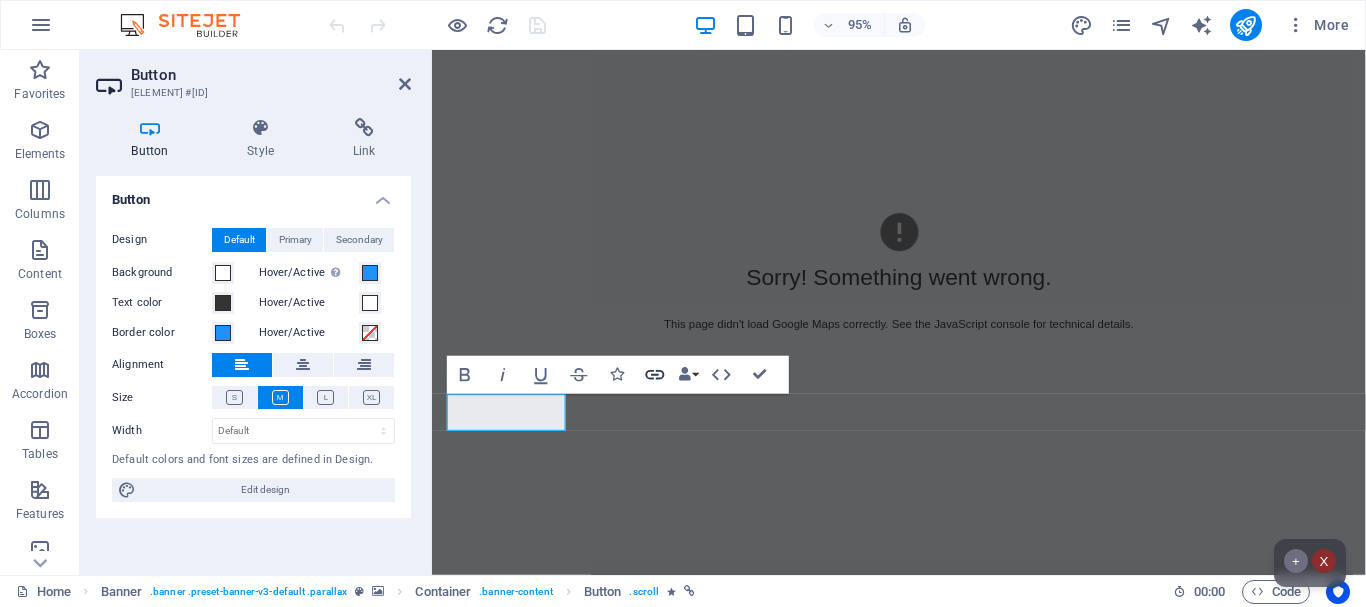 click 